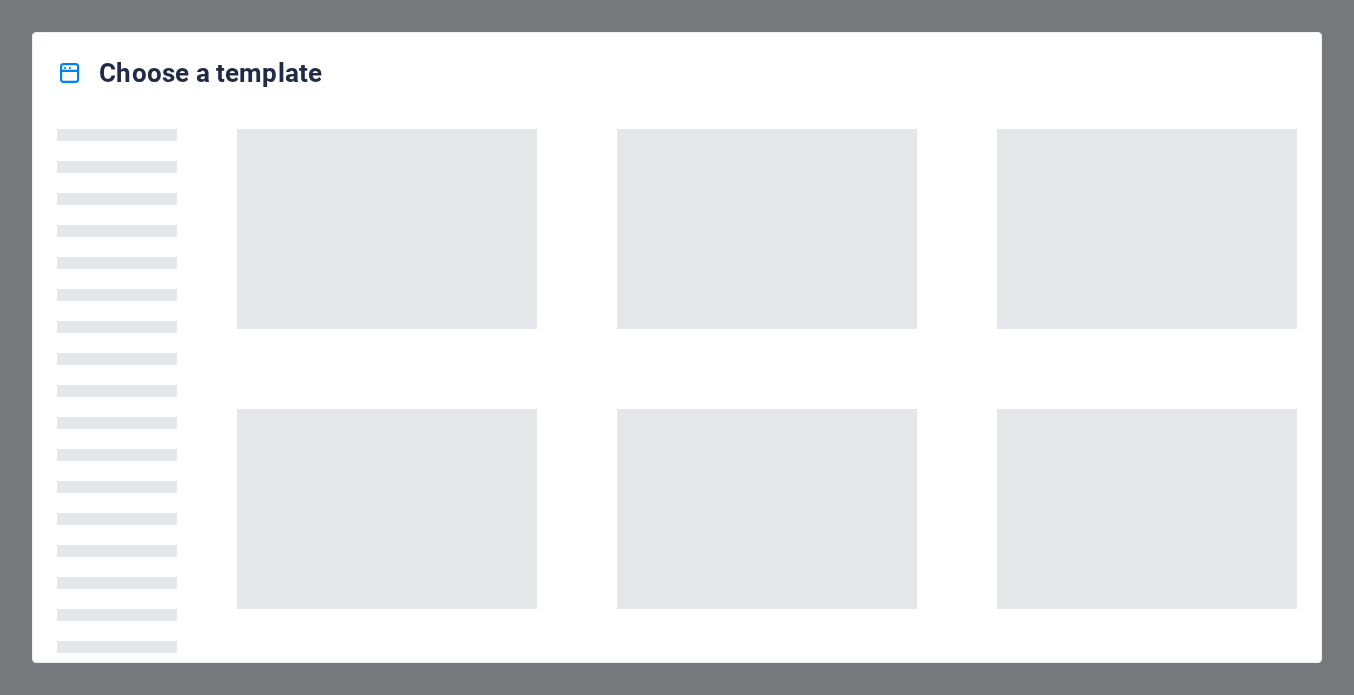 scroll, scrollTop: 0, scrollLeft: 0, axis: both 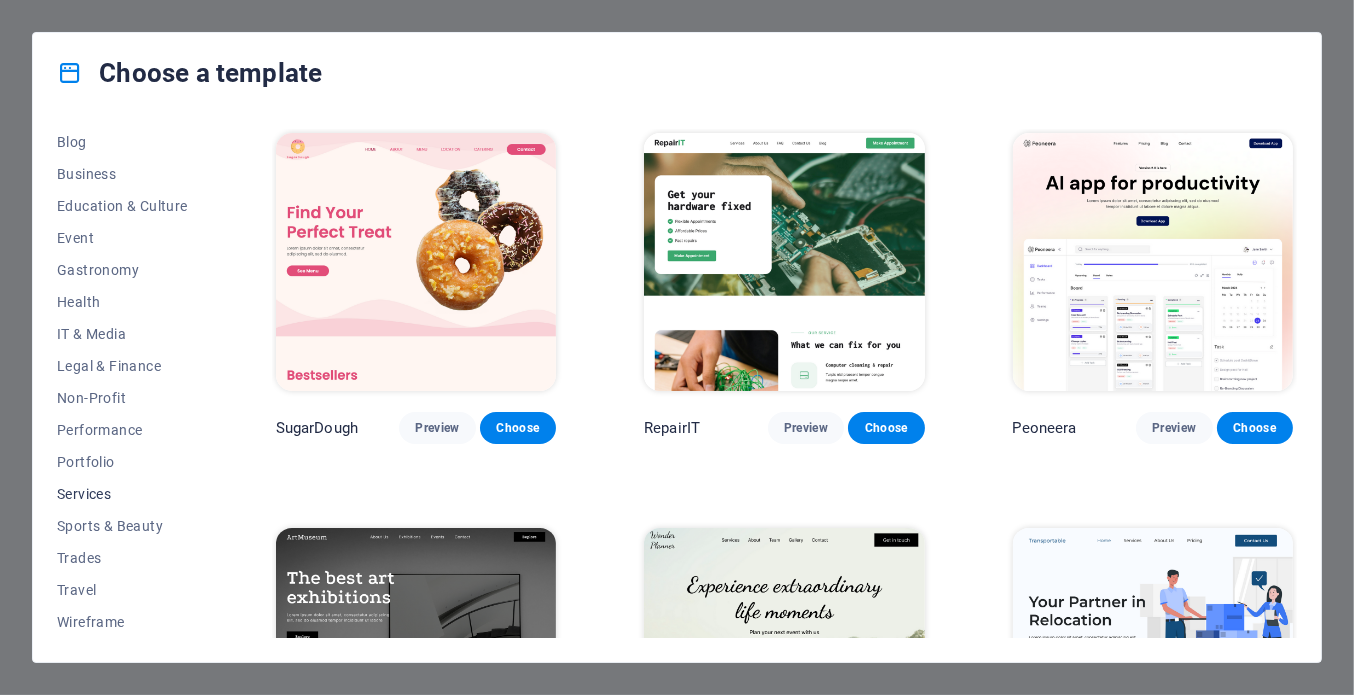 click on "Services" at bounding box center [122, 494] 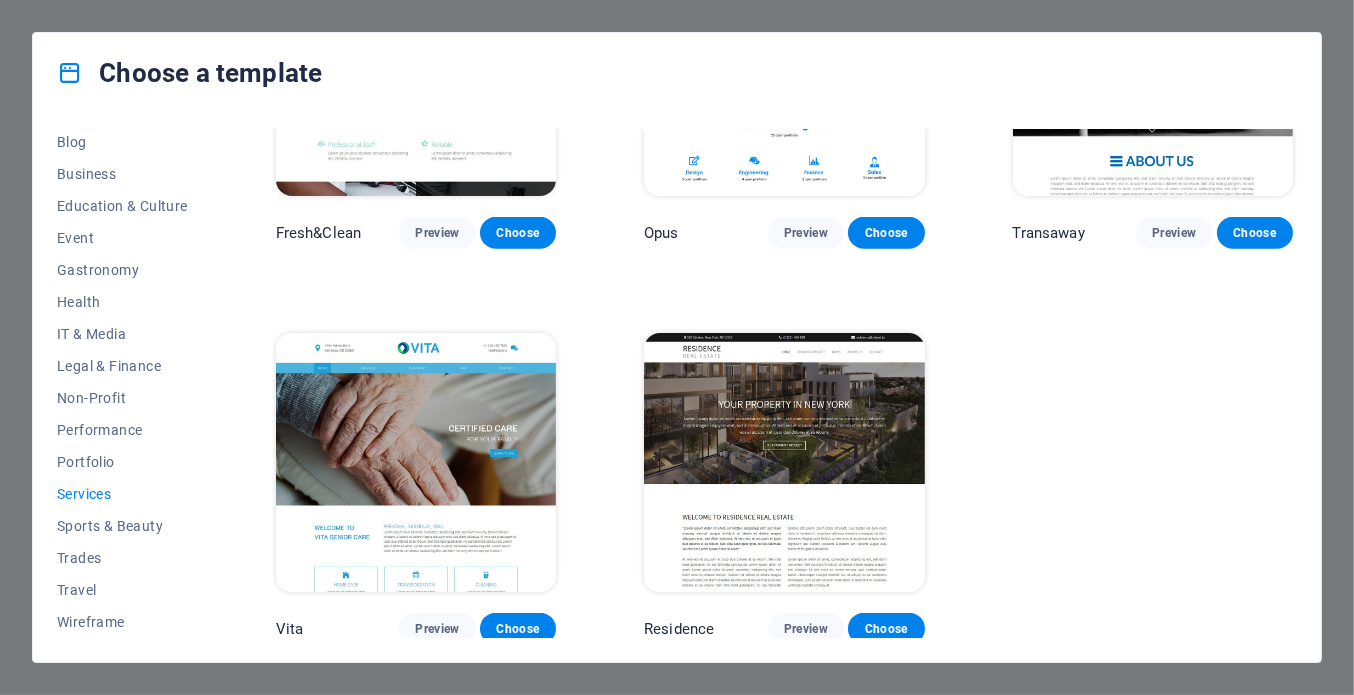 scroll, scrollTop: 2197, scrollLeft: 0, axis: vertical 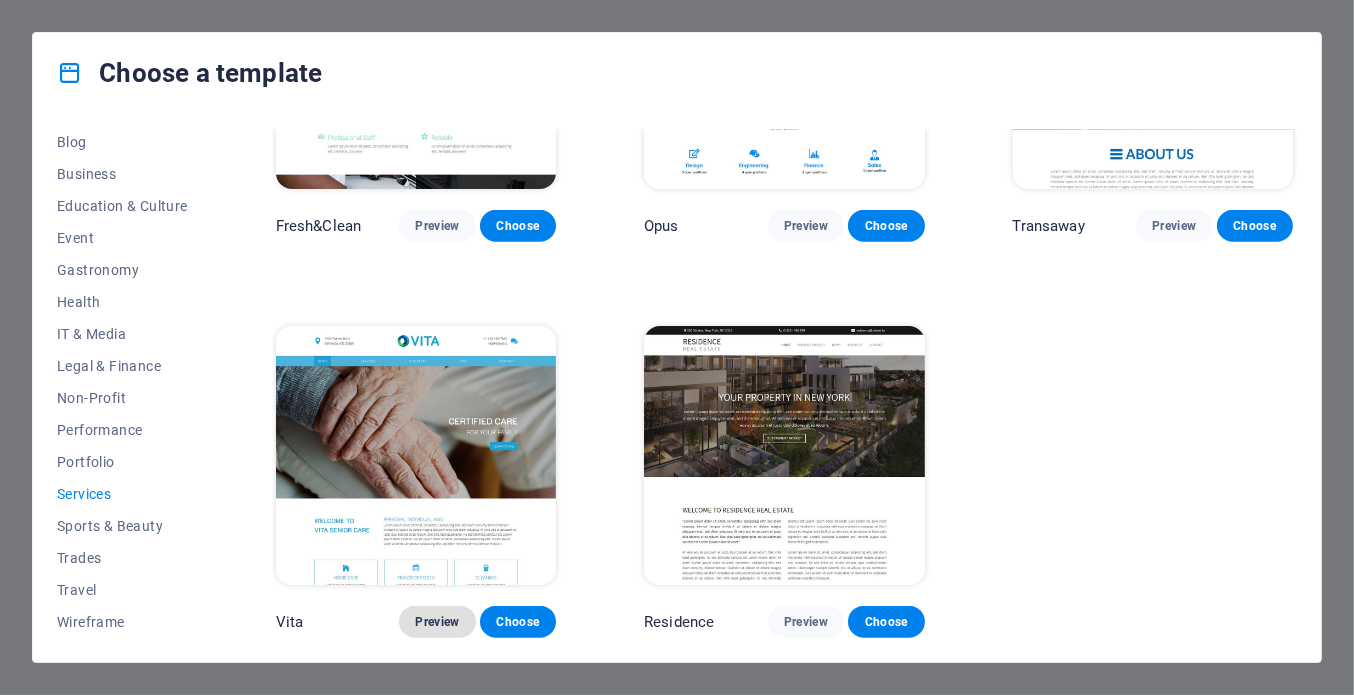 click on "Preview" at bounding box center (437, 622) 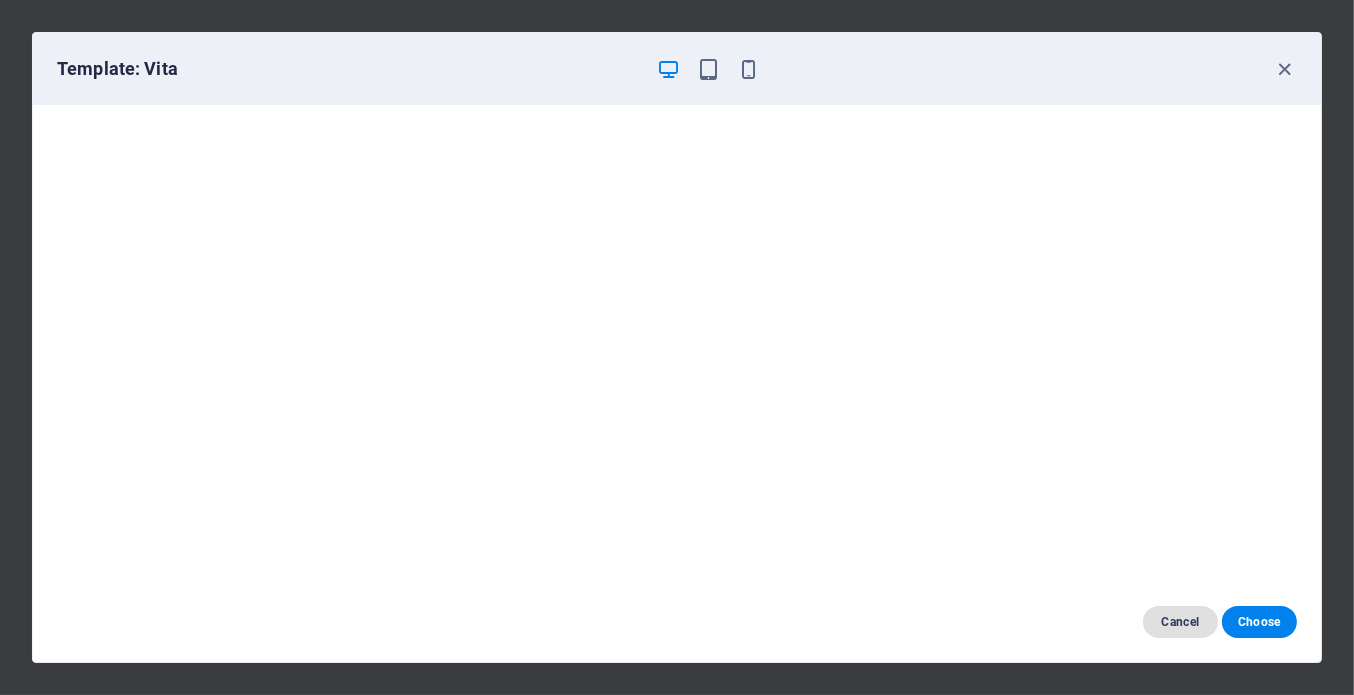 click on "Cancel" at bounding box center [1180, 622] 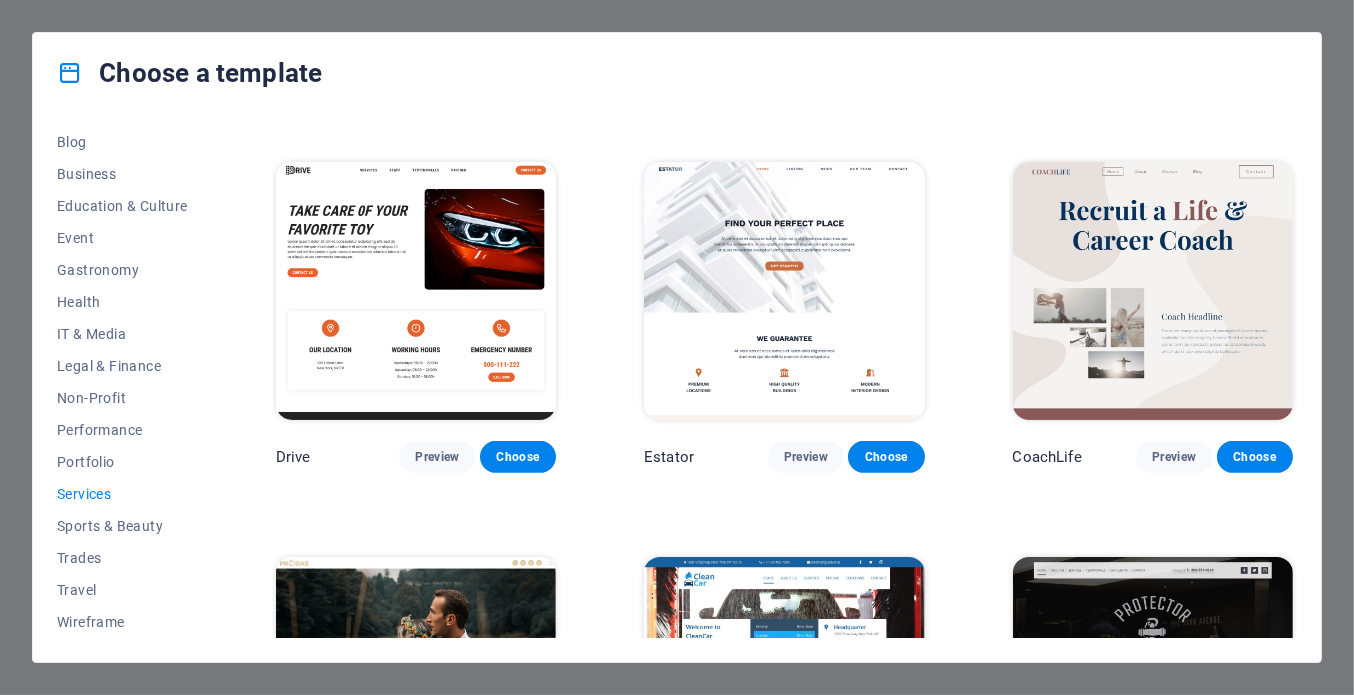 scroll, scrollTop: 772, scrollLeft: 0, axis: vertical 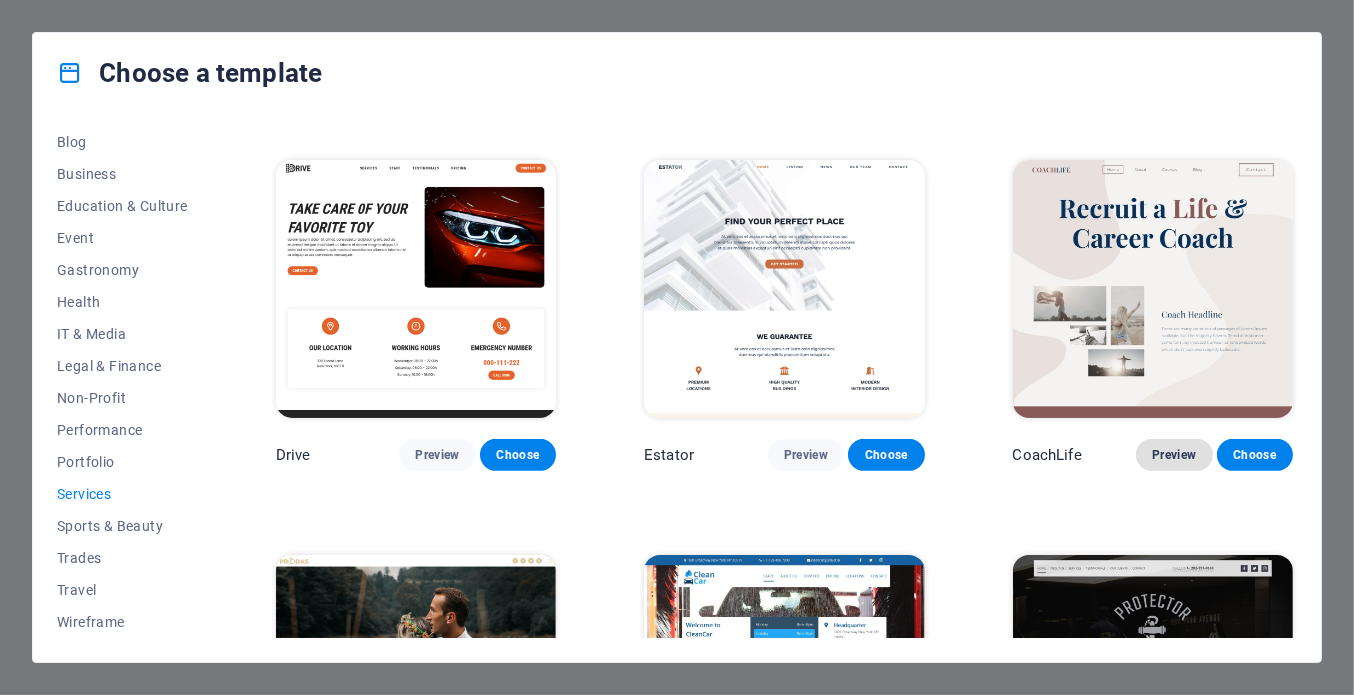 click on "Preview" at bounding box center [1174, 455] 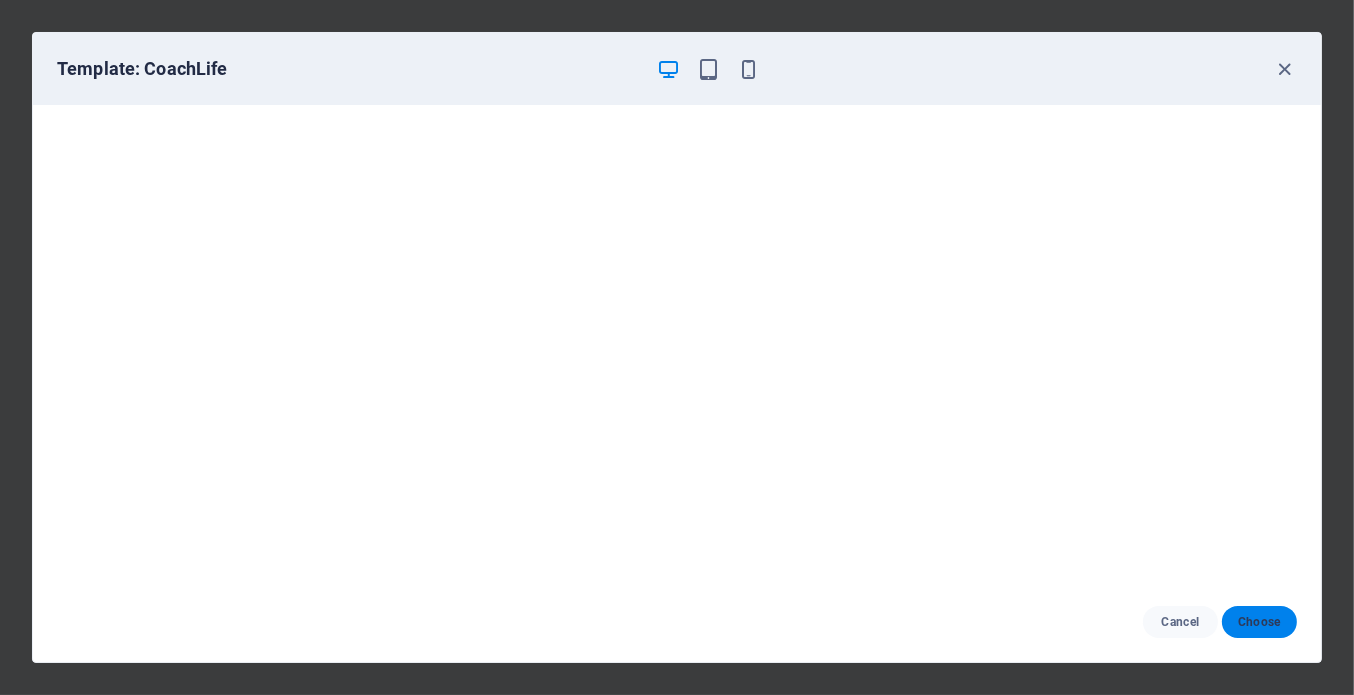 click on "Choose" at bounding box center [1259, 622] 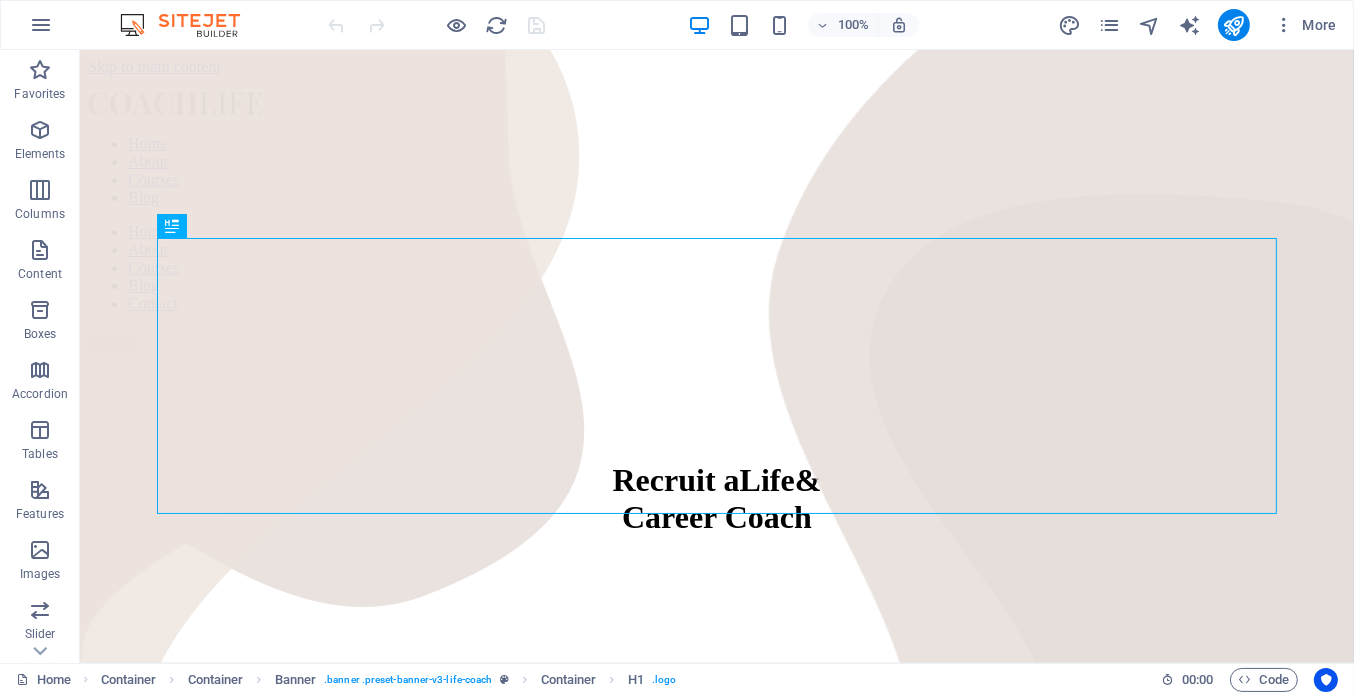 scroll, scrollTop: 0, scrollLeft: 0, axis: both 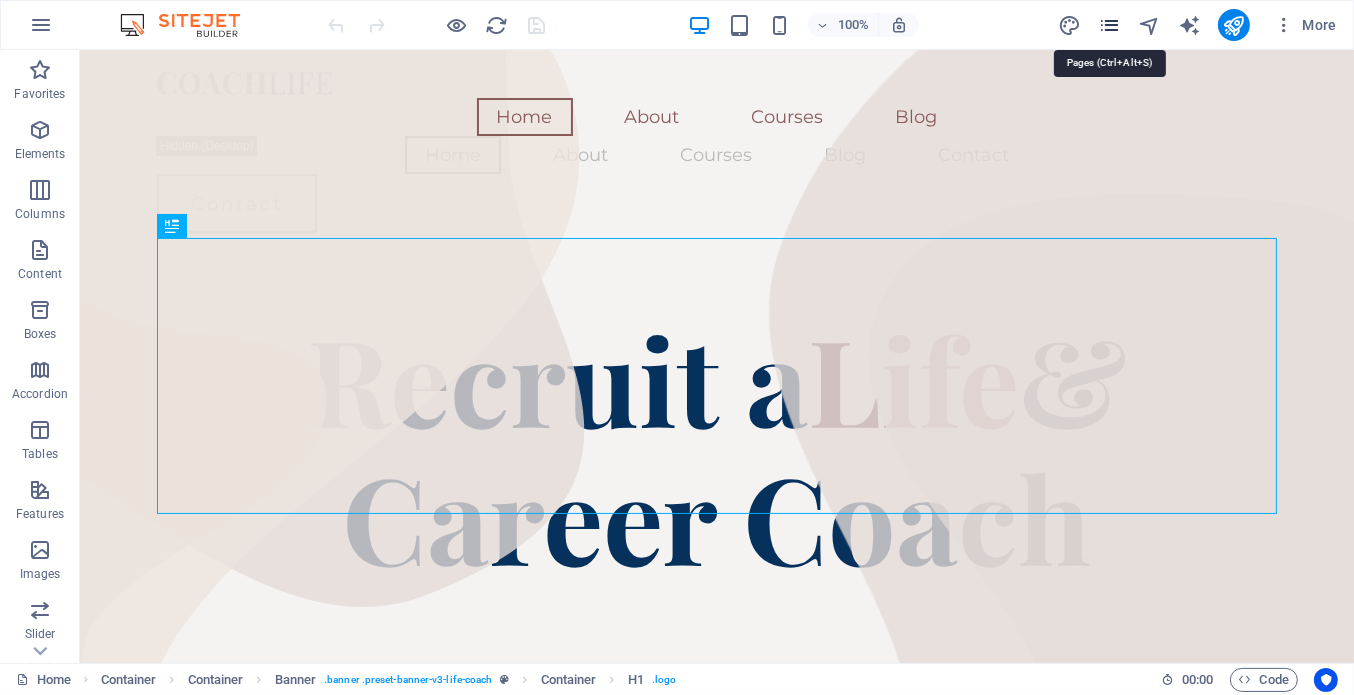 click at bounding box center [1109, 25] 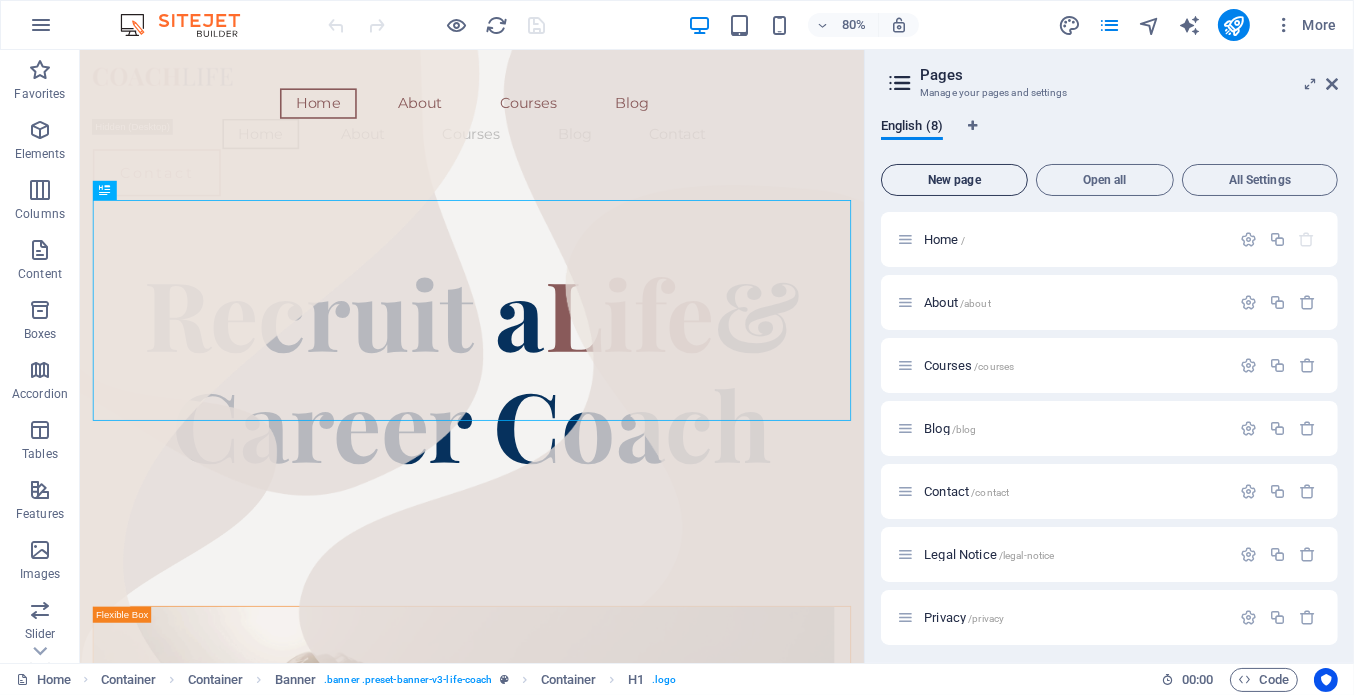 click on "New page" at bounding box center (954, 180) 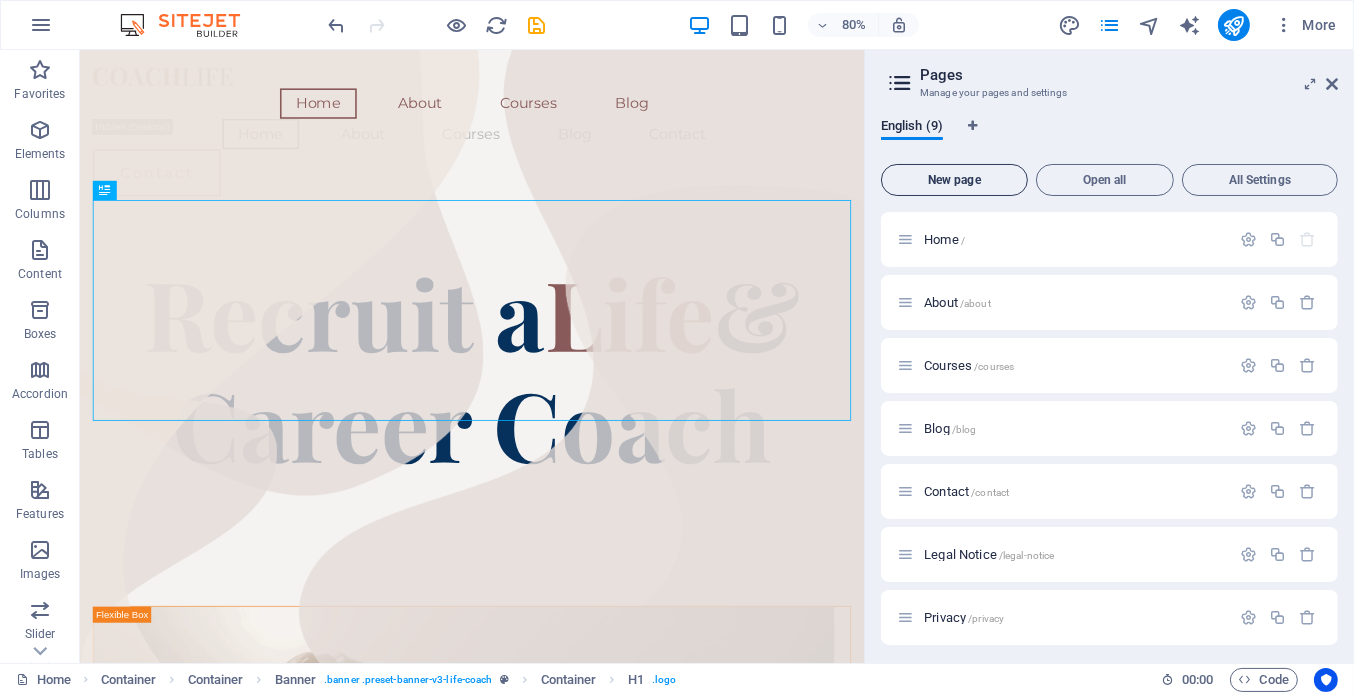 scroll, scrollTop: 389, scrollLeft: 0, axis: vertical 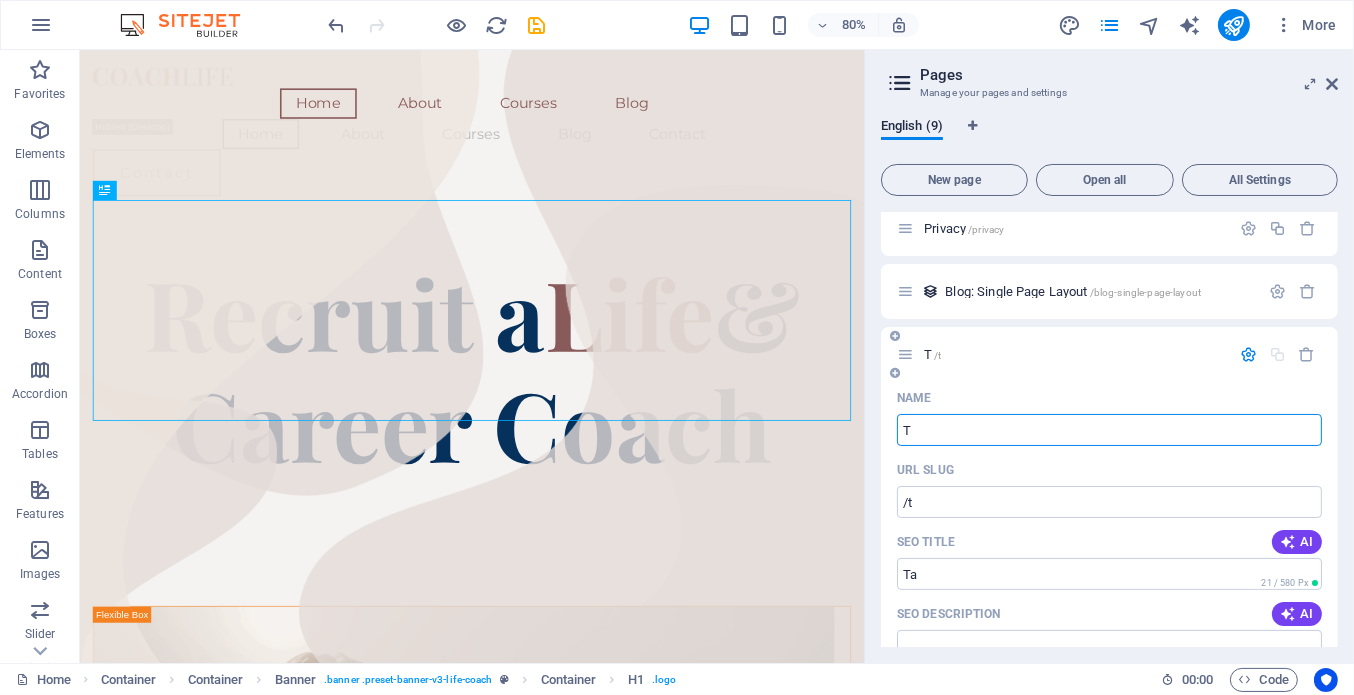 type on "Ta" 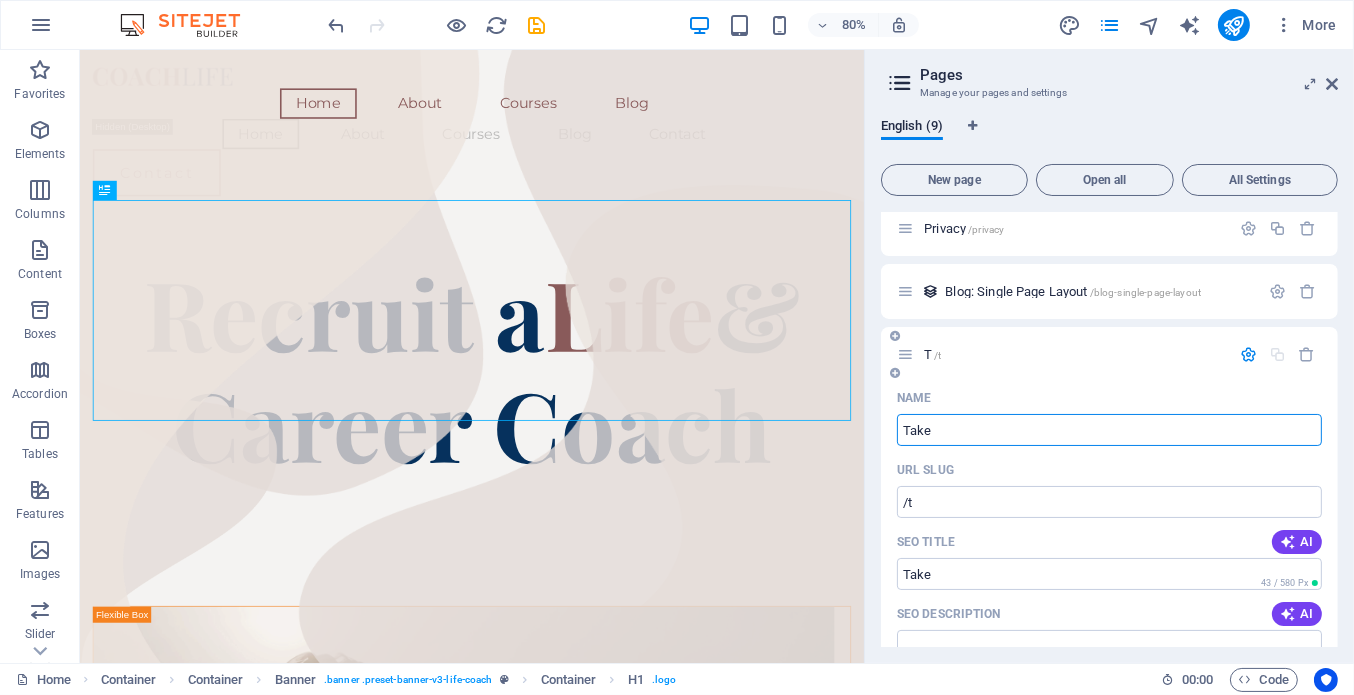 type on "Take t" 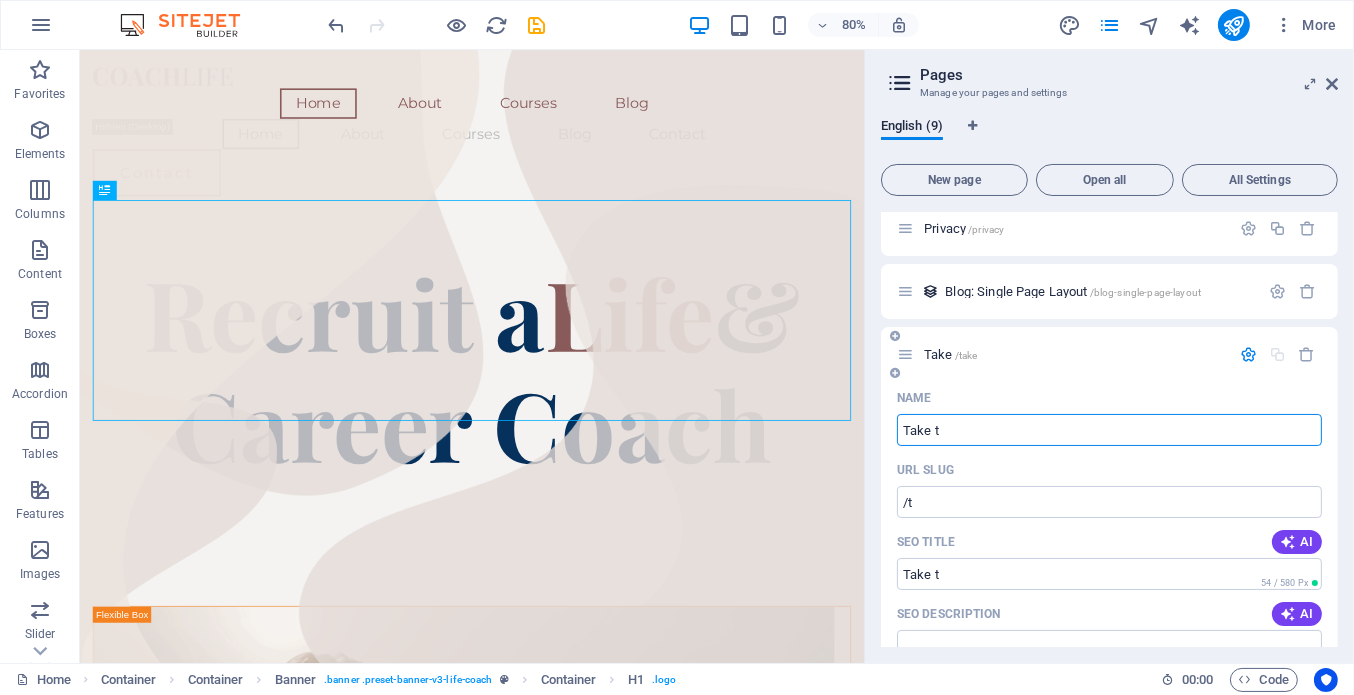 type on "/take" 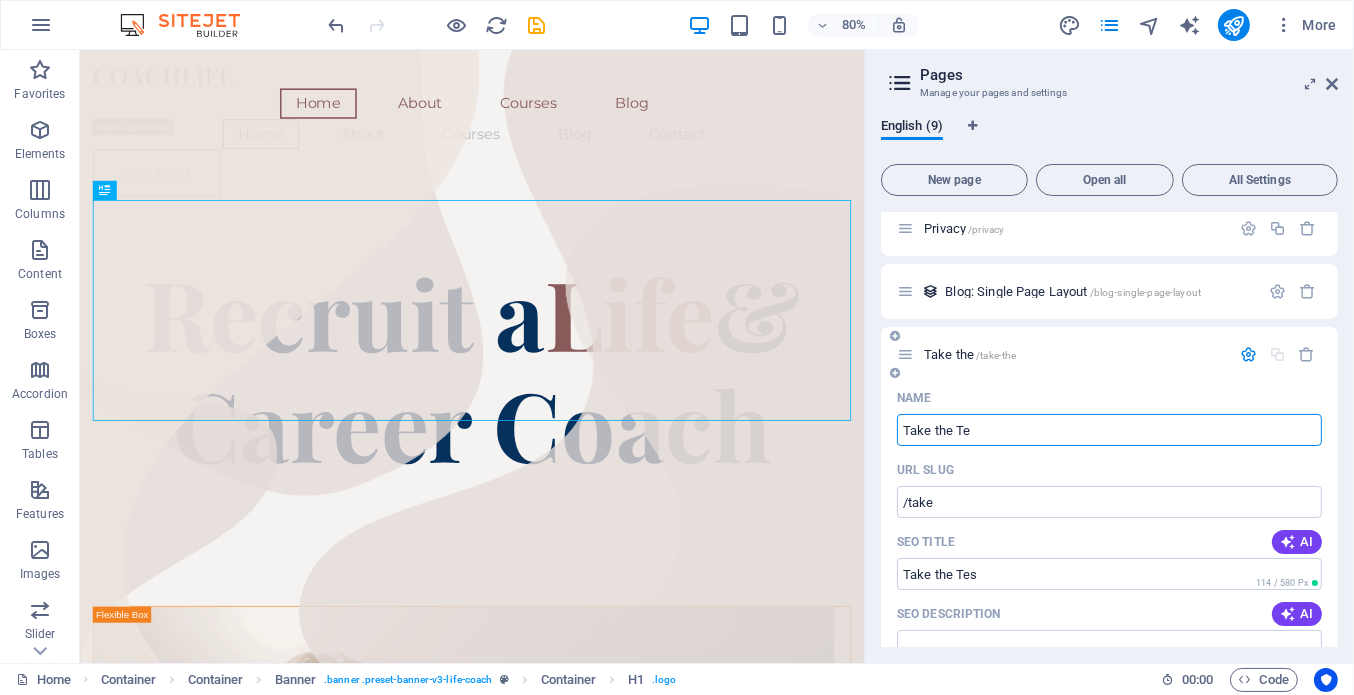 type on "Take the Tes" 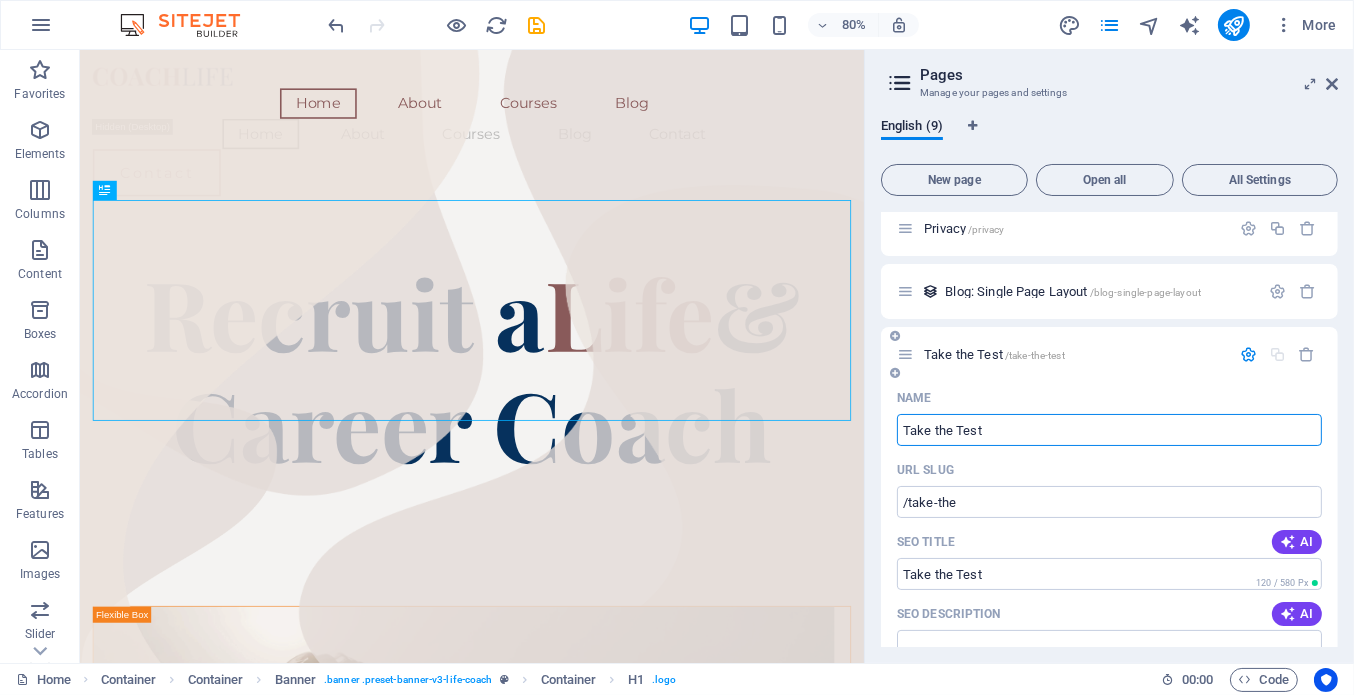 type on "Take the Test" 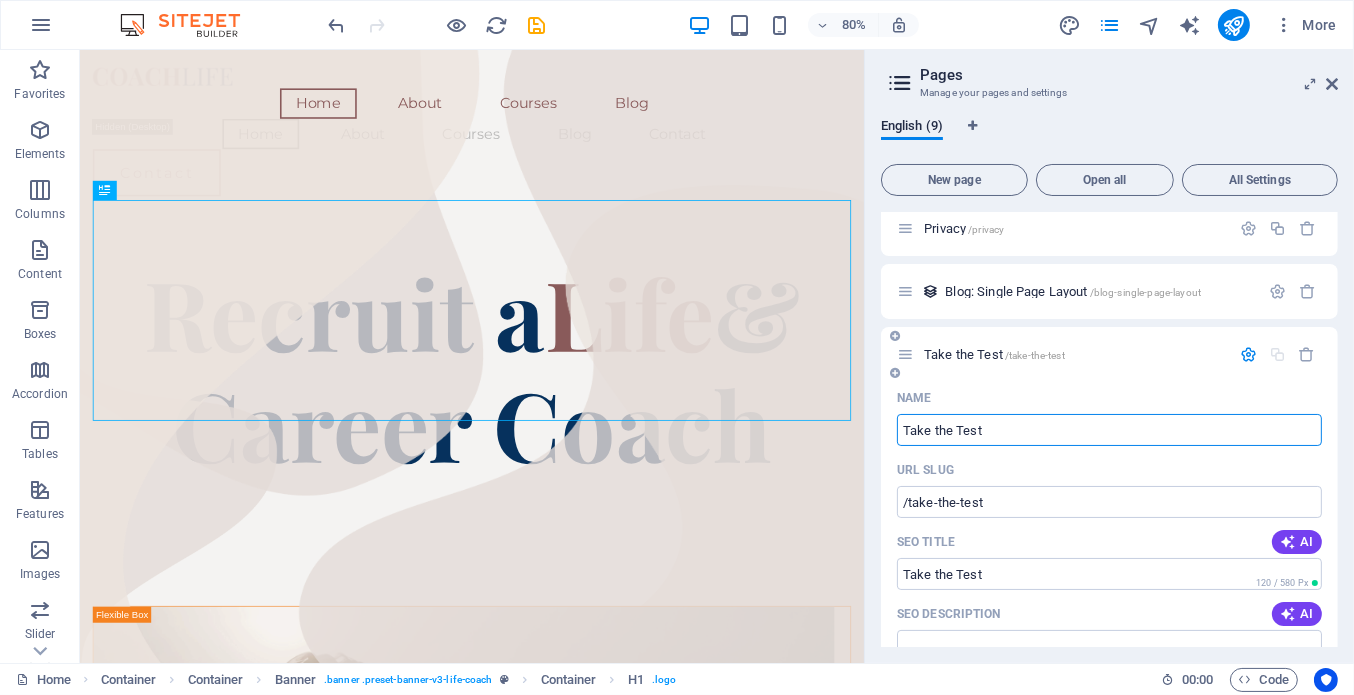 scroll, scrollTop: 579, scrollLeft: 0, axis: vertical 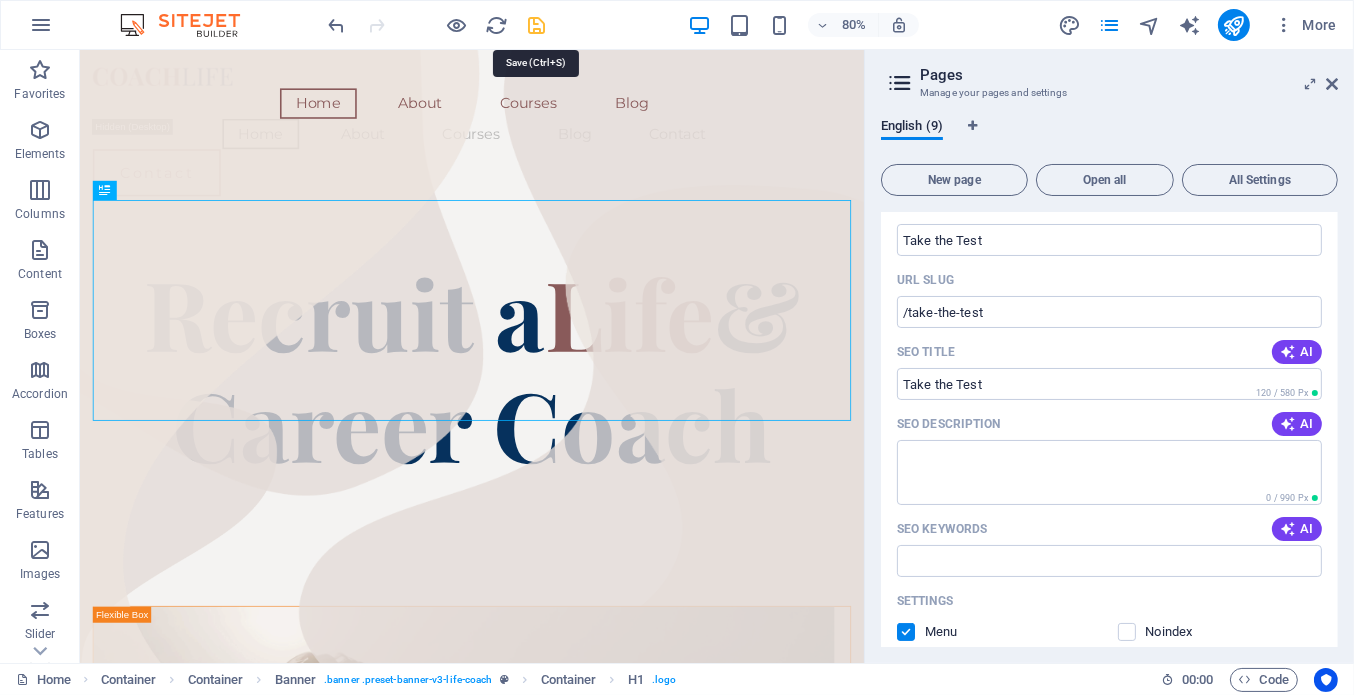 click at bounding box center (537, 25) 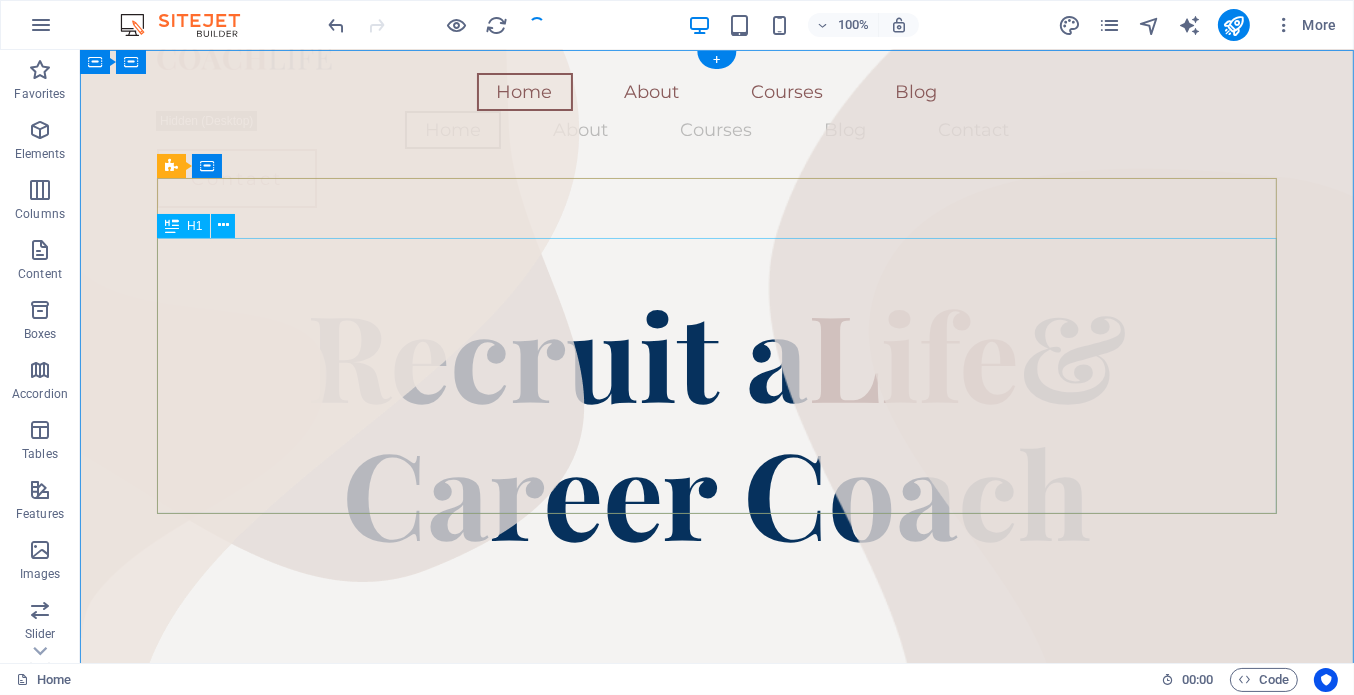 scroll, scrollTop: 0, scrollLeft: 0, axis: both 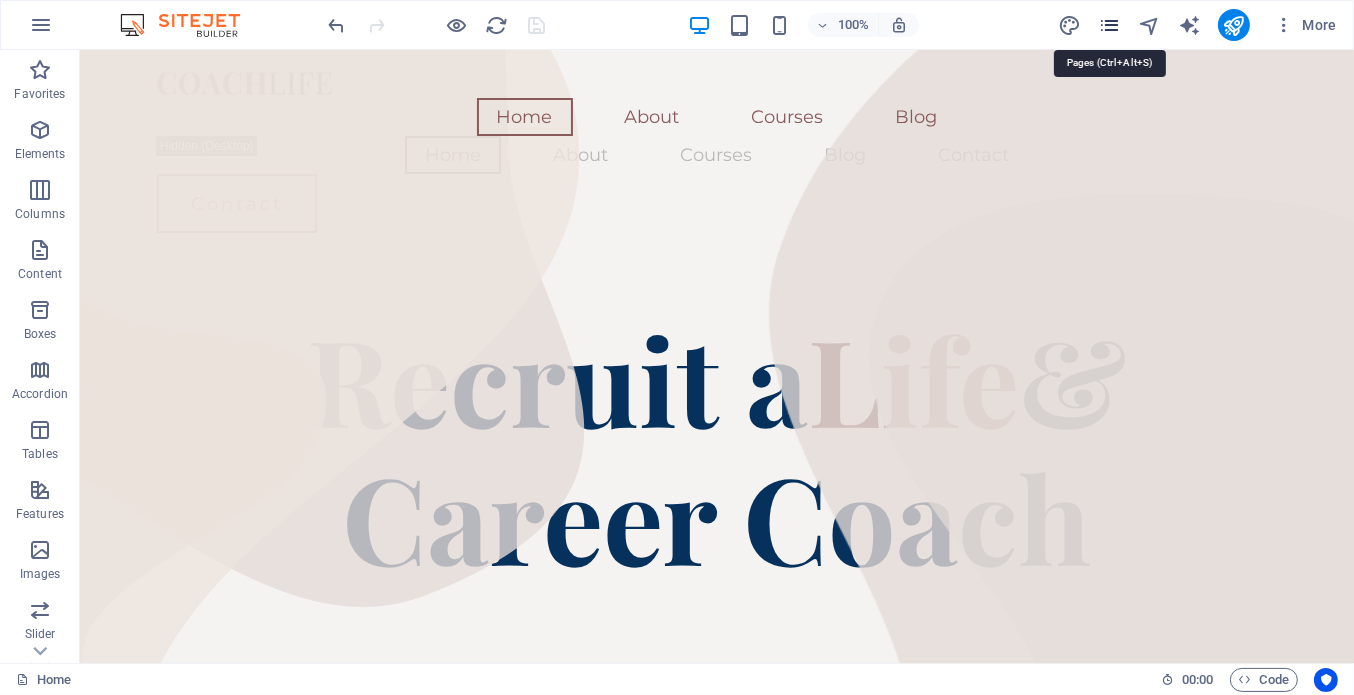 click at bounding box center (1109, 25) 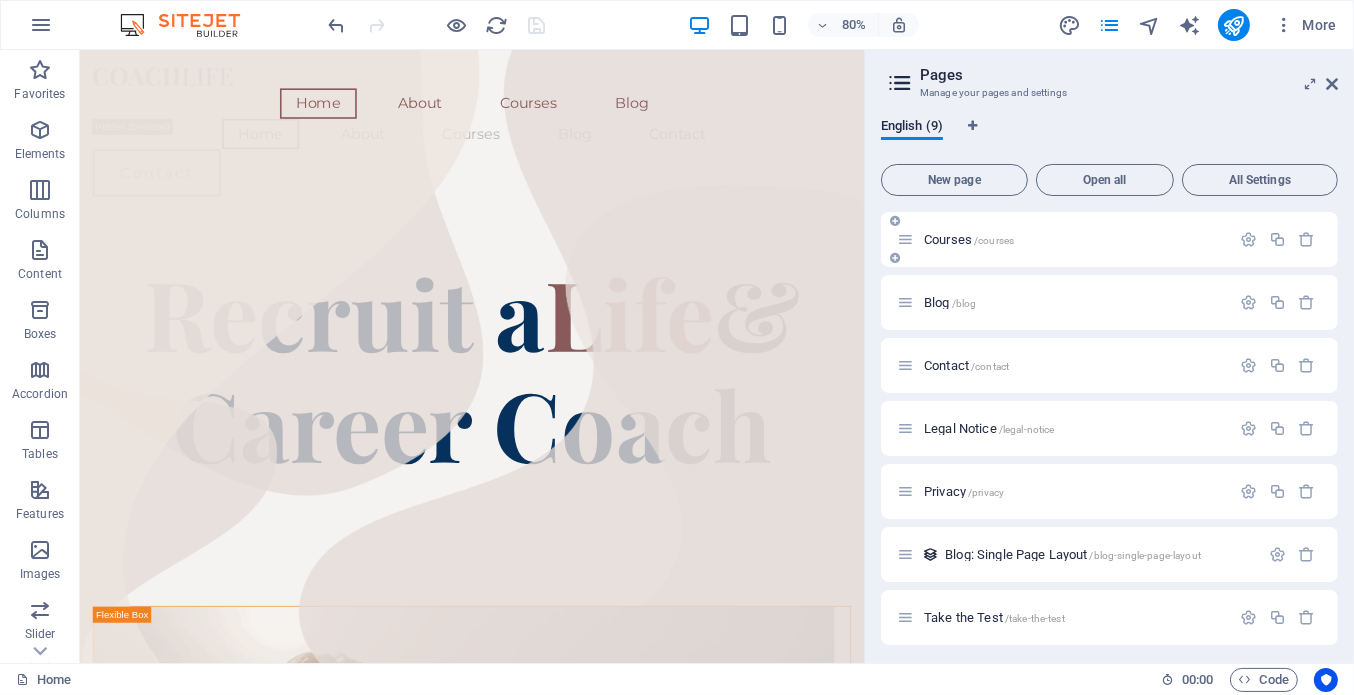 scroll, scrollTop: 133, scrollLeft: 0, axis: vertical 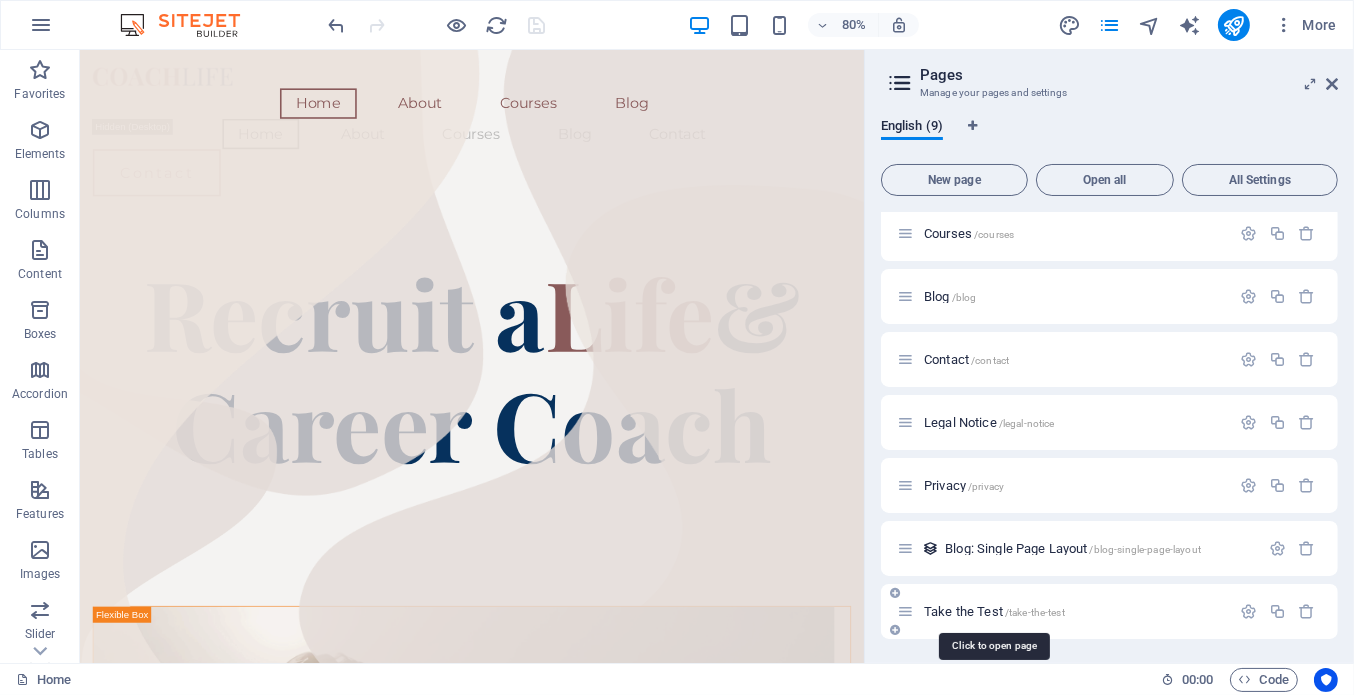 click on "Take the Test /take-the-test" at bounding box center [994, 611] 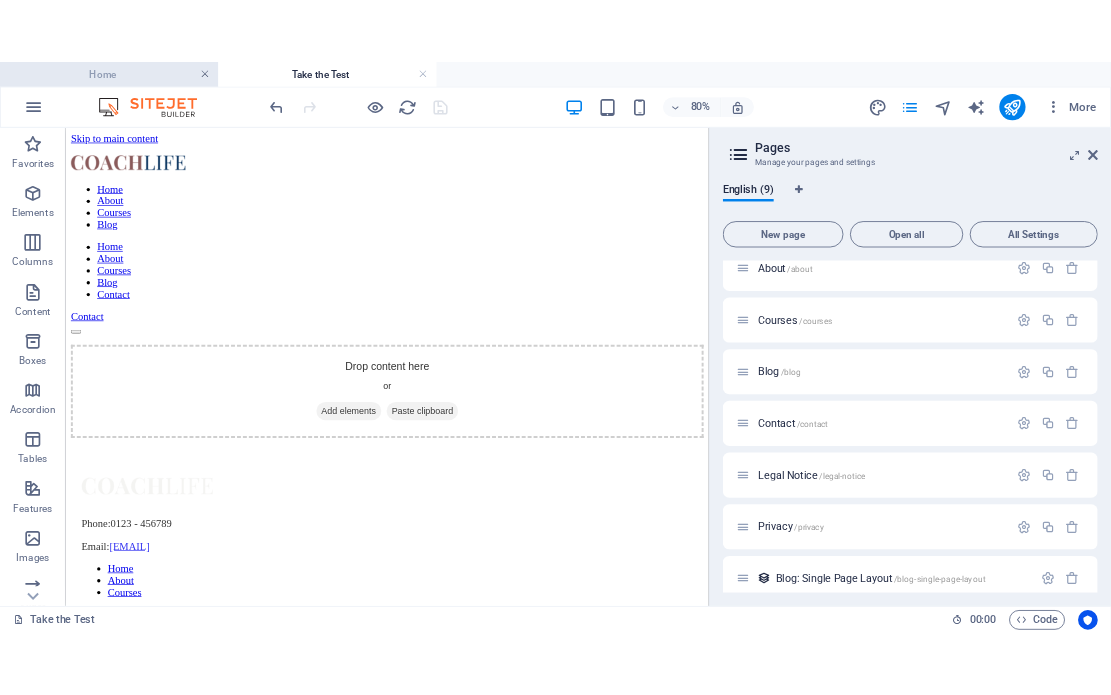 scroll, scrollTop: 0, scrollLeft: 0, axis: both 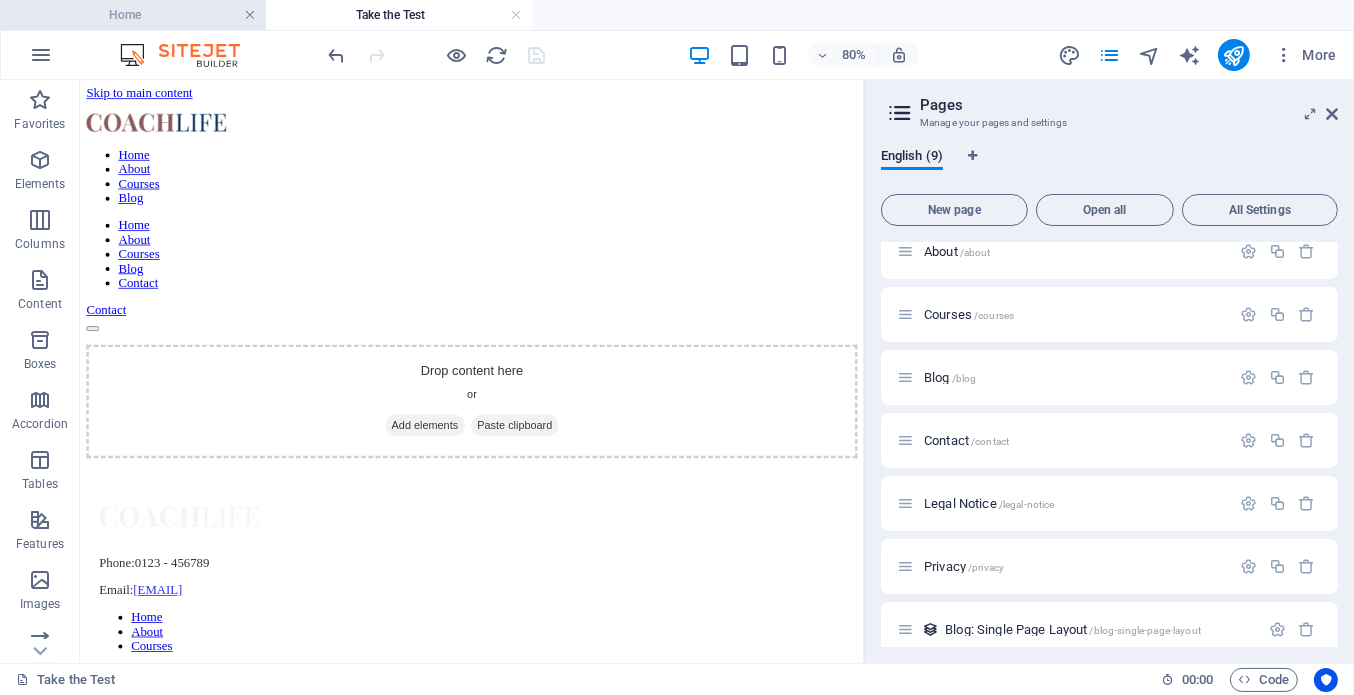 click at bounding box center [250, 15] 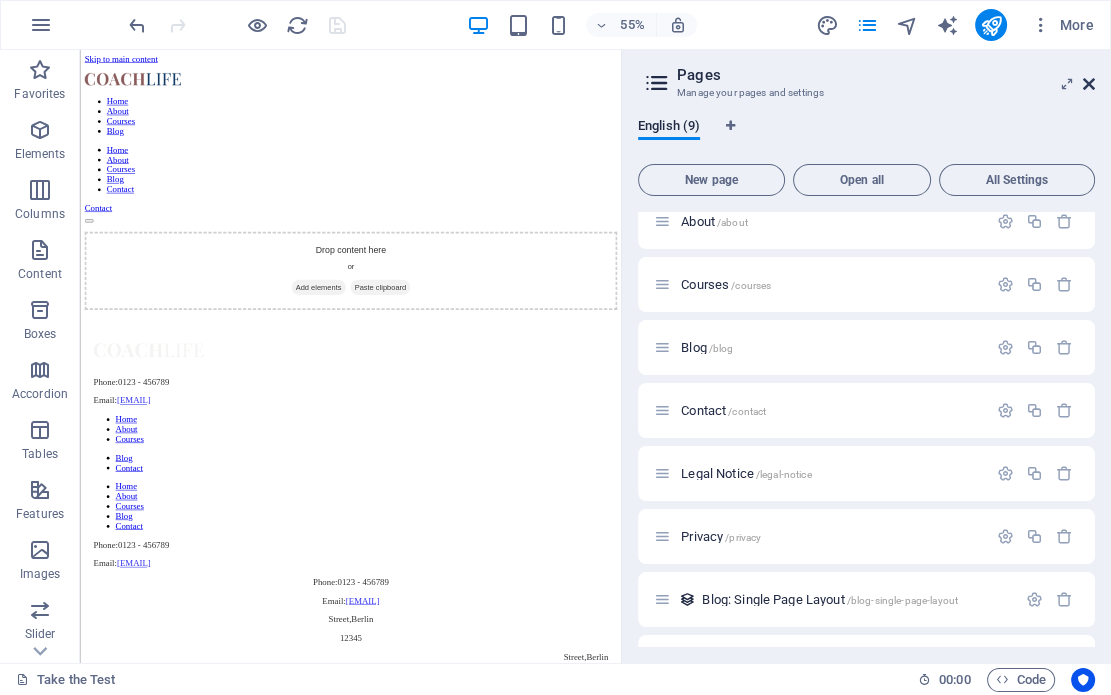 click at bounding box center [1089, 84] 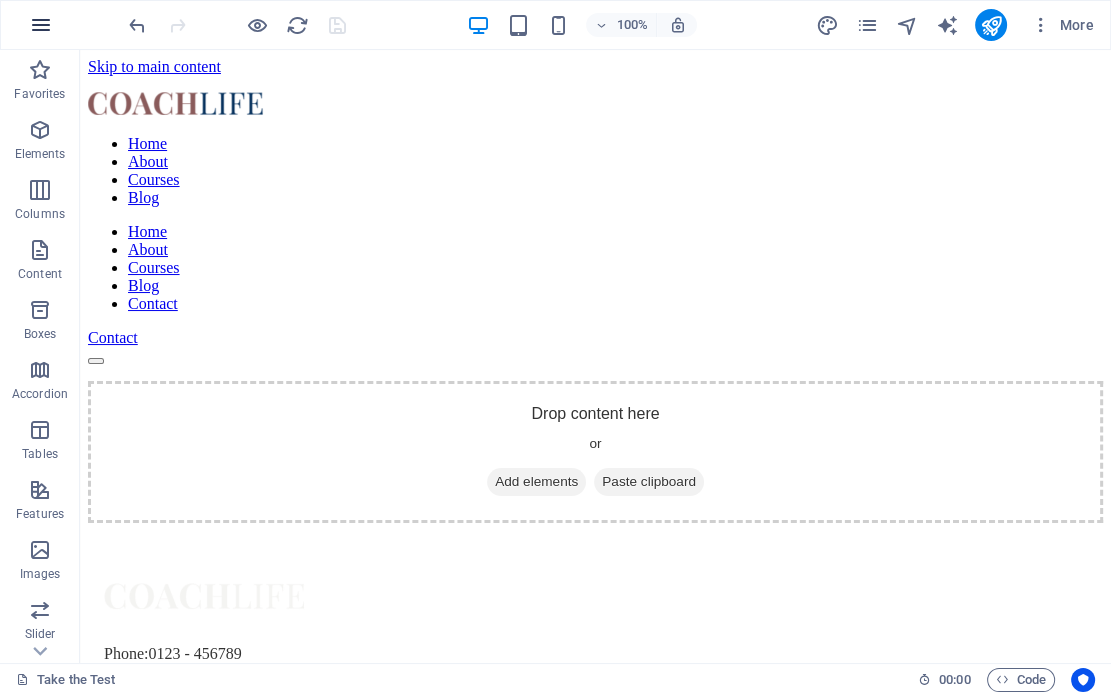 click at bounding box center [41, 25] 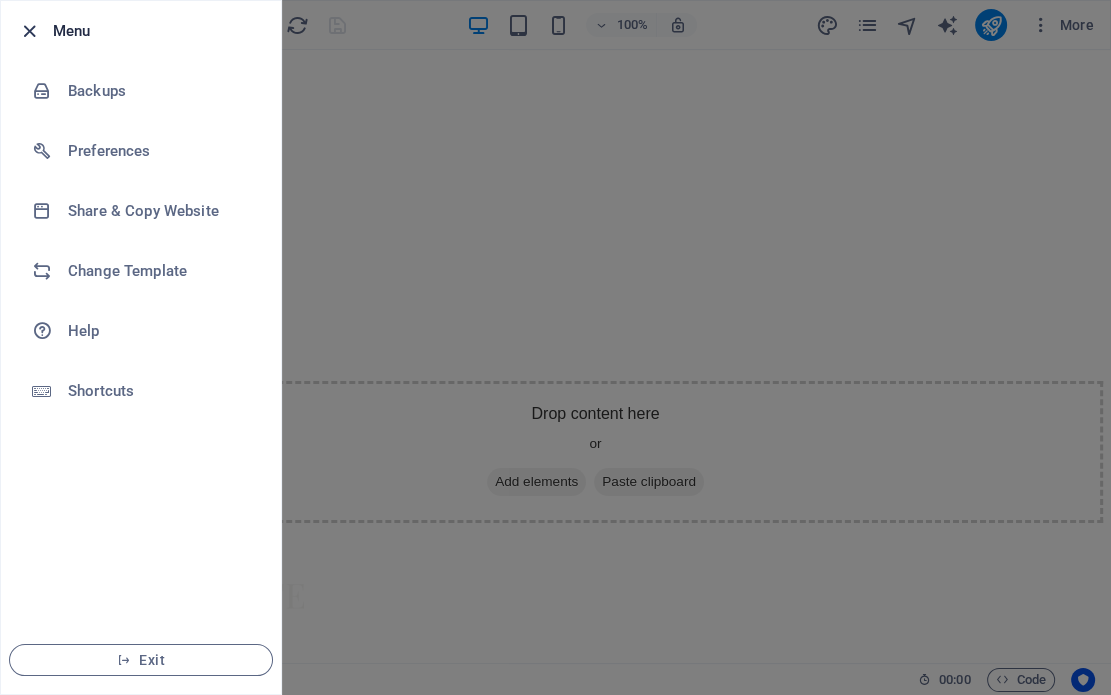 click at bounding box center (29, 31) 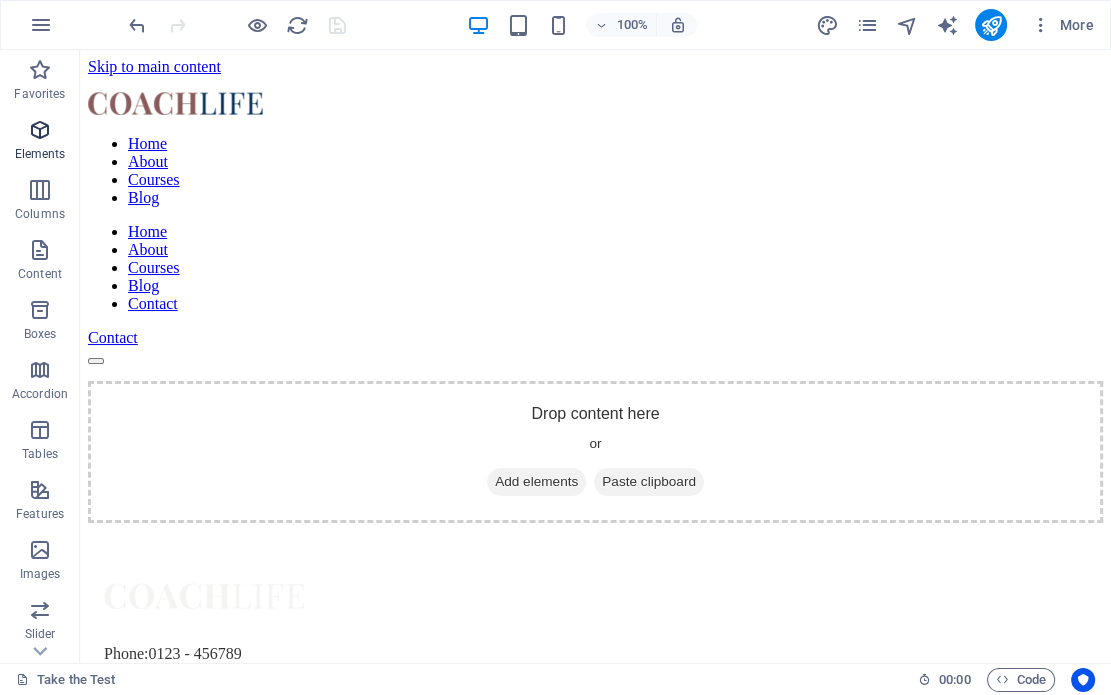 click at bounding box center (40, 130) 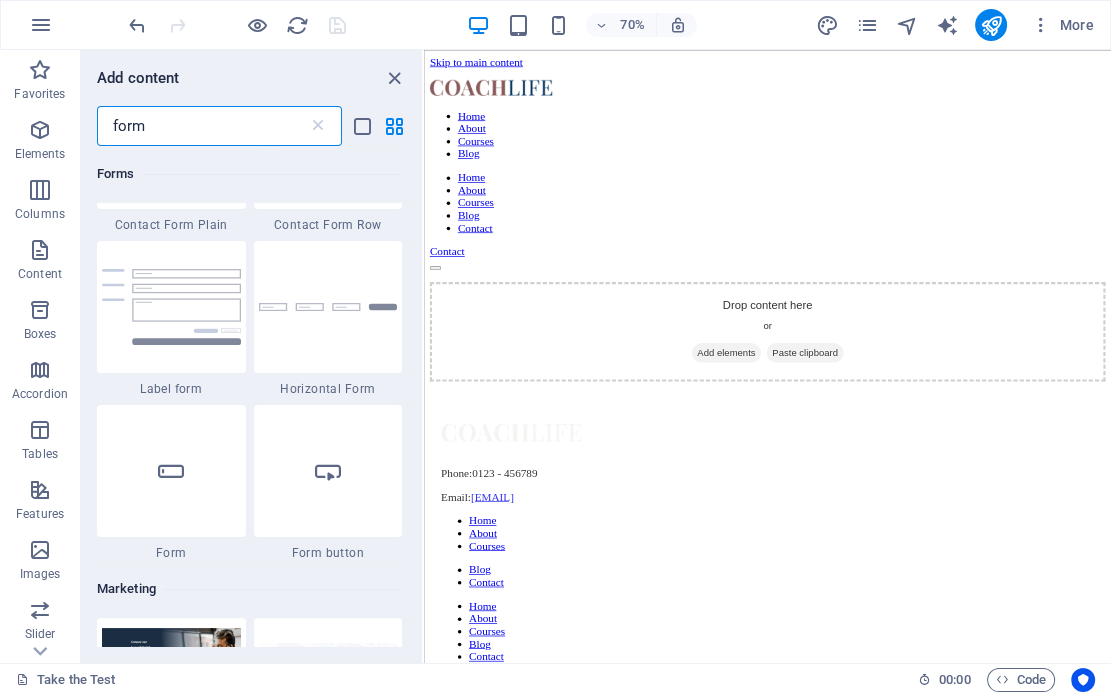 scroll, scrollTop: 1045, scrollLeft: 0, axis: vertical 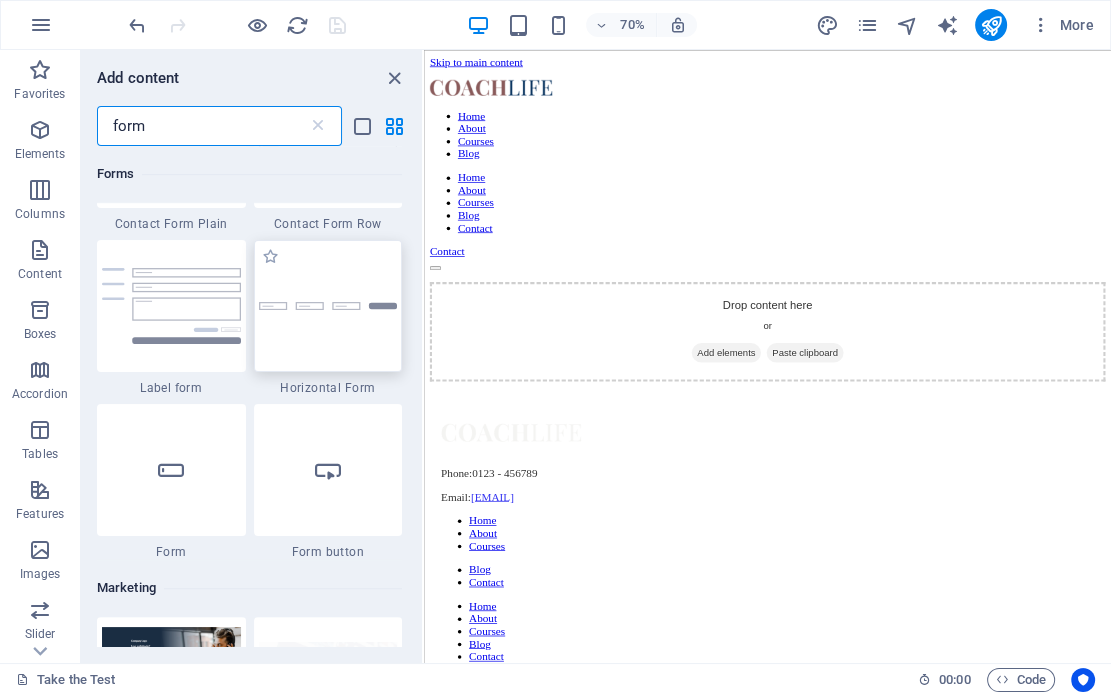 type on "form" 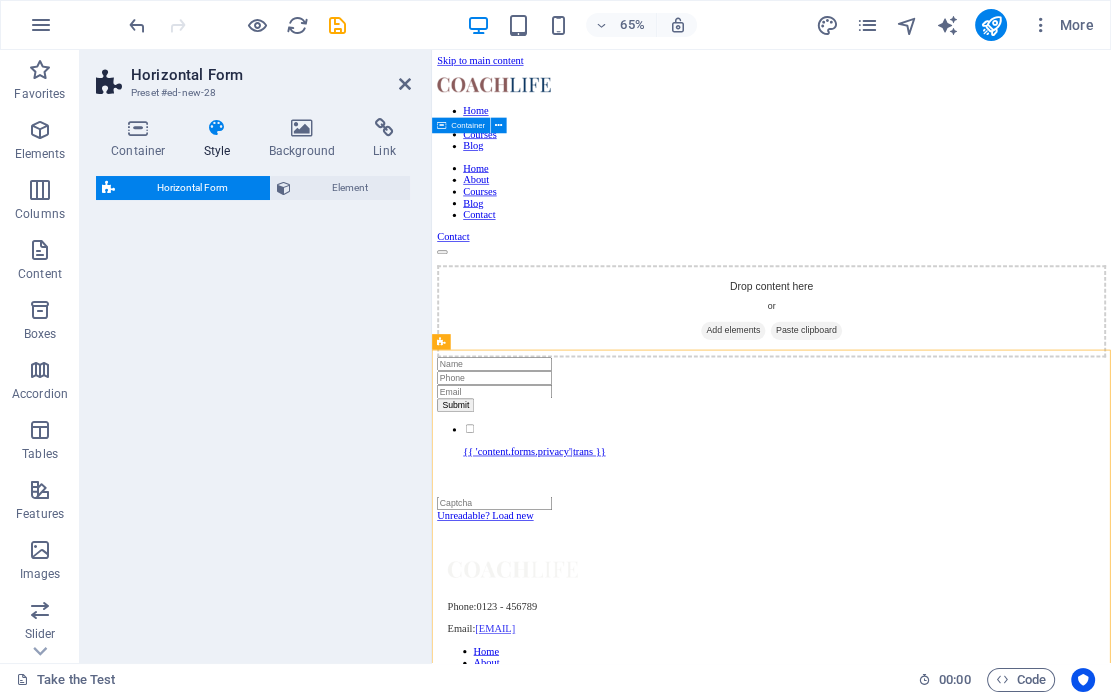select on "rem" 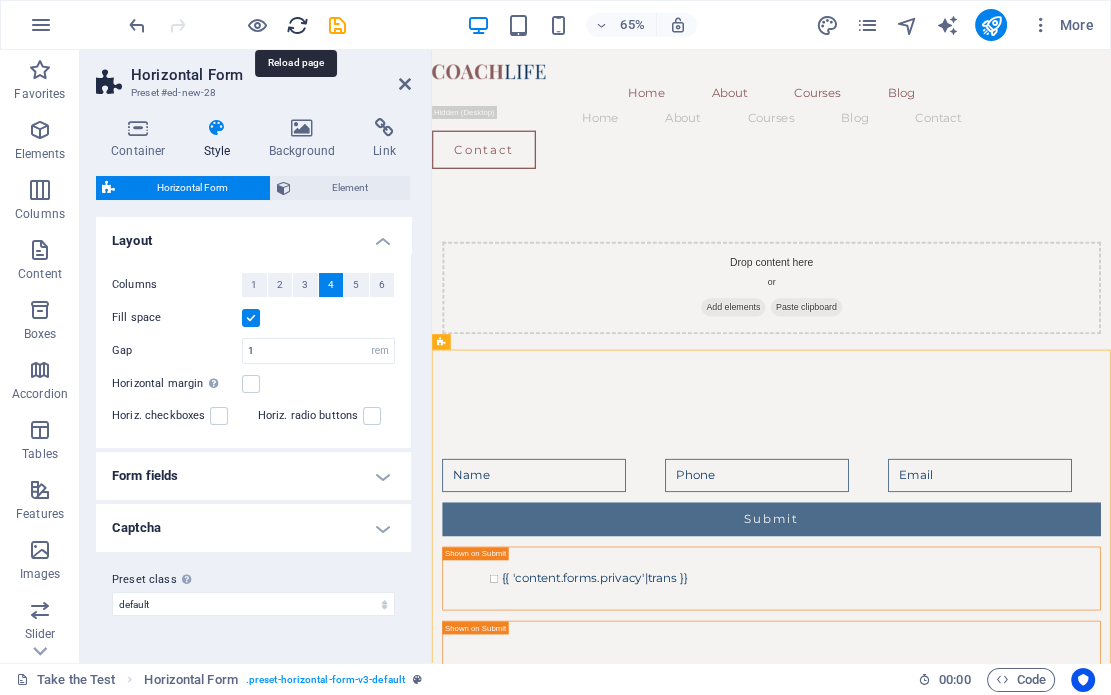 click at bounding box center (297, 25) 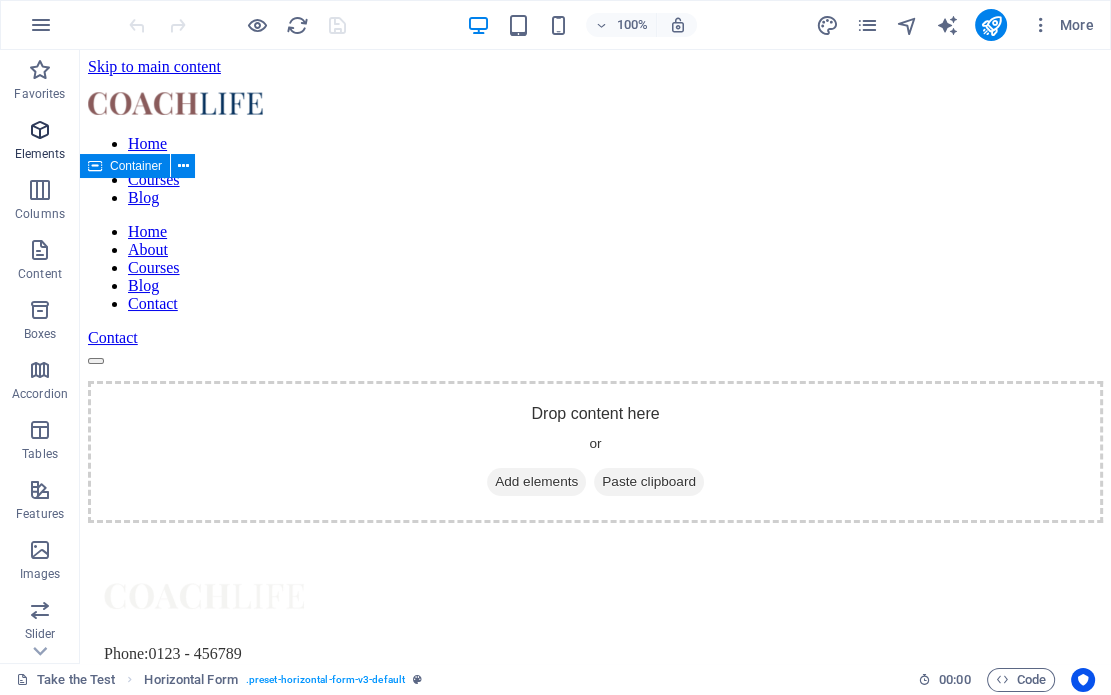 scroll, scrollTop: 0, scrollLeft: 0, axis: both 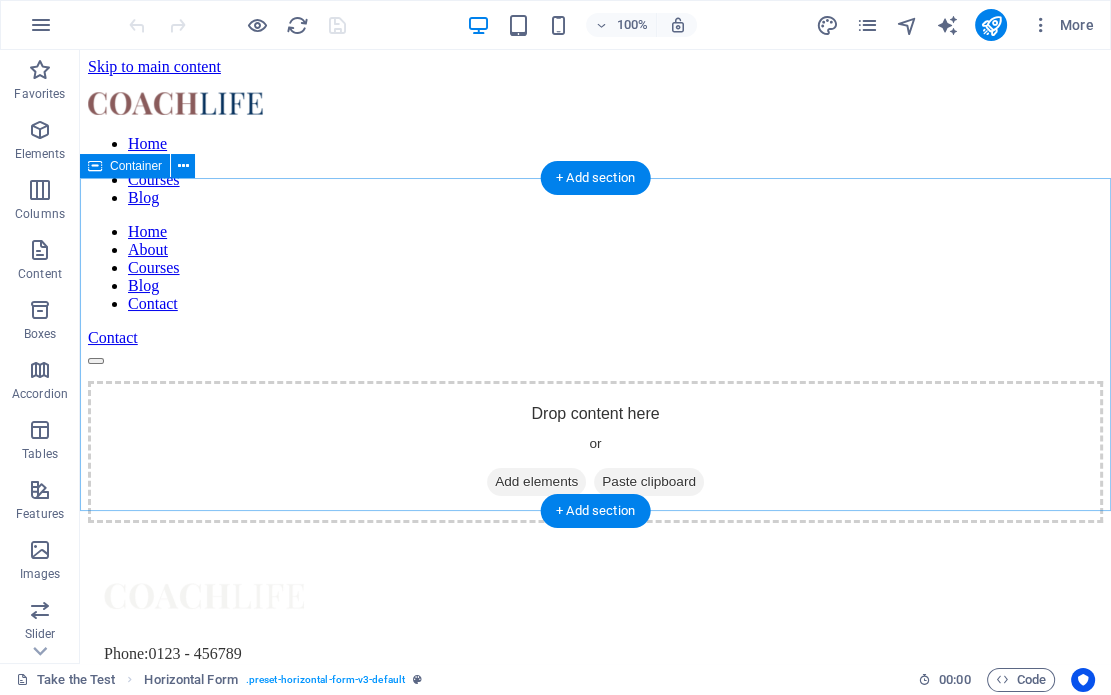click on "Add elements" at bounding box center [536, 482] 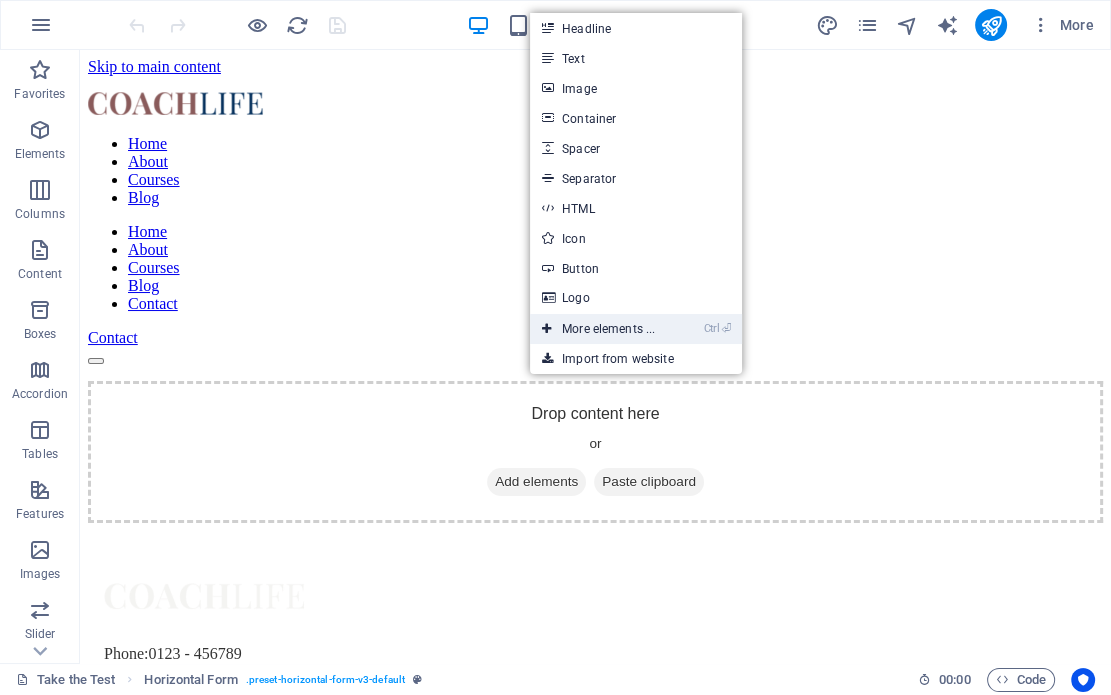 click on "Ctrl ⏎  More elements ..." at bounding box center (598, 329) 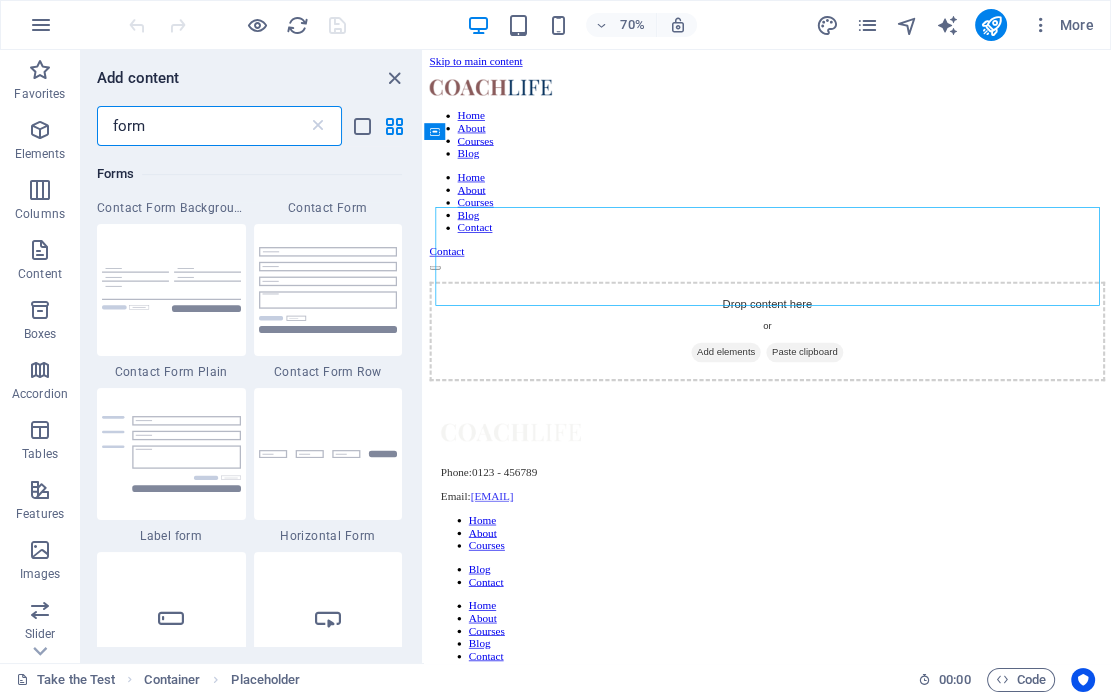 scroll, scrollTop: 950, scrollLeft: 0, axis: vertical 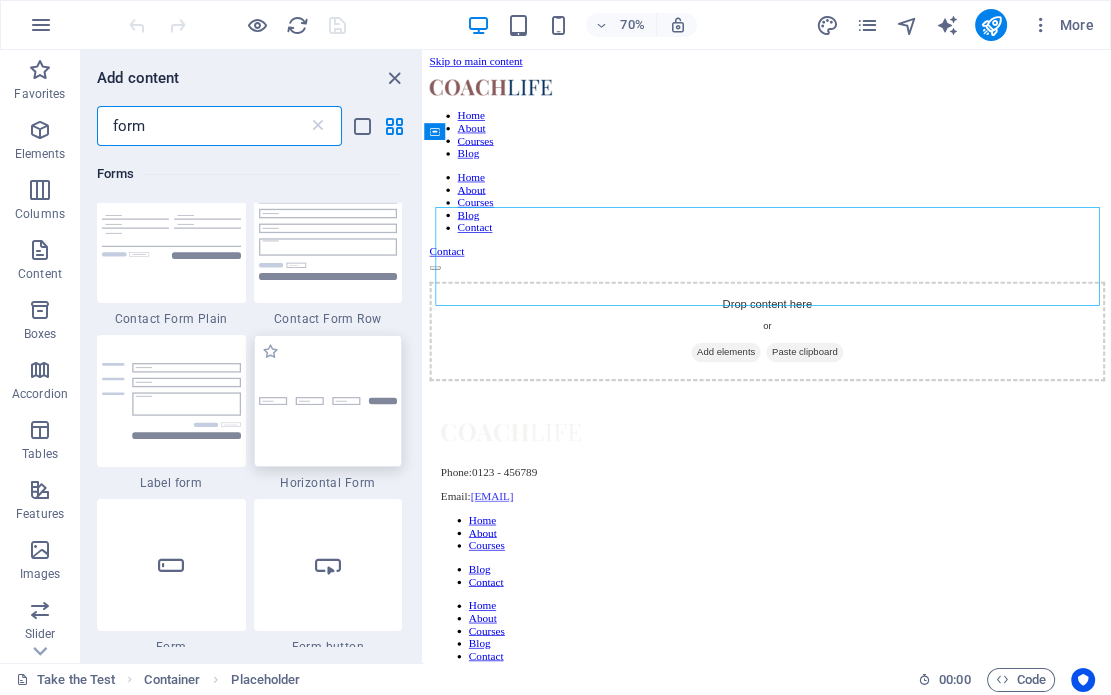 click at bounding box center (328, 401) 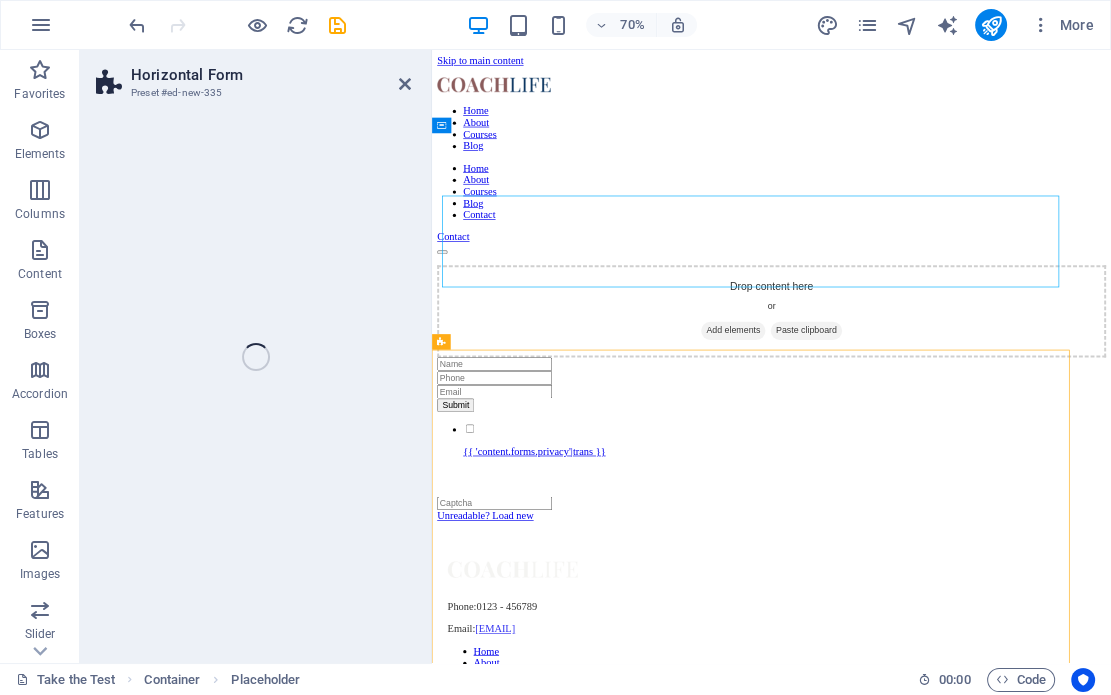 drag, startPoint x: 725, startPoint y: 450, endPoint x: 735, endPoint y: 383, distance: 67.74216 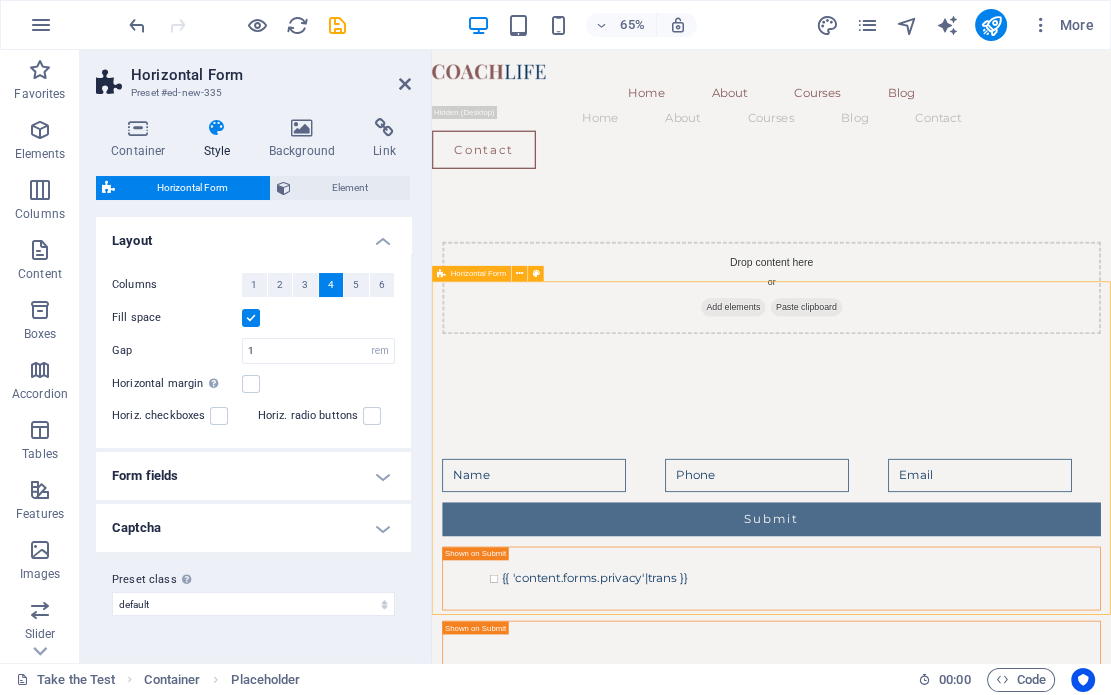 scroll, scrollTop: 105, scrollLeft: 0, axis: vertical 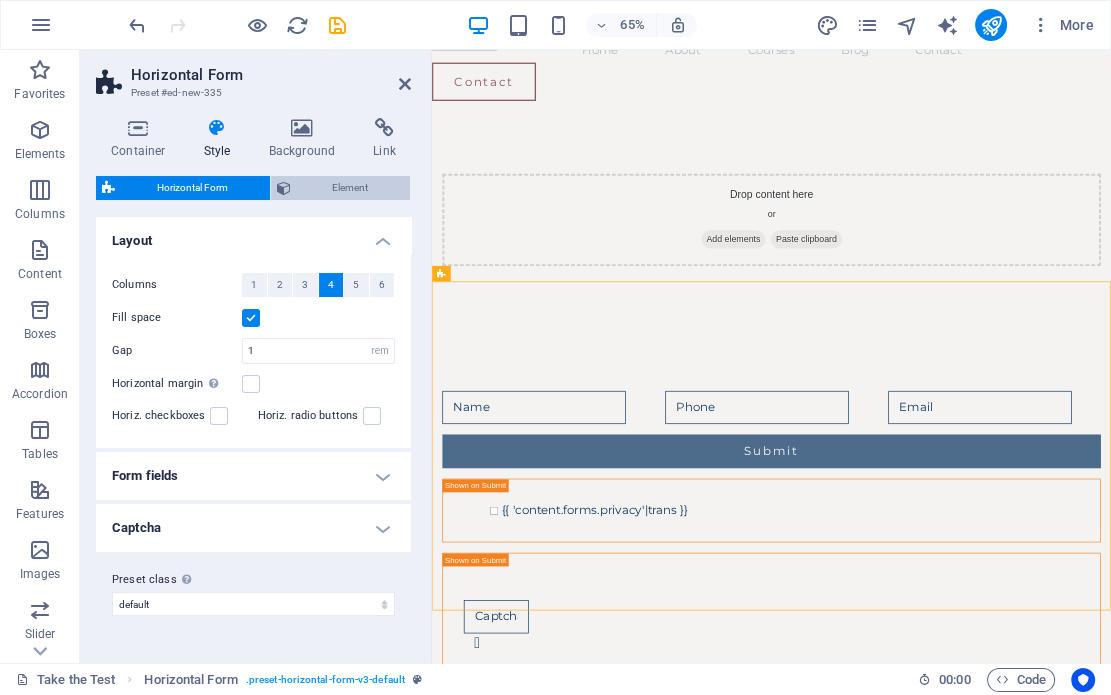 click on "Element" at bounding box center [351, 188] 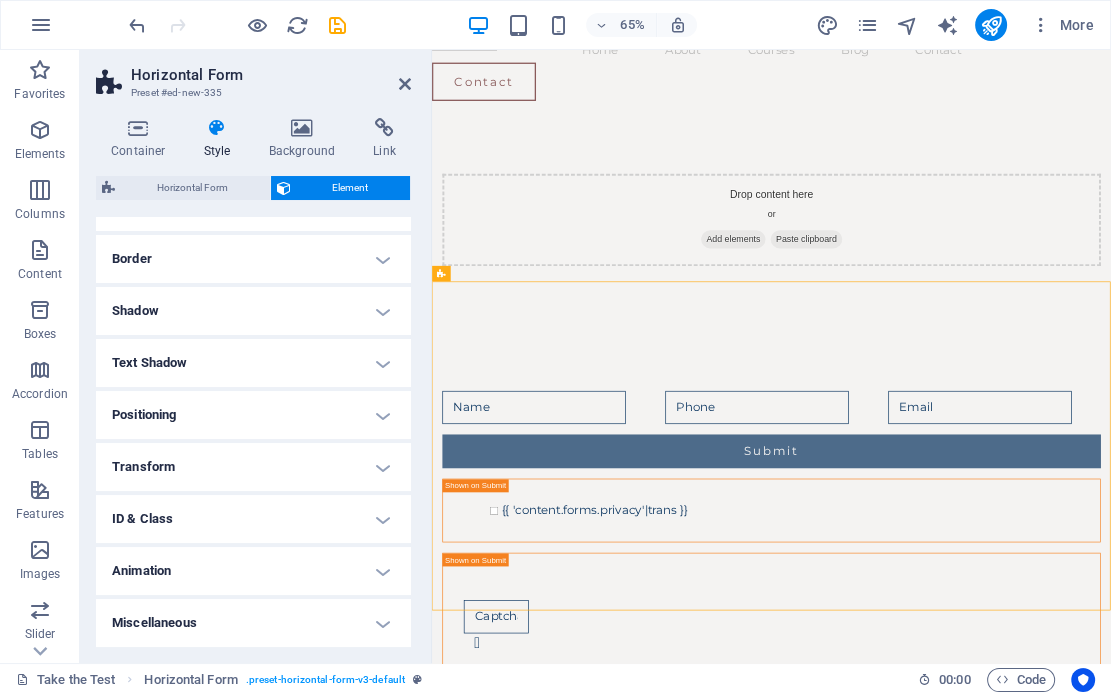 scroll, scrollTop: 0, scrollLeft: 0, axis: both 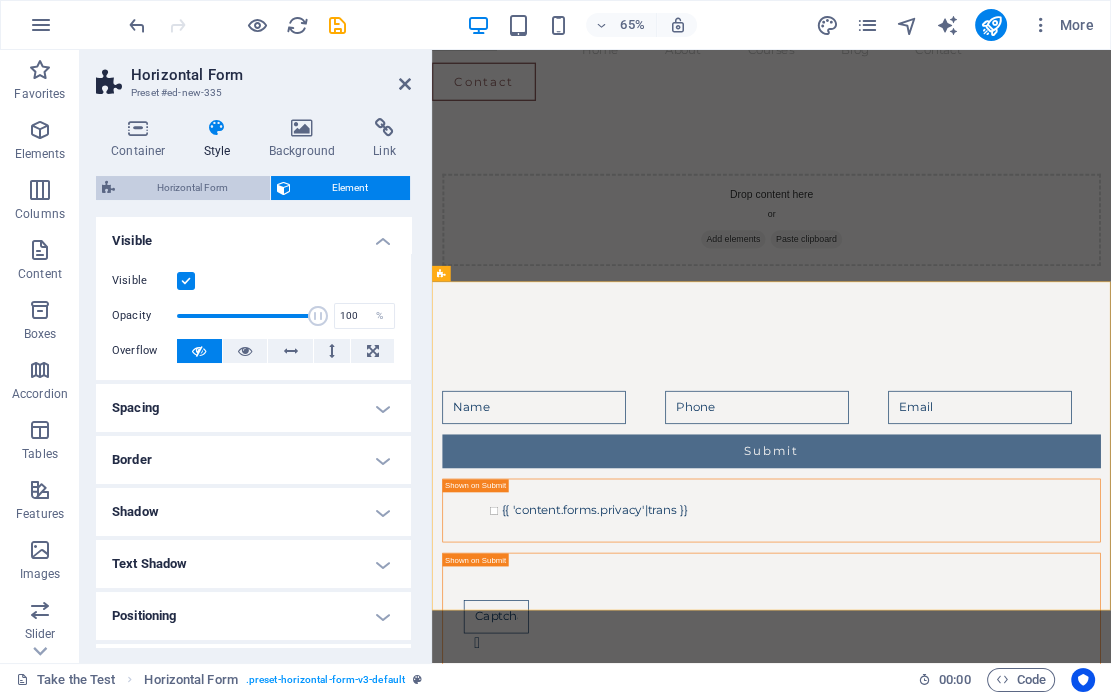 click on "Horizontal Form" at bounding box center (192, 188) 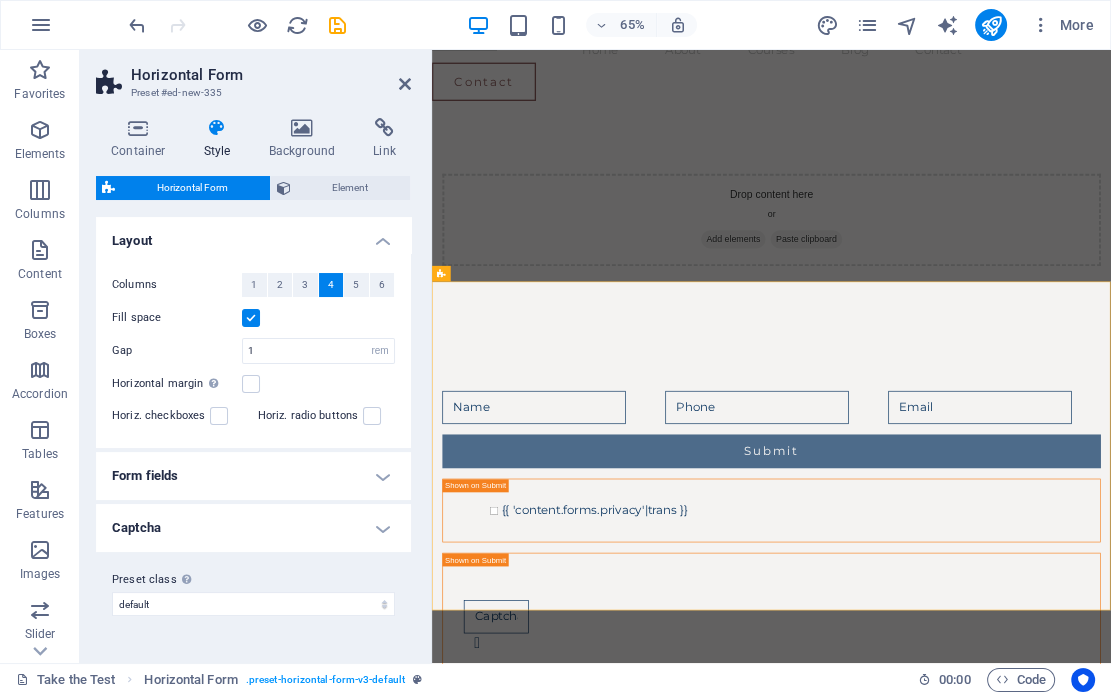 click on "Form fields" at bounding box center (253, 476) 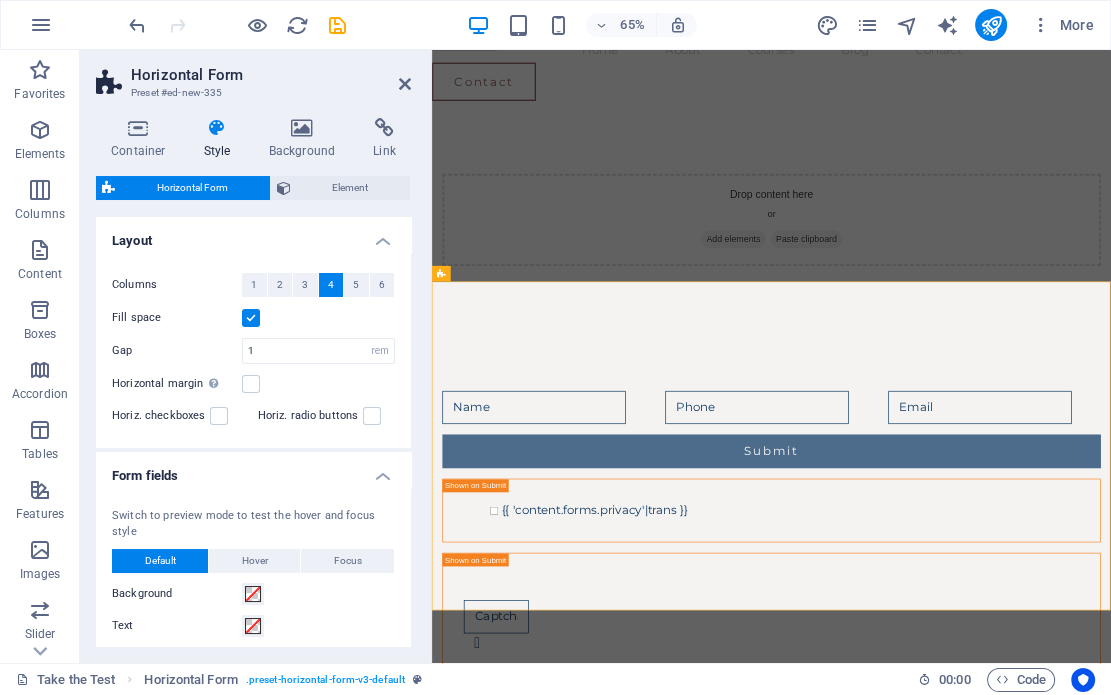 scroll, scrollTop: 462, scrollLeft: 0, axis: vertical 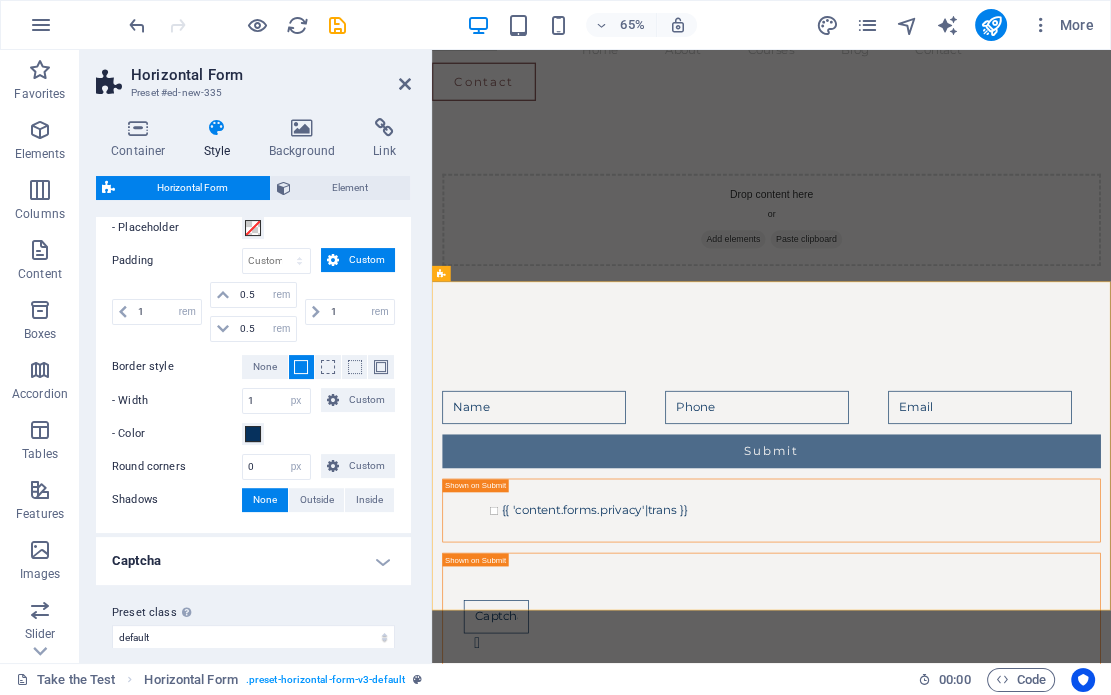 click on "Captcha" at bounding box center [253, 561] 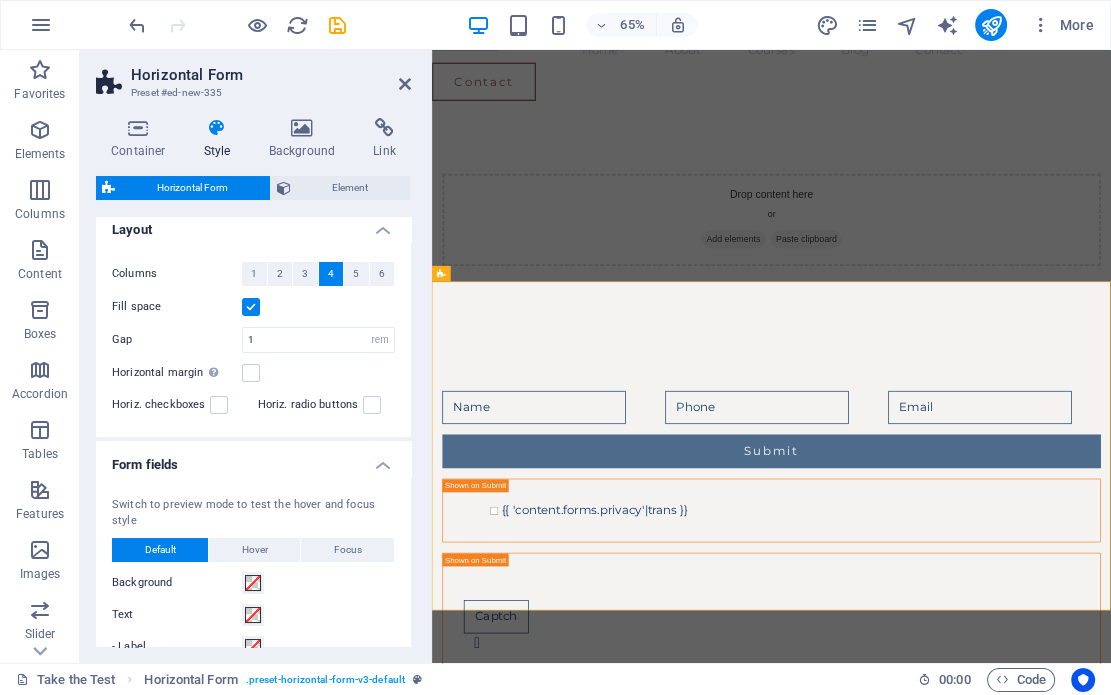 scroll, scrollTop: 0, scrollLeft: 0, axis: both 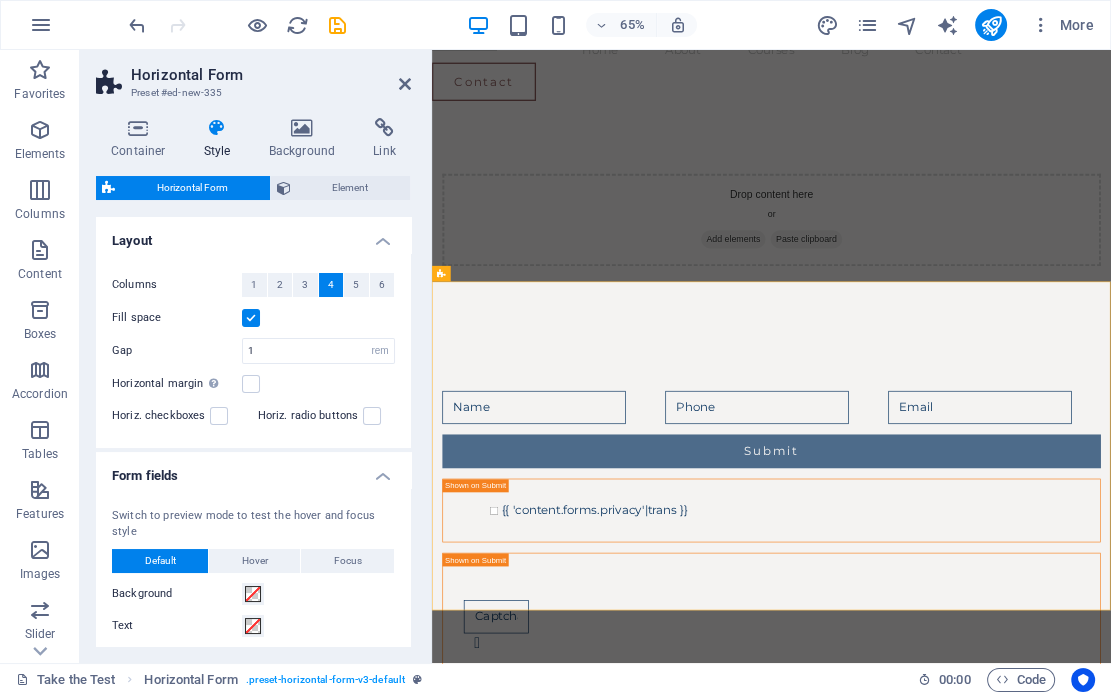 click at bounding box center [217, 128] 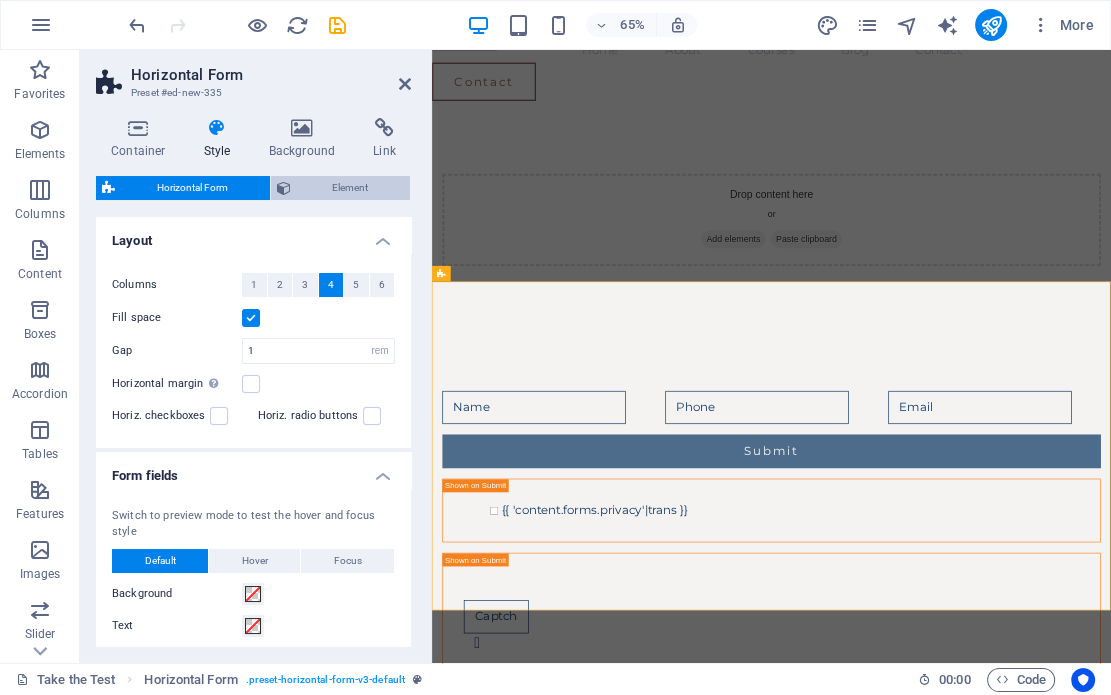 click on "Element" at bounding box center (351, 188) 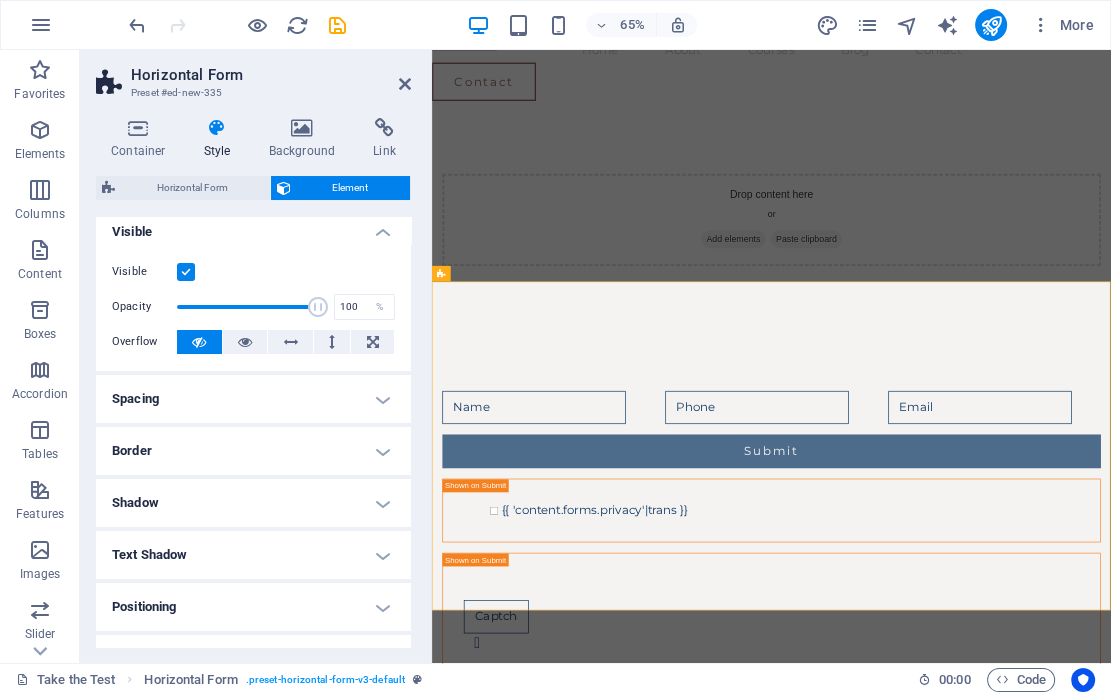 scroll, scrollTop: 0, scrollLeft: 0, axis: both 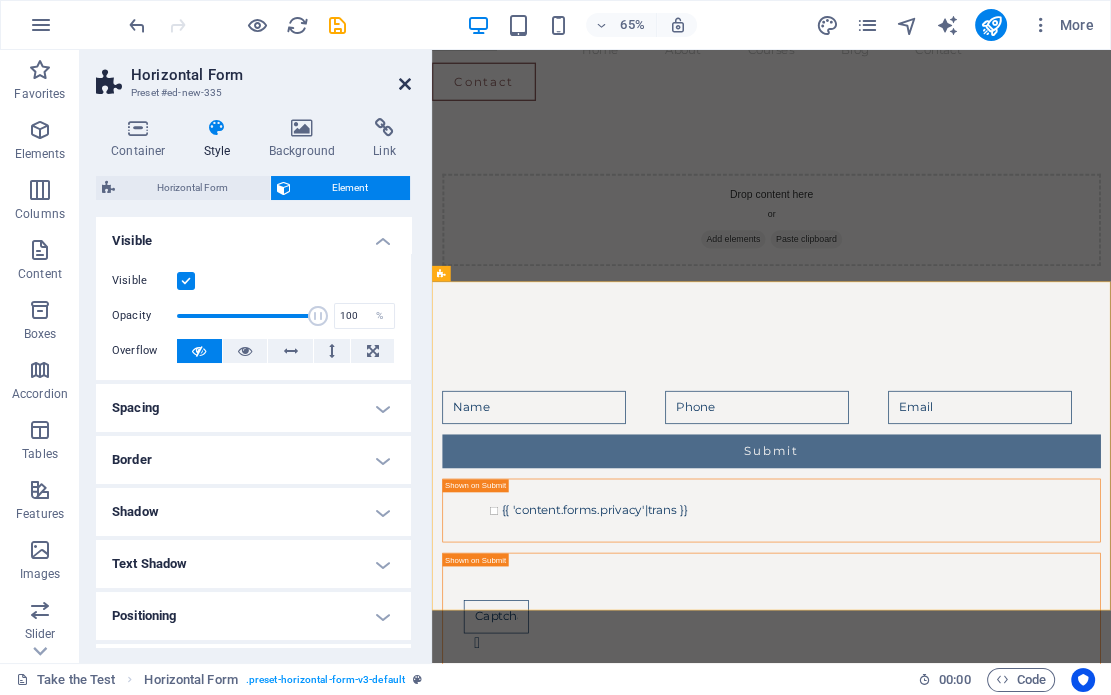 click at bounding box center (405, 84) 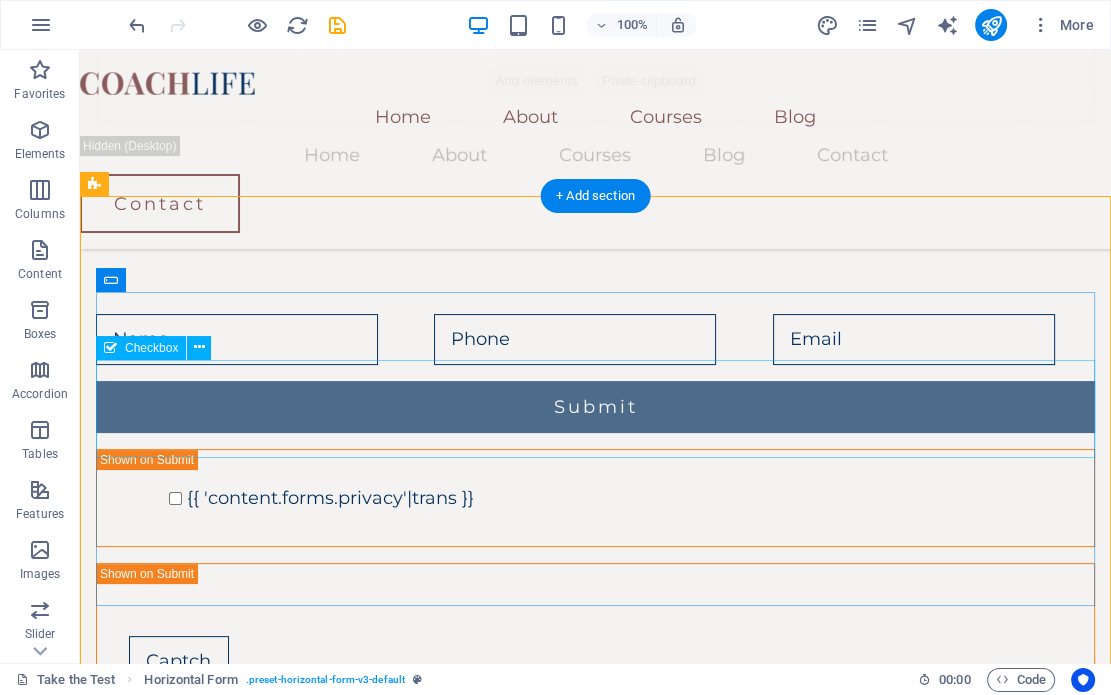 scroll, scrollTop: 315, scrollLeft: 0, axis: vertical 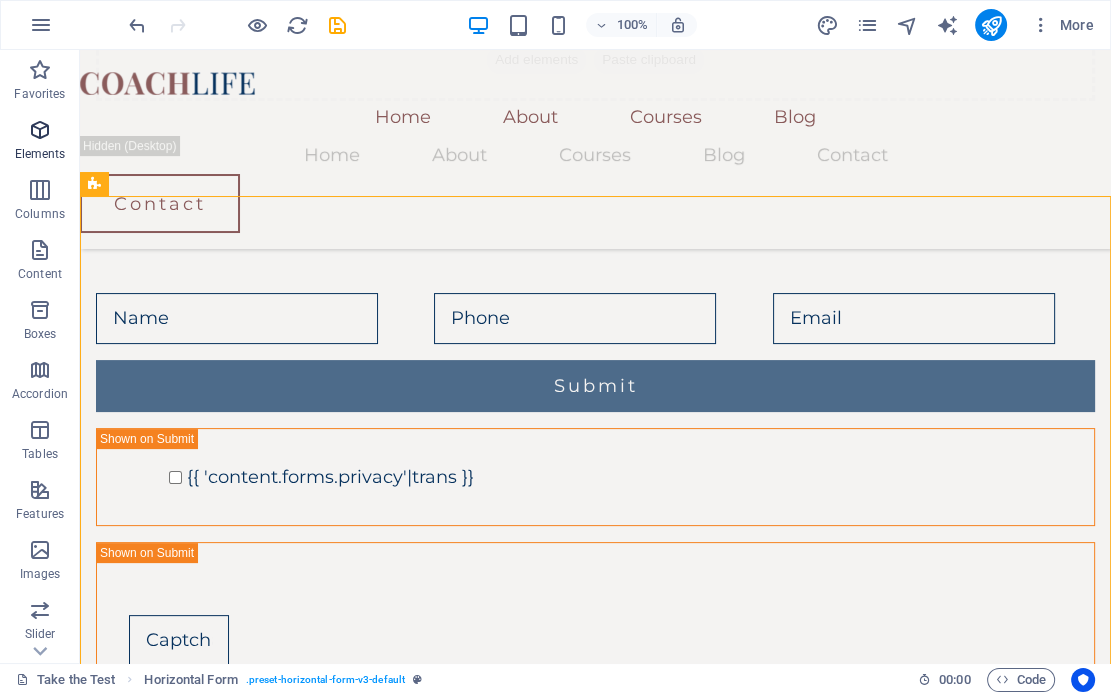 click on "Elements" at bounding box center [40, 154] 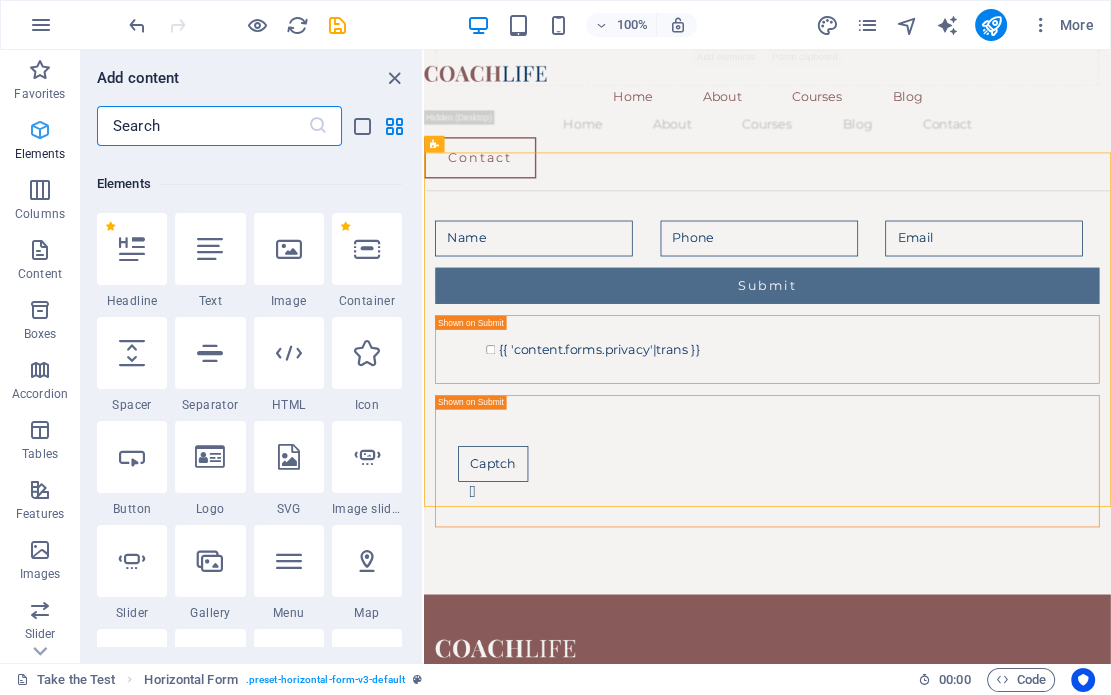 scroll, scrollTop: 213, scrollLeft: 0, axis: vertical 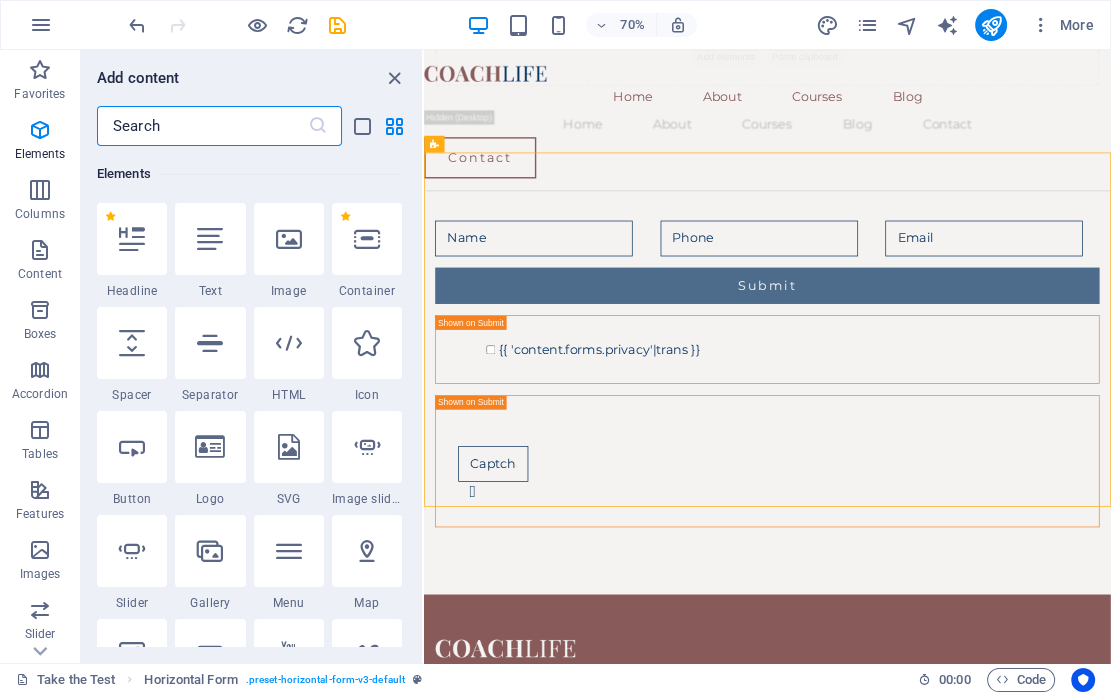 click at bounding box center [202, 126] 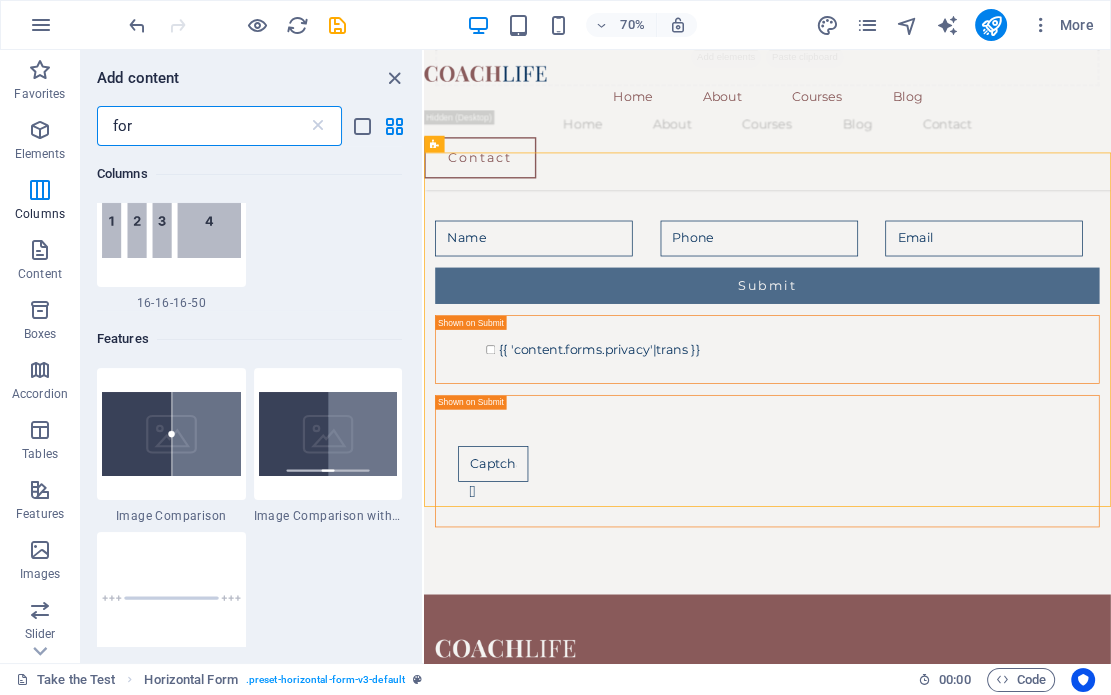 scroll, scrollTop: 0, scrollLeft: 0, axis: both 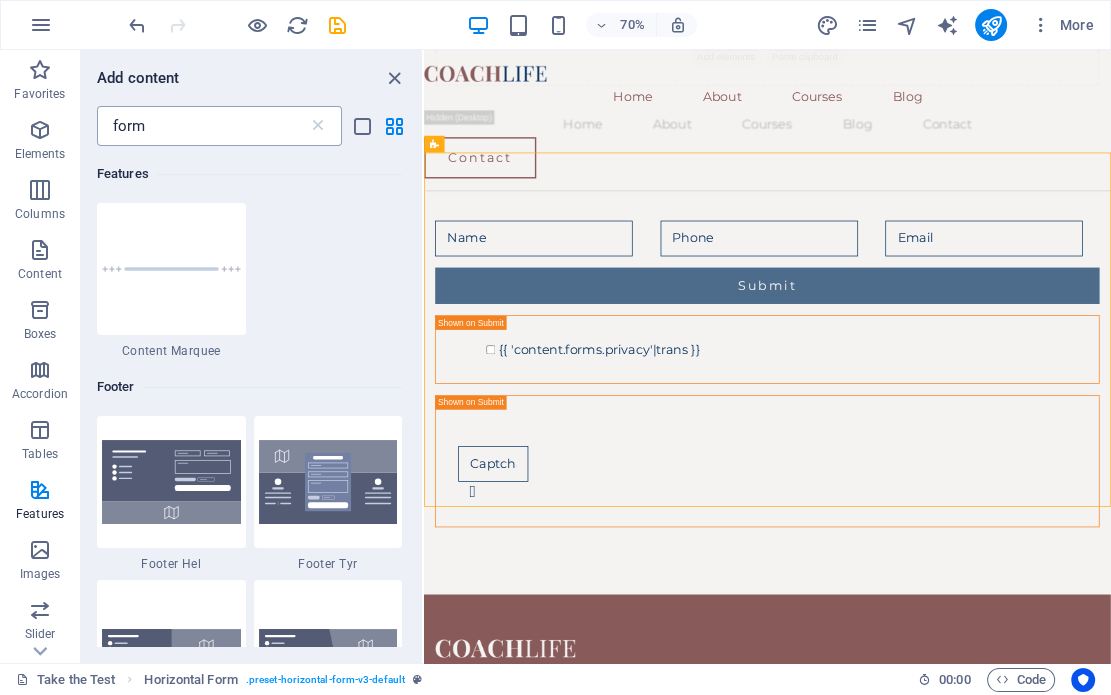 click on "form" at bounding box center (202, 126) 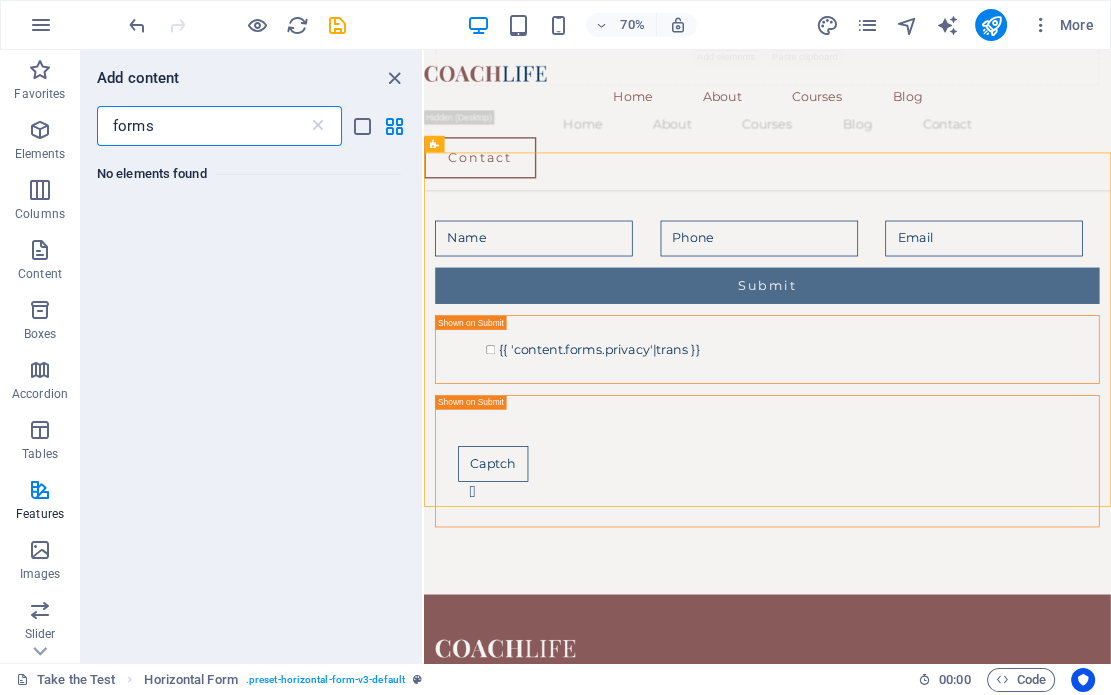type on "form" 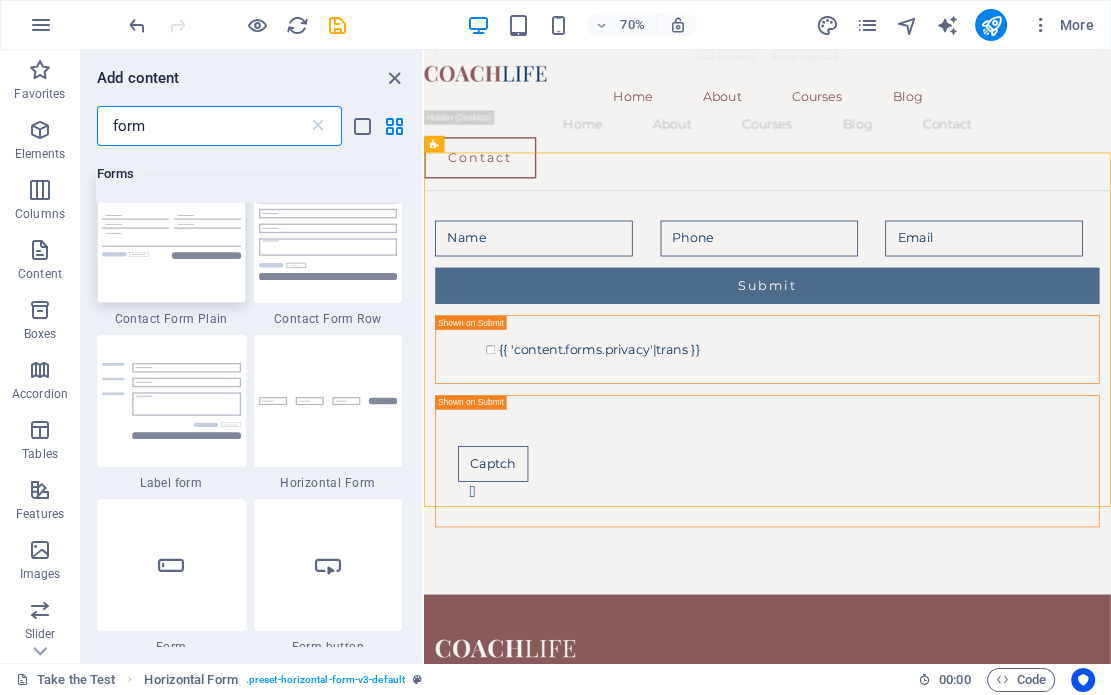 scroll, scrollTop: 1045, scrollLeft: 0, axis: vertical 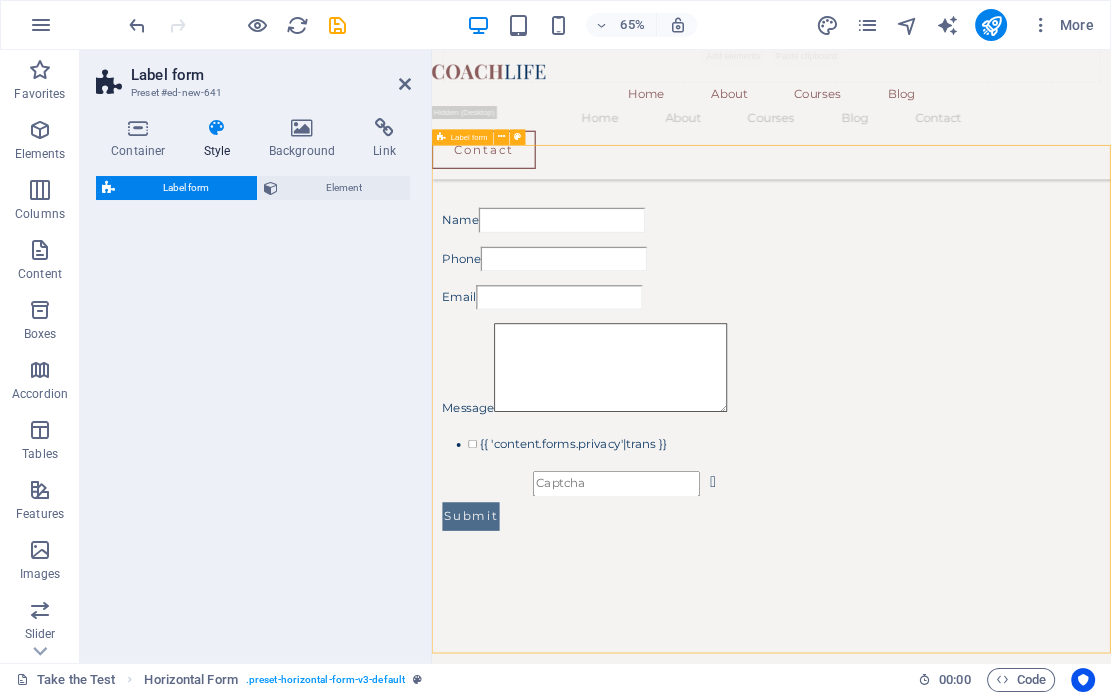 select on "rem" 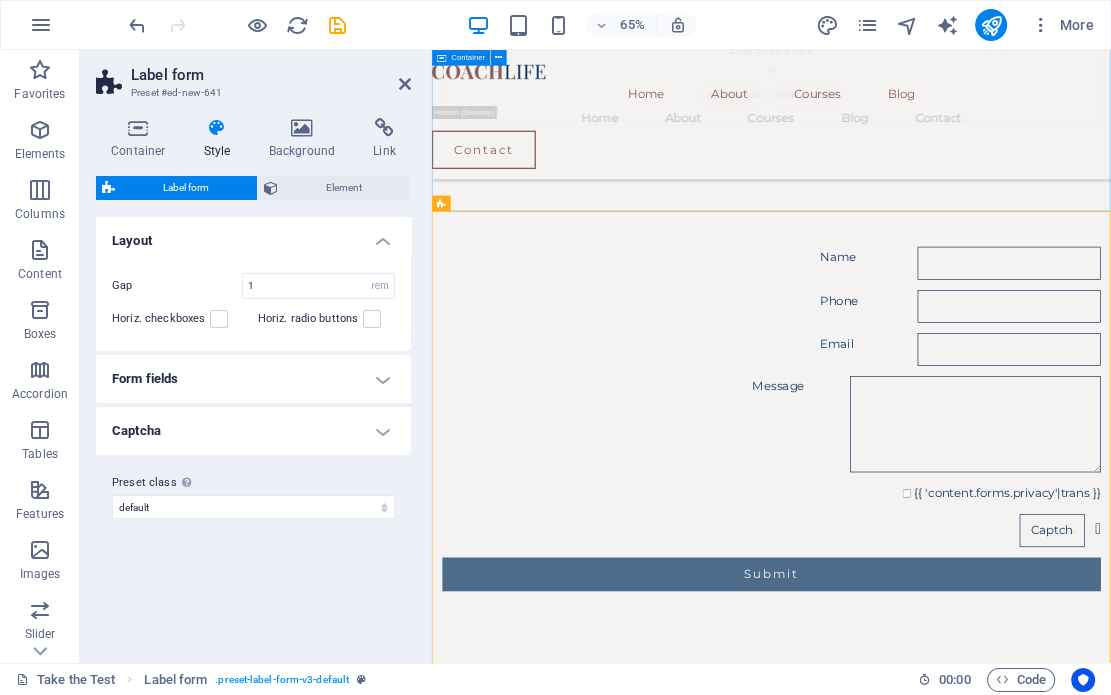 scroll, scrollTop: 210, scrollLeft: 0, axis: vertical 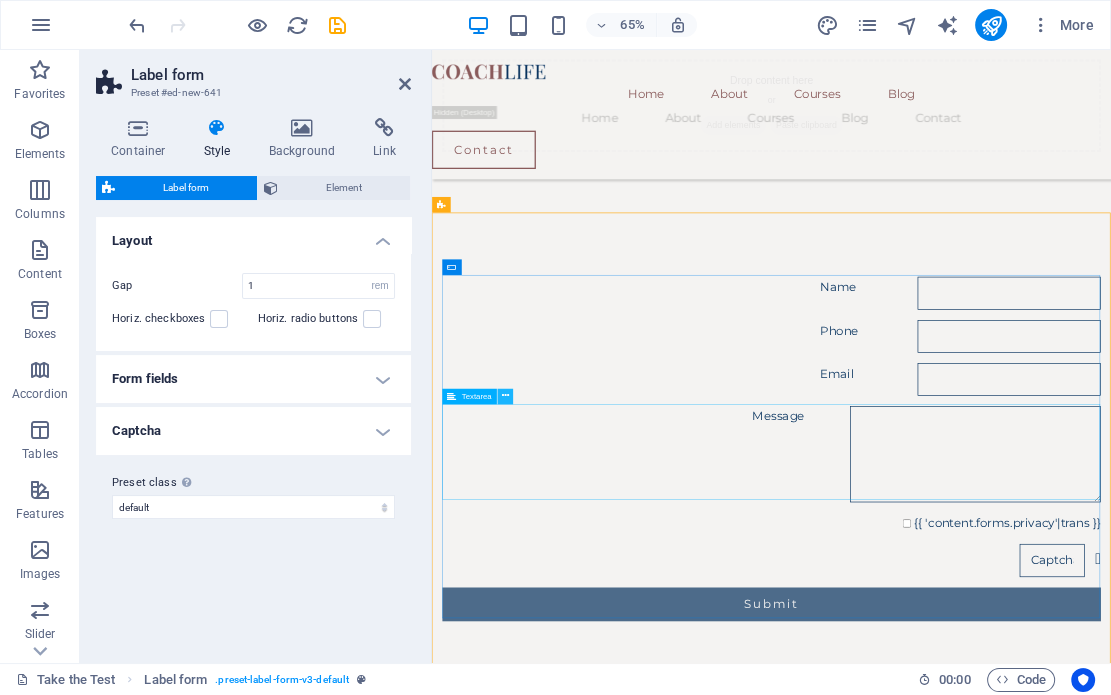 click at bounding box center (505, 396) 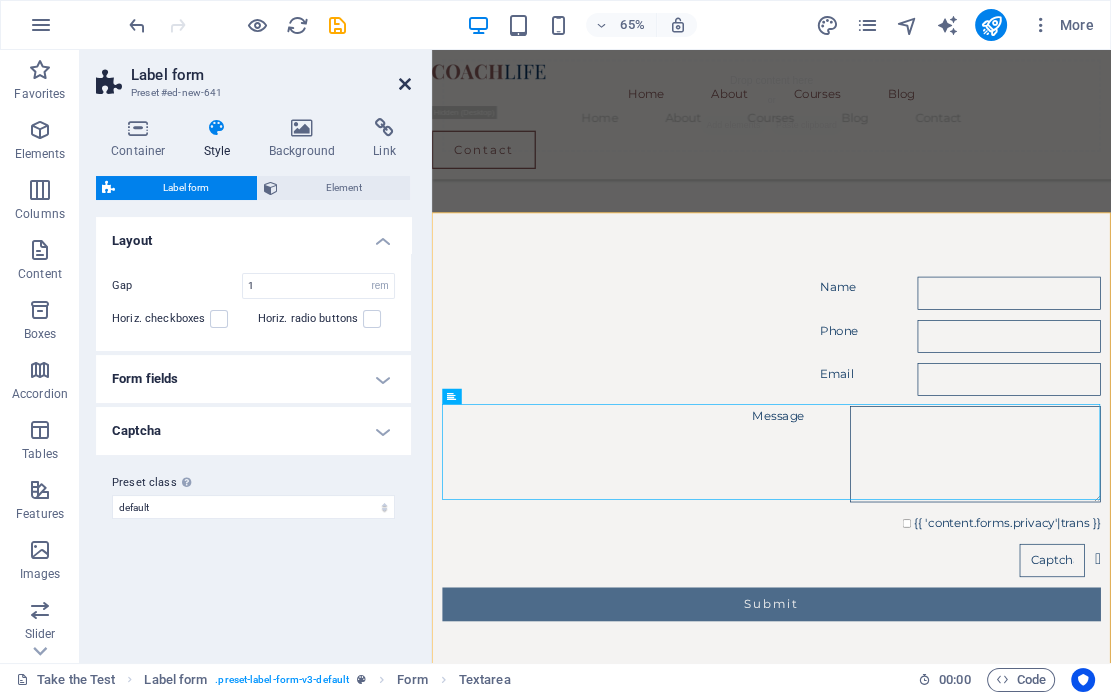 click at bounding box center [405, 84] 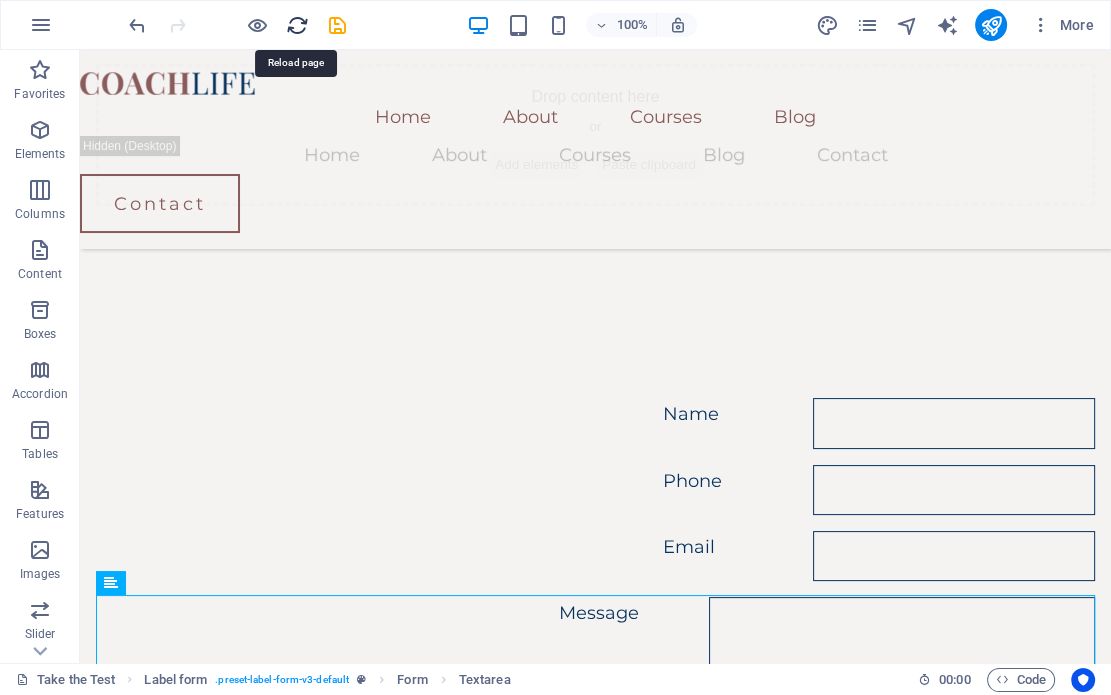 click at bounding box center (297, 25) 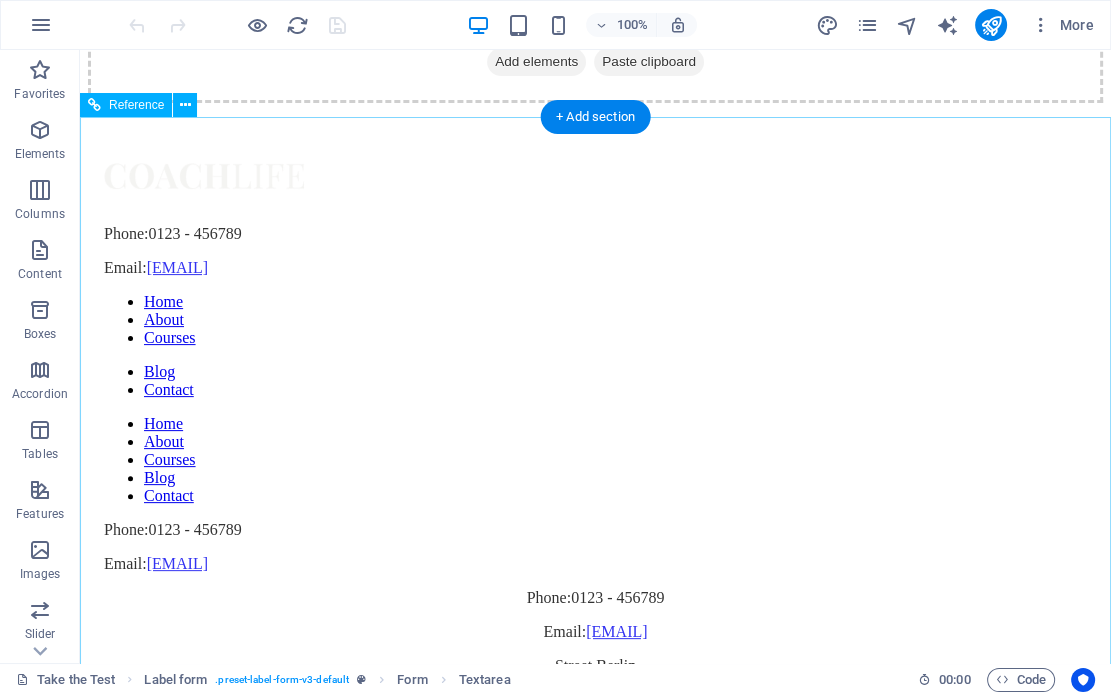 scroll, scrollTop: 0, scrollLeft: 0, axis: both 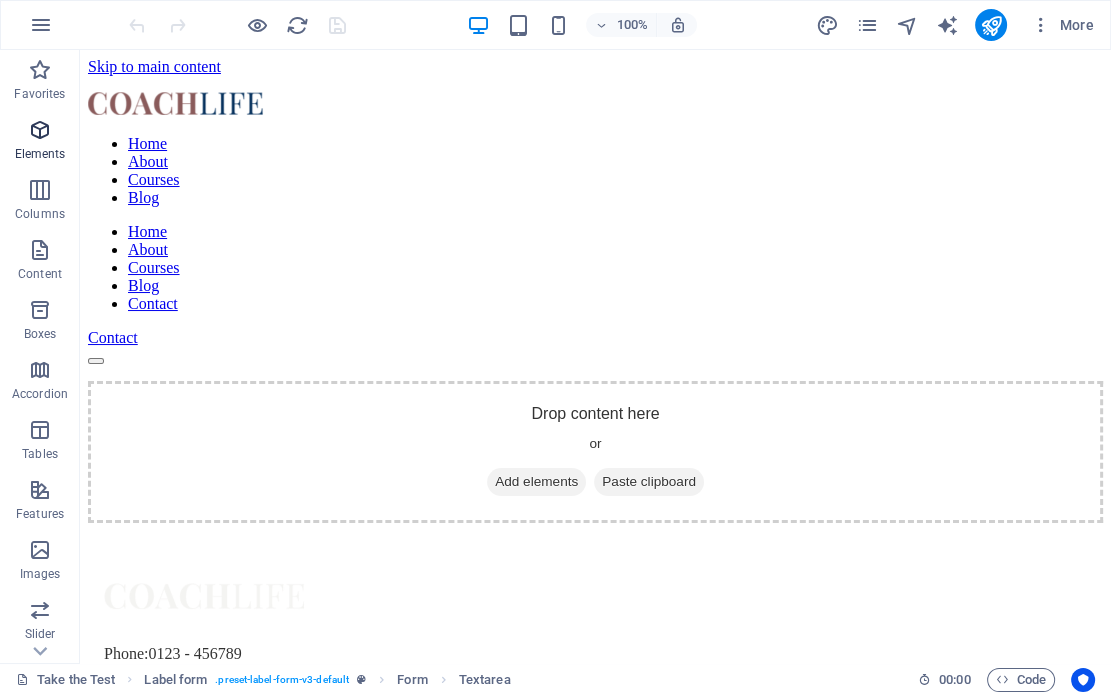 click at bounding box center [40, 130] 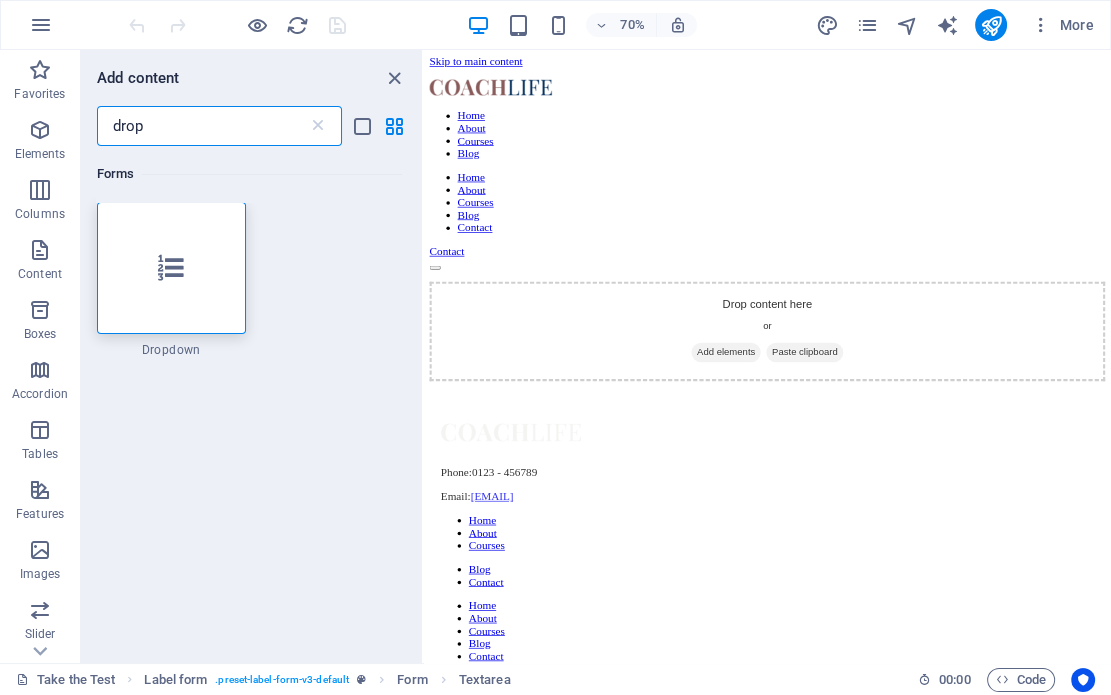 scroll, scrollTop: 0, scrollLeft: 0, axis: both 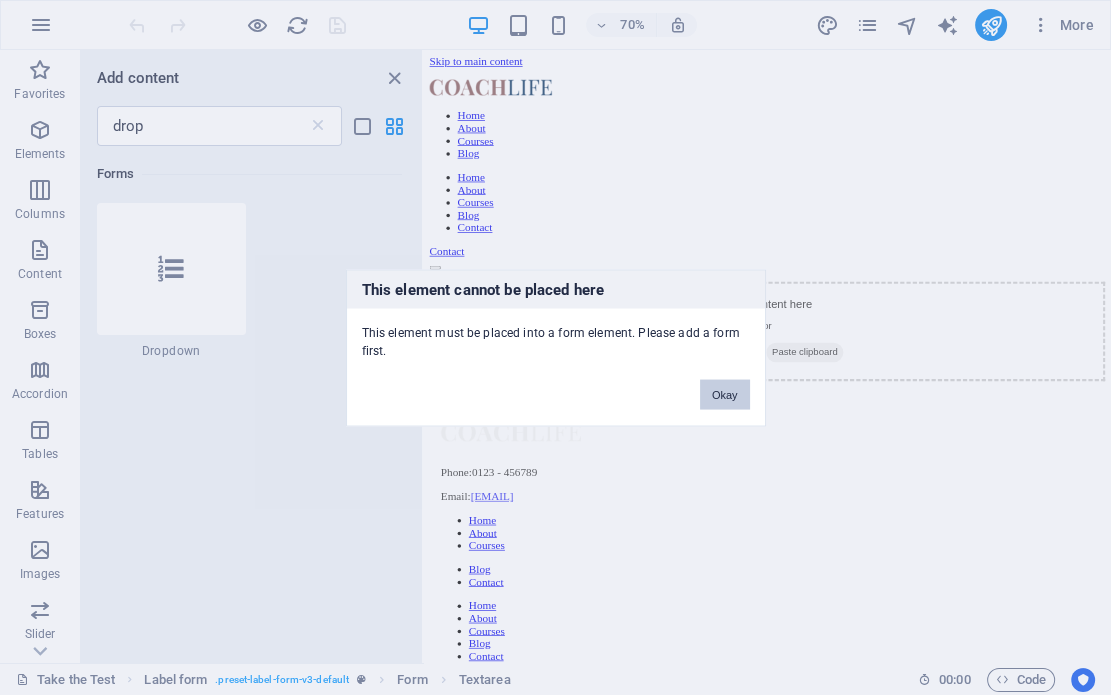 click on "Okay" at bounding box center (725, 394) 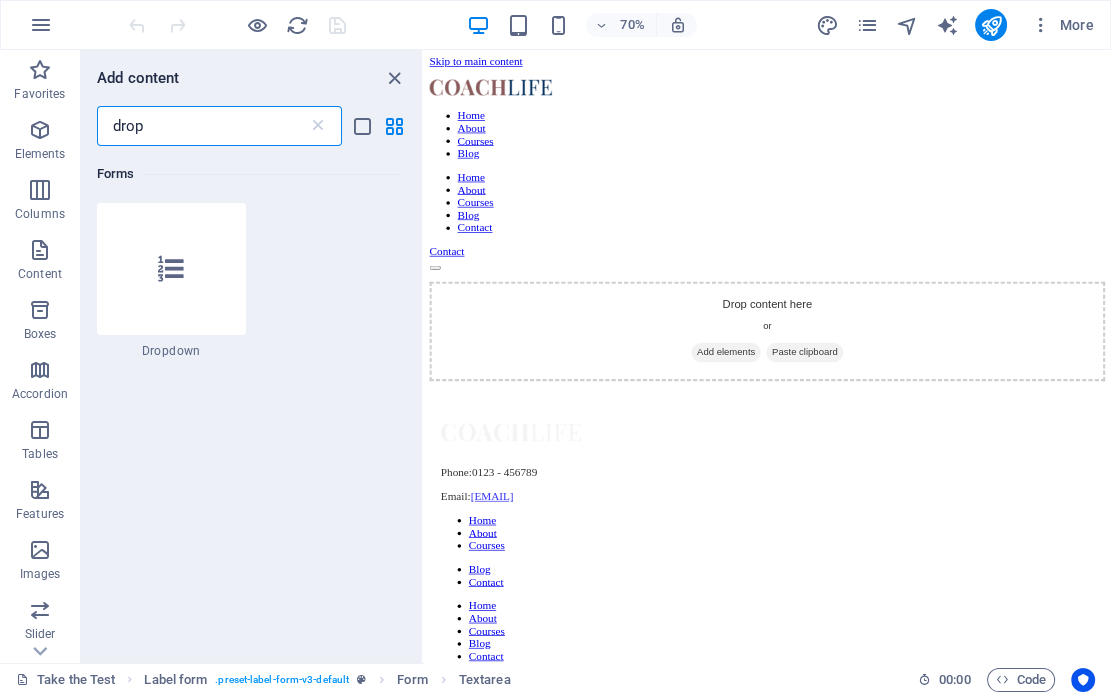 drag, startPoint x: 86, startPoint y: 129, endPoint x: 8, endPoint y: 136, distance: 78.31347 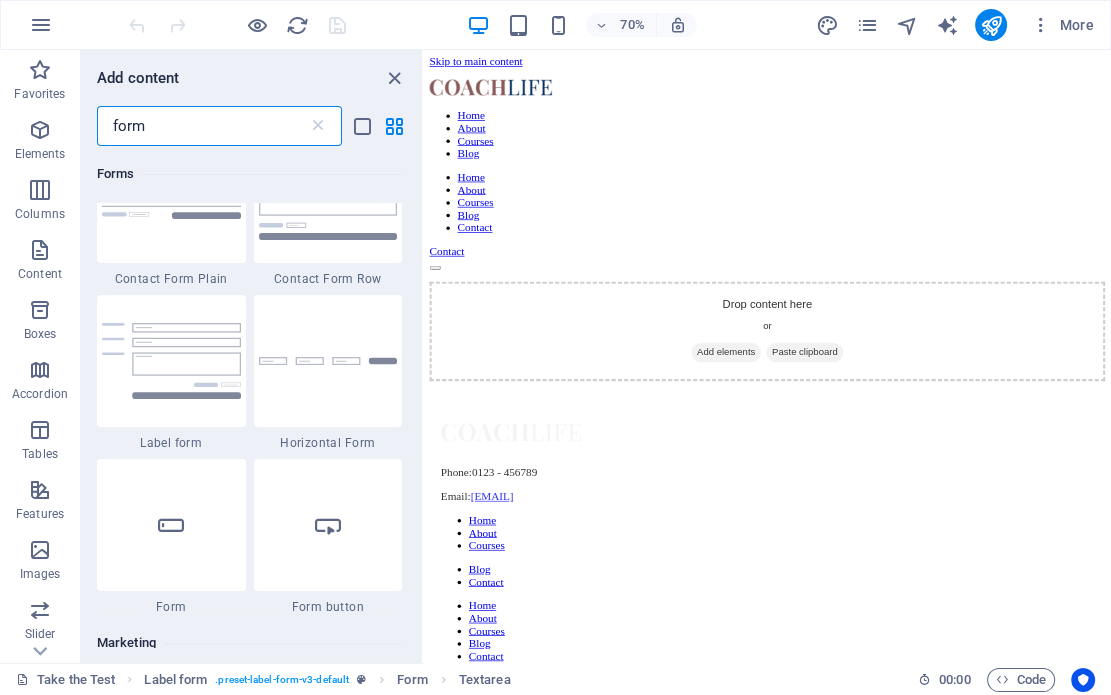 scroll, scrollTop: 1045, scrollLeft: 0, axis: vertical 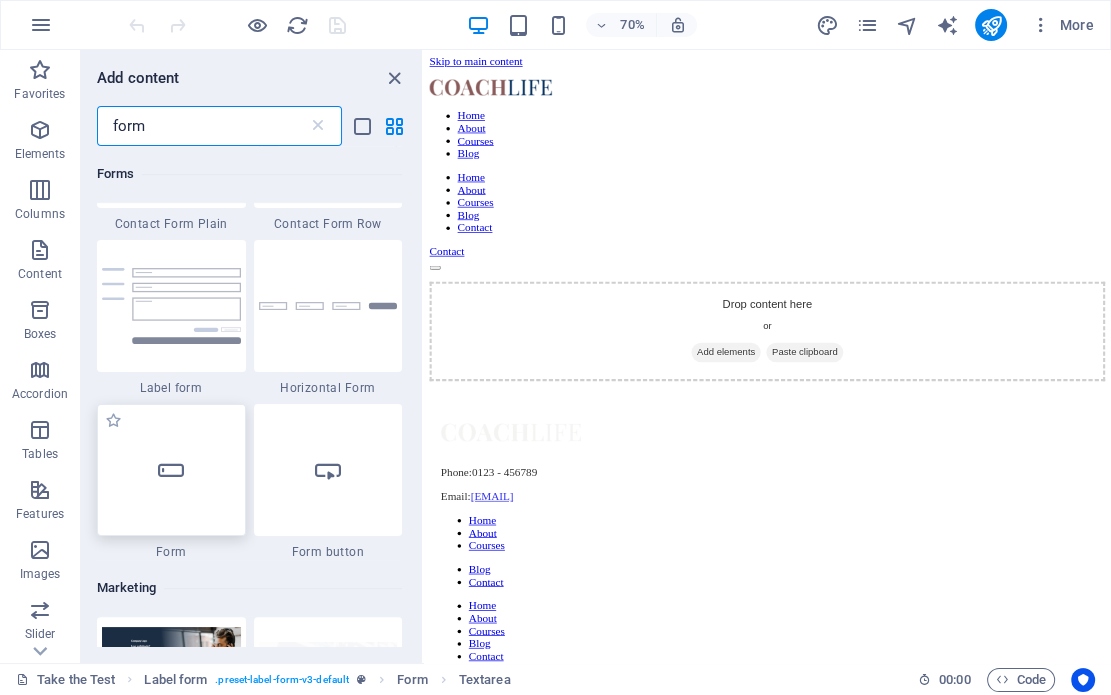 type on "form" 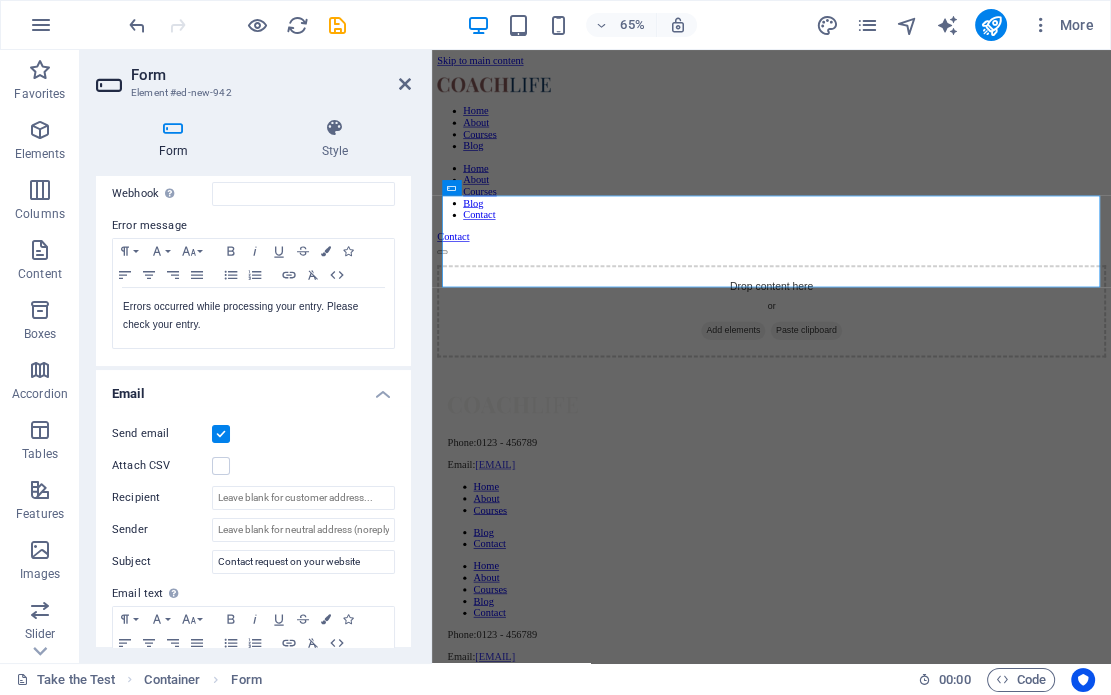 scroll, scrollTop: 0, scrollLeft: 0, axis: both 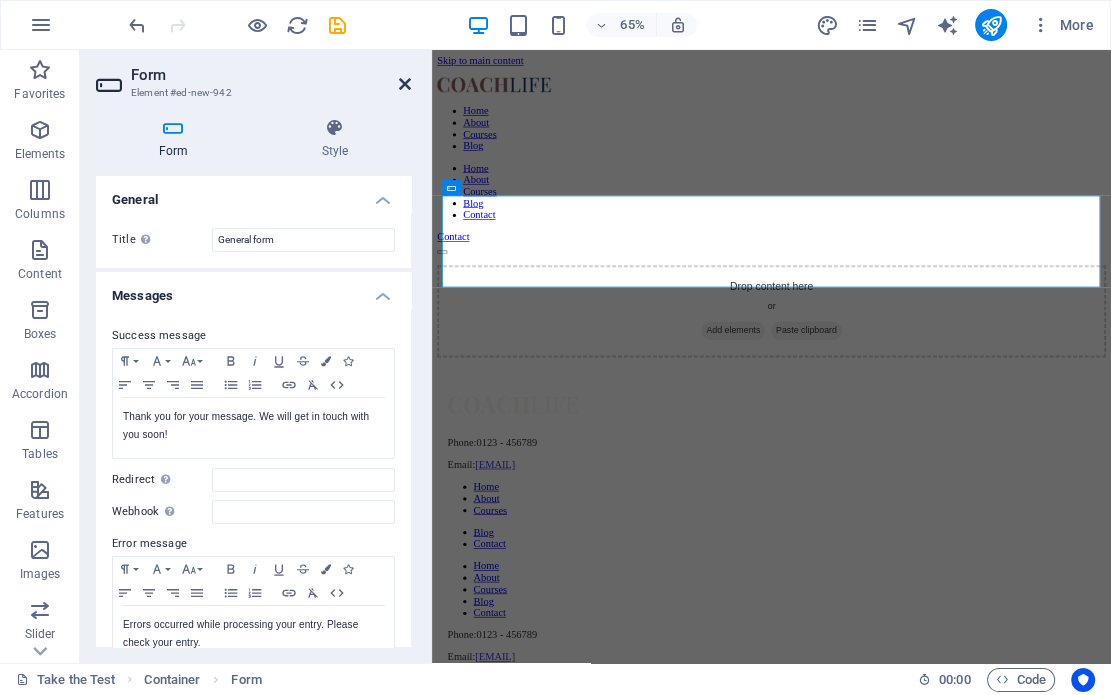 click at bounding box center [405, 84] 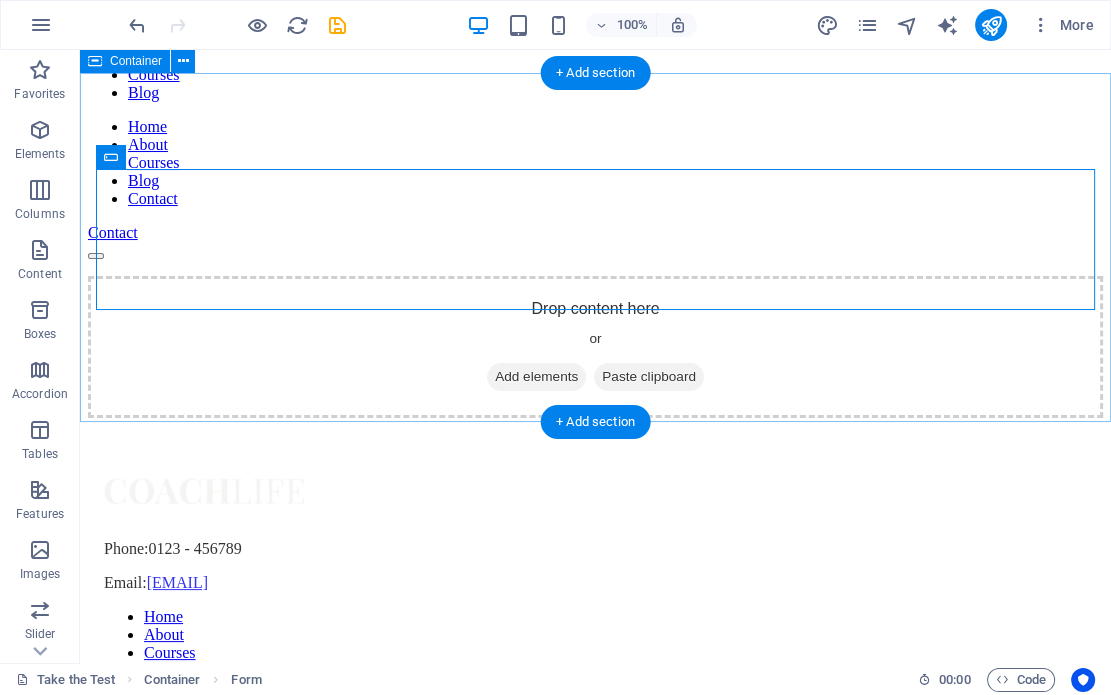 scroll, scrollTop: 0, scrollLeft: 0, axis: both 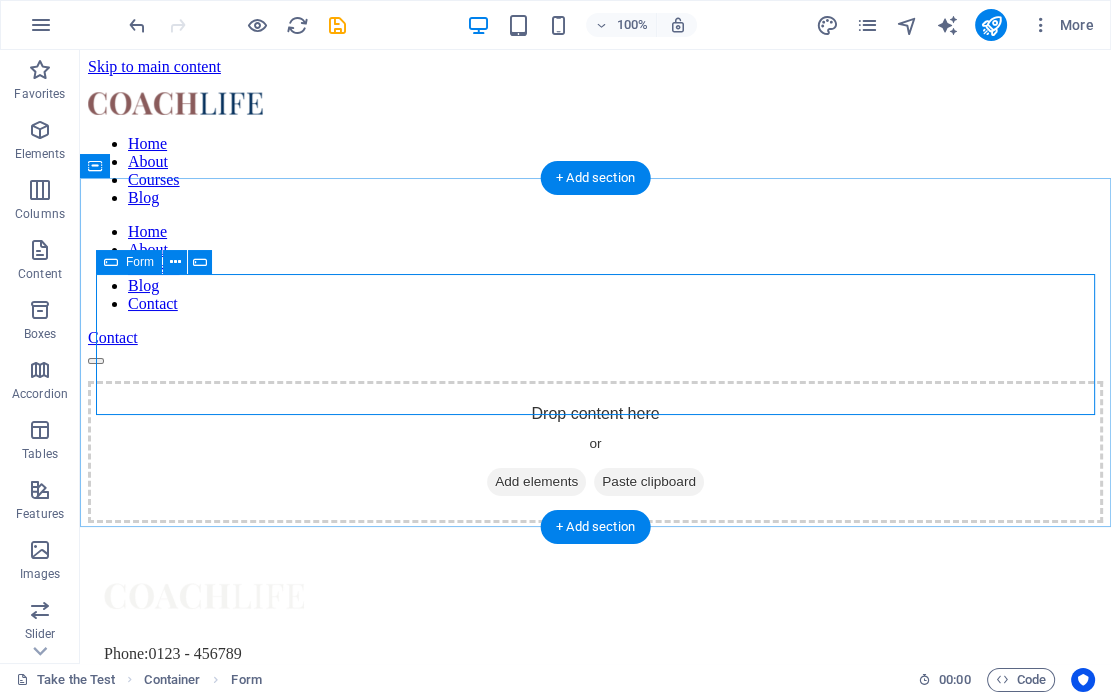 click on "Add elements" at bounding box center (536, 482) 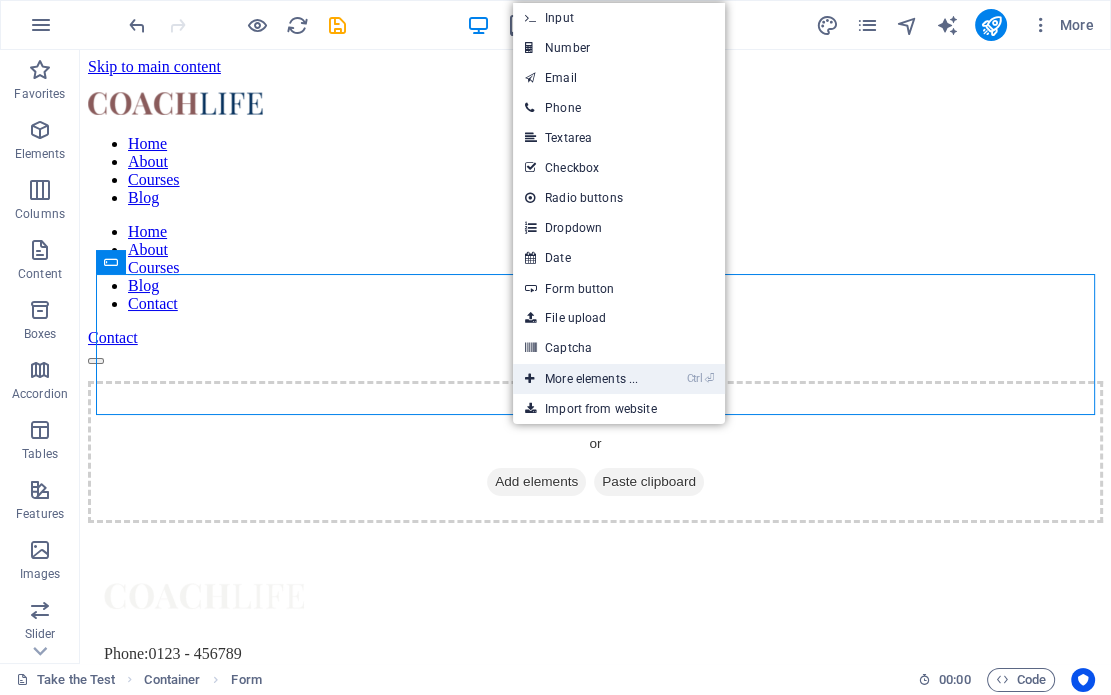click on "Ctrl ⏎  More elements ..." at bounding box center (581, 379) 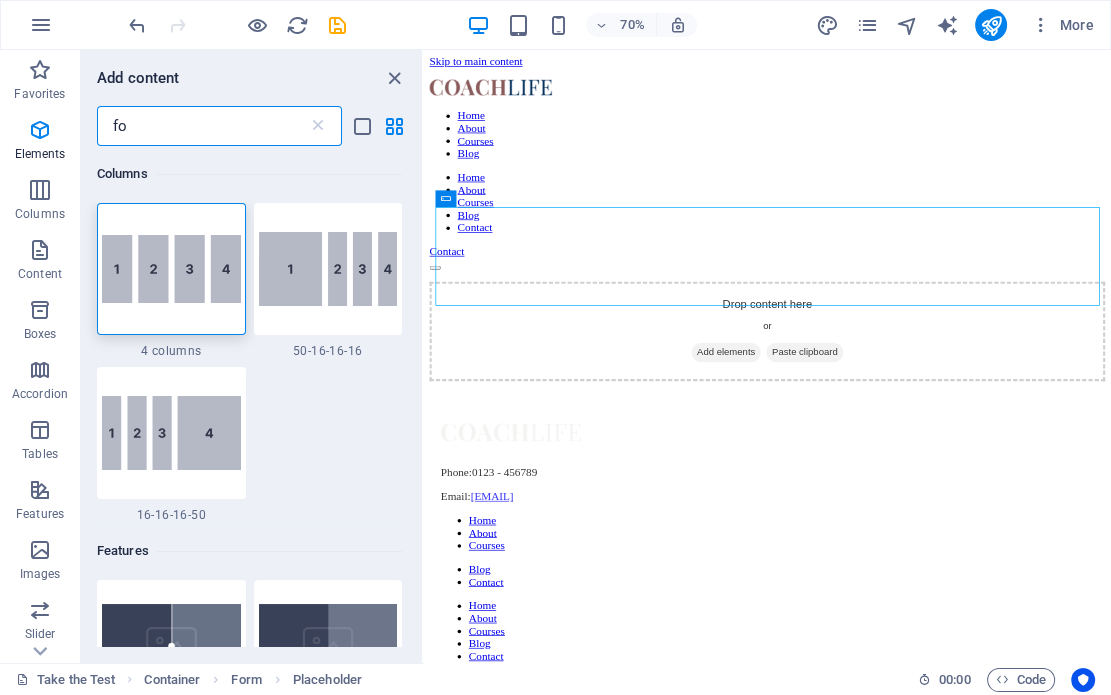 type on "f" 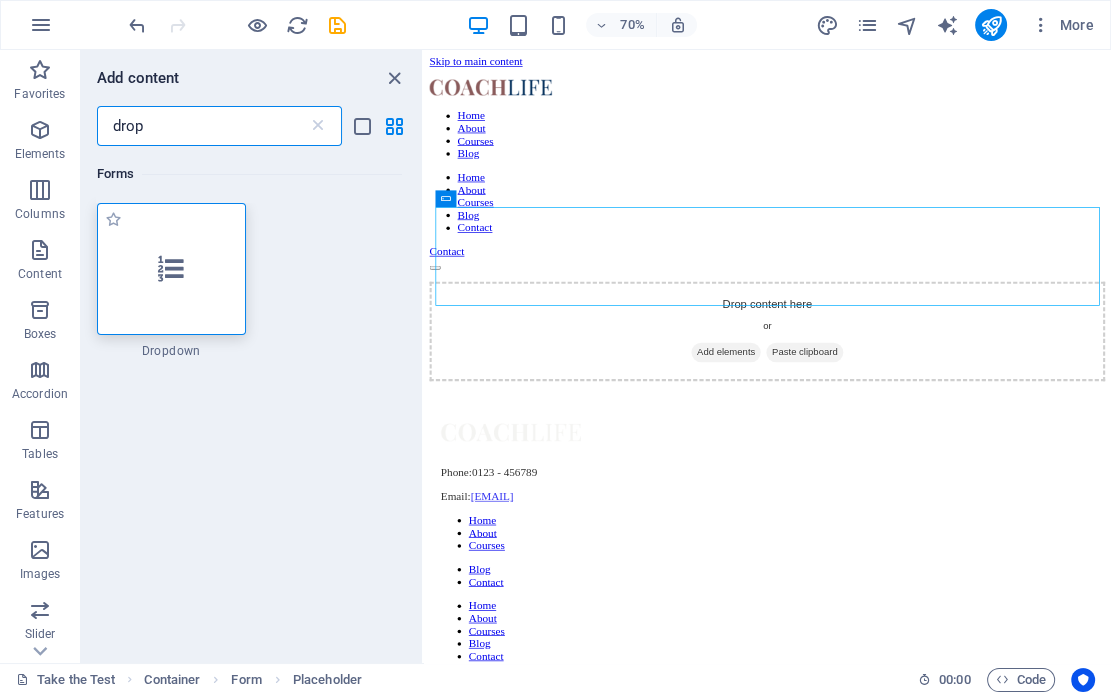 type on "drop" 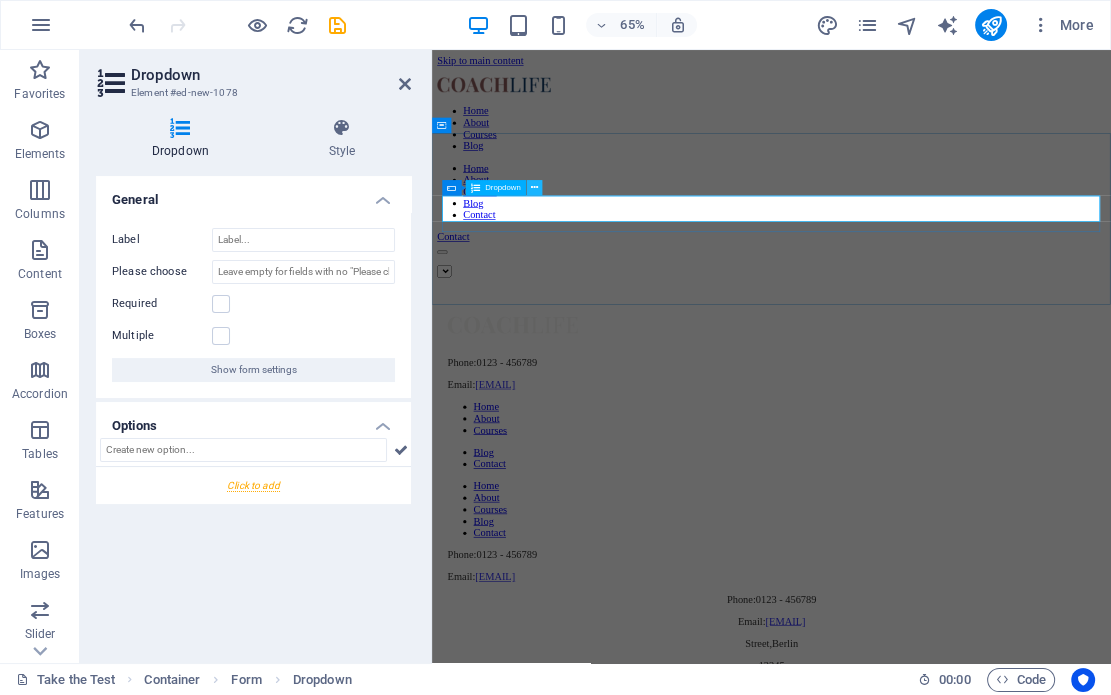 click at bounding box center (535, 188) 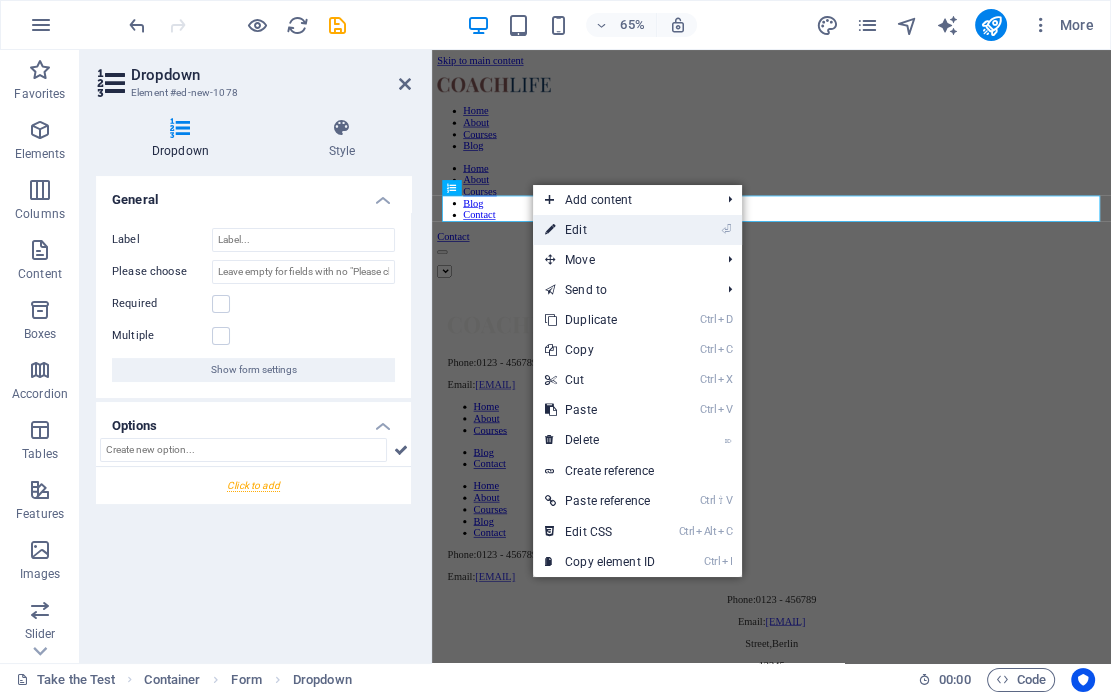 click on "⏎  Edit" at bounding box center [600, 230] 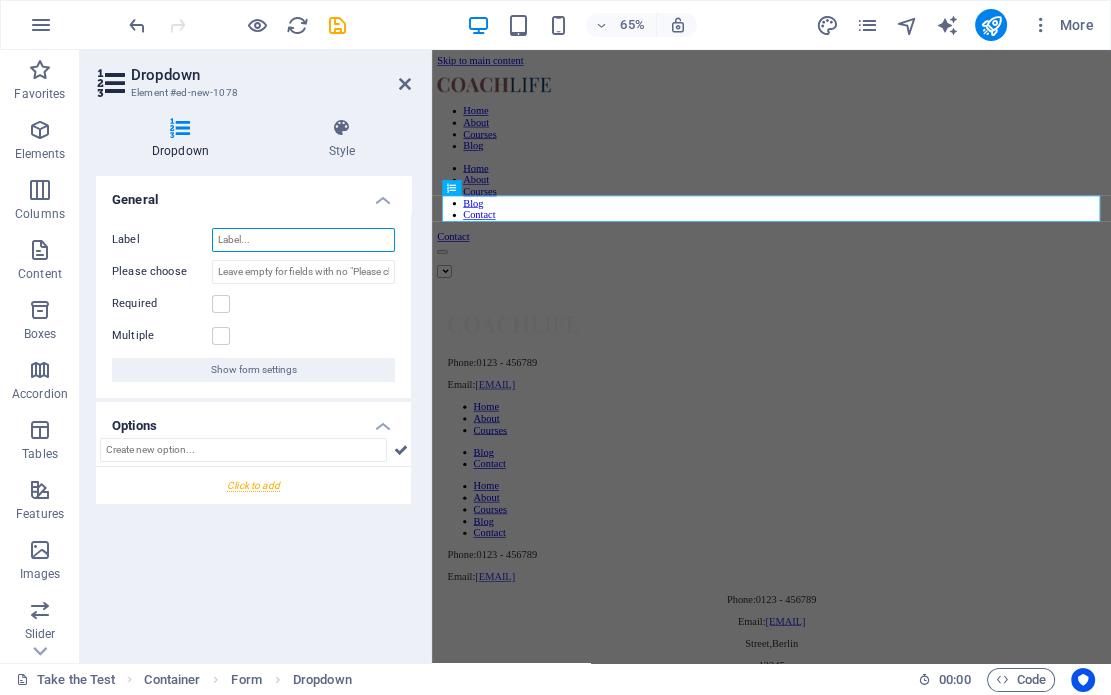 click on "Label" at bounding box center [303, 240] 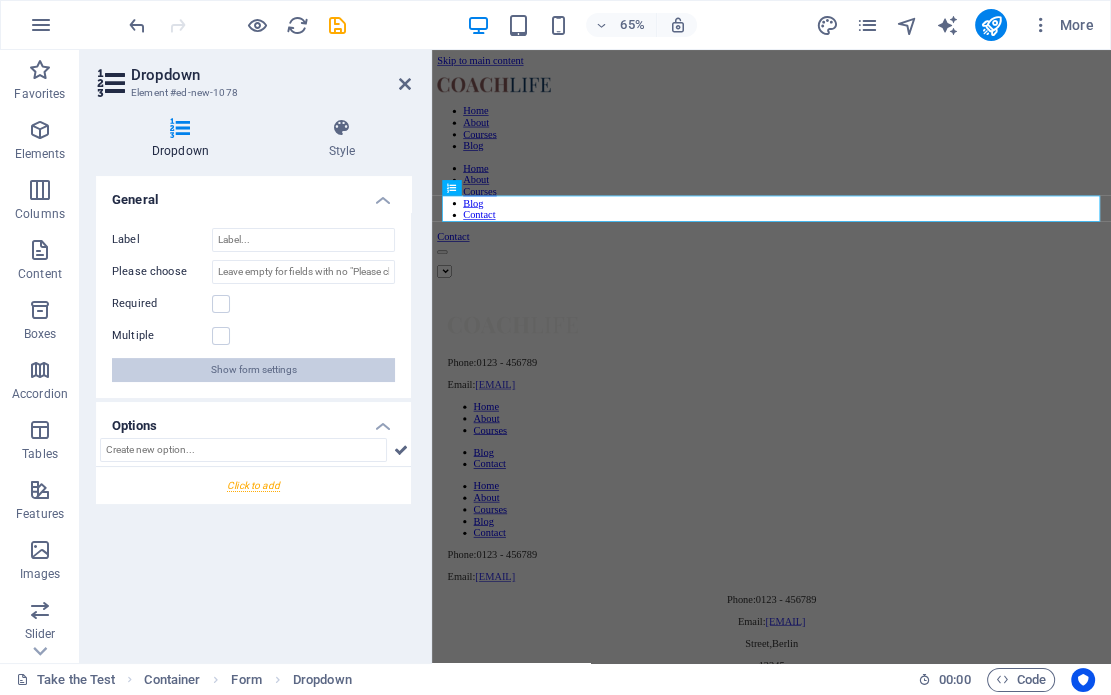 click on "Show form settings" at bounding box center (254, 370) 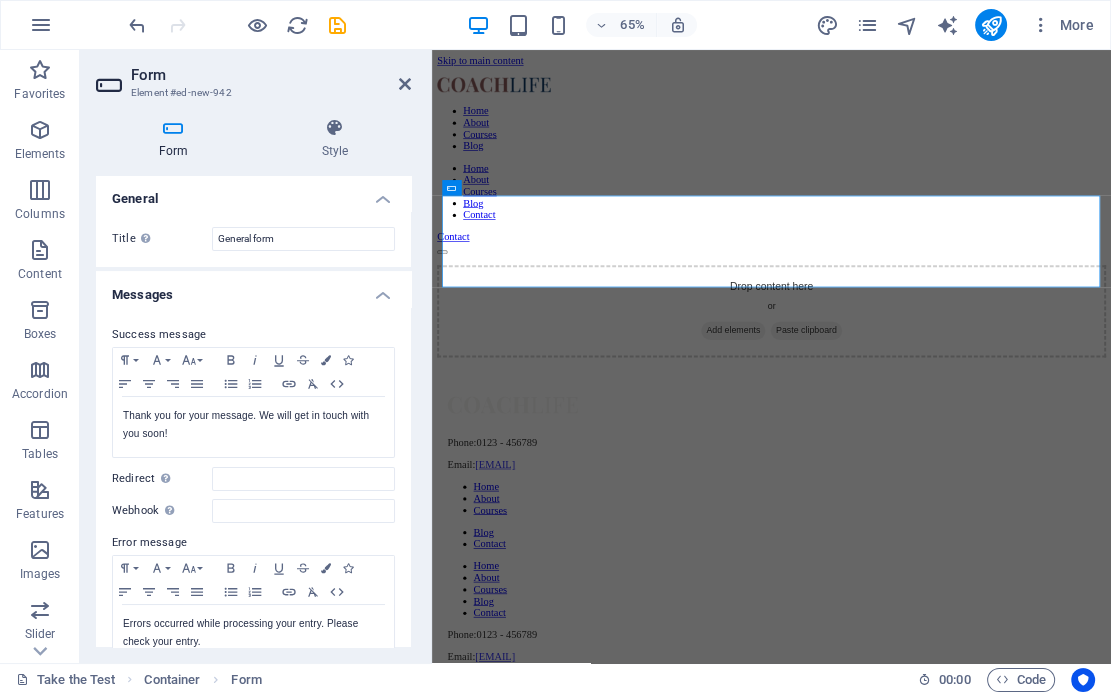 scroll, scrollTop: 0, scrollLeft: 0, axis: both 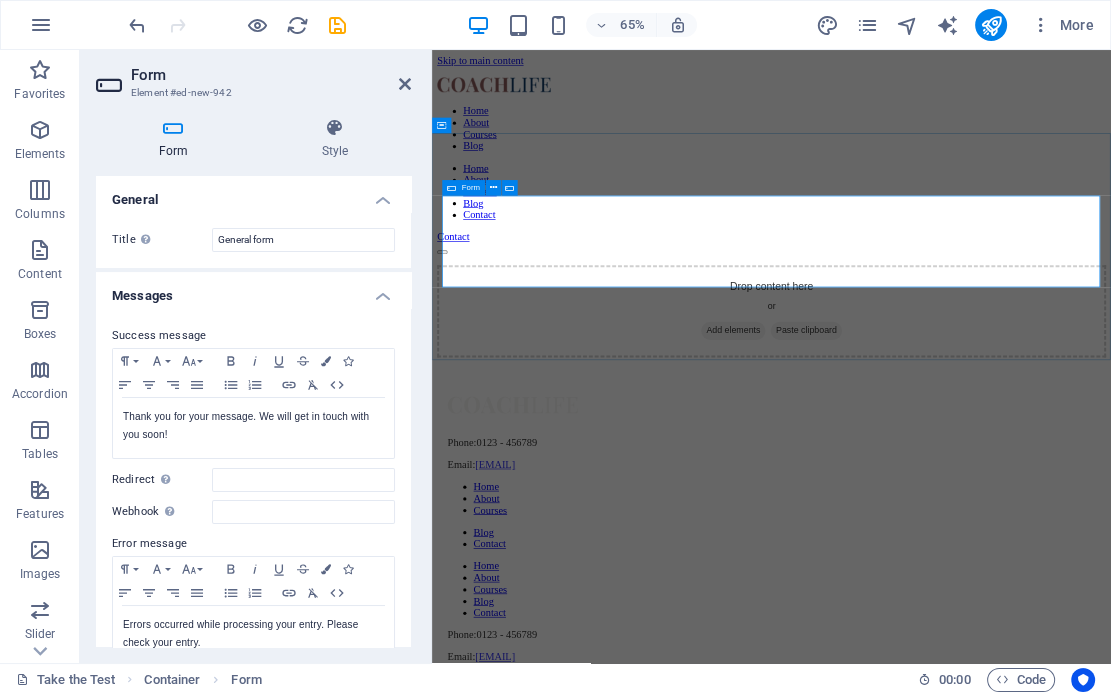 click on "Drop content here or  Add elements  Paste clipboard" at bounding box center (954, 452) 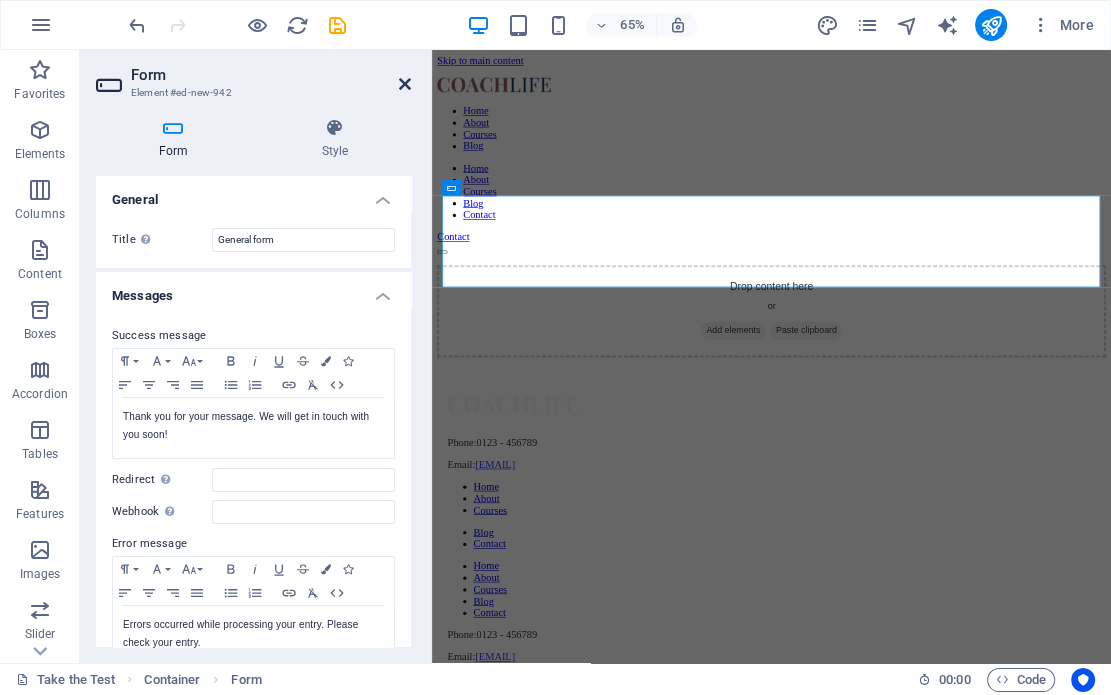 click at bounding box center [405, 84] 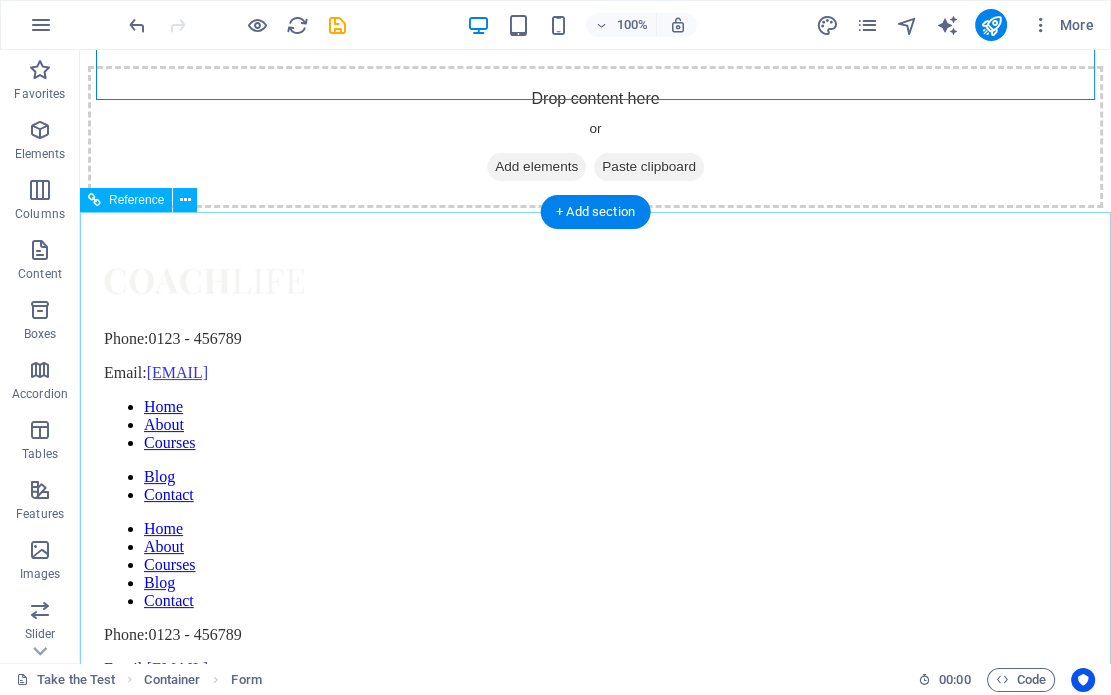 scroll, scrollTop: 0, scrollLeft: 0, axis: both 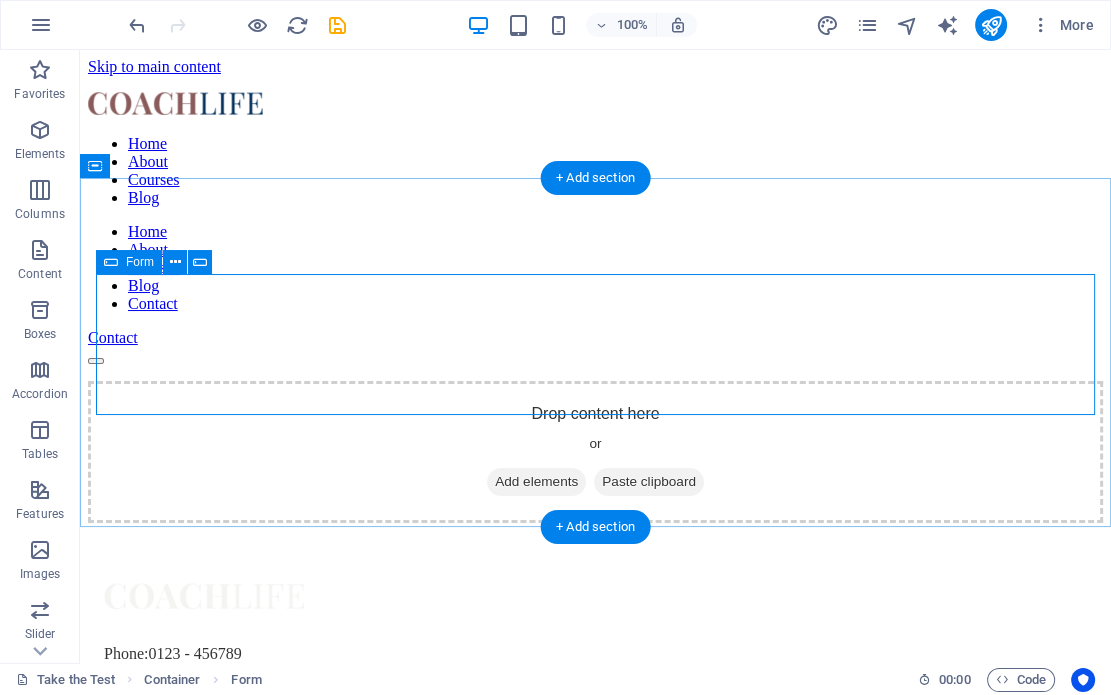 click on "Add elements" at bounding box center [536, 482] 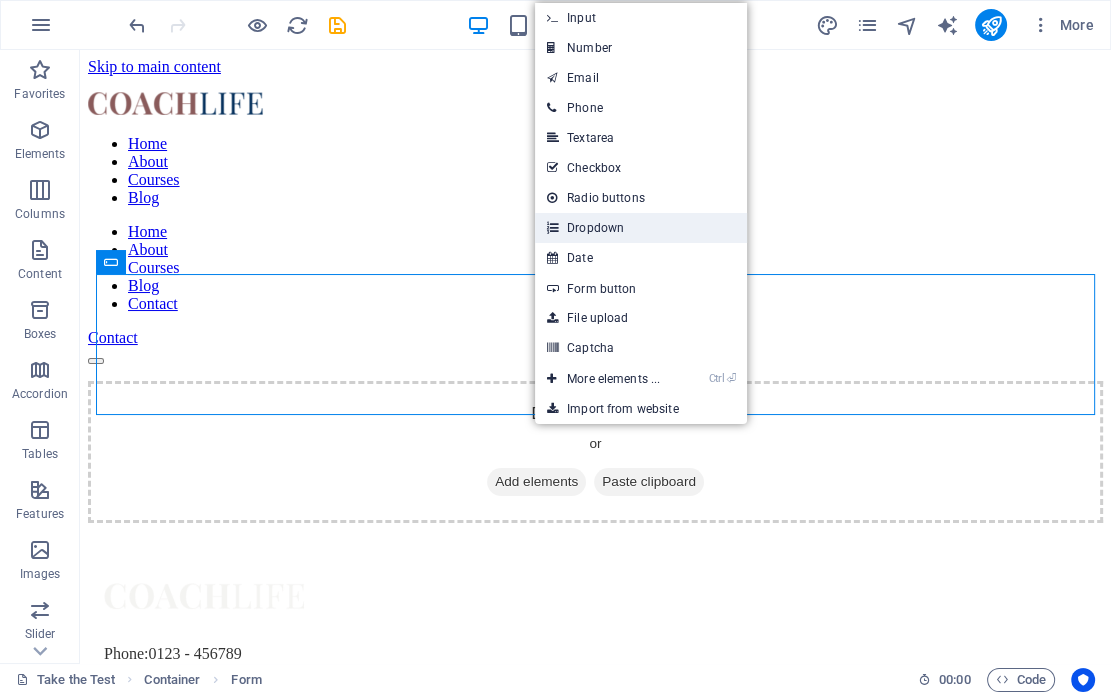 click on "Dropdown" at bounding box center (641, 228) 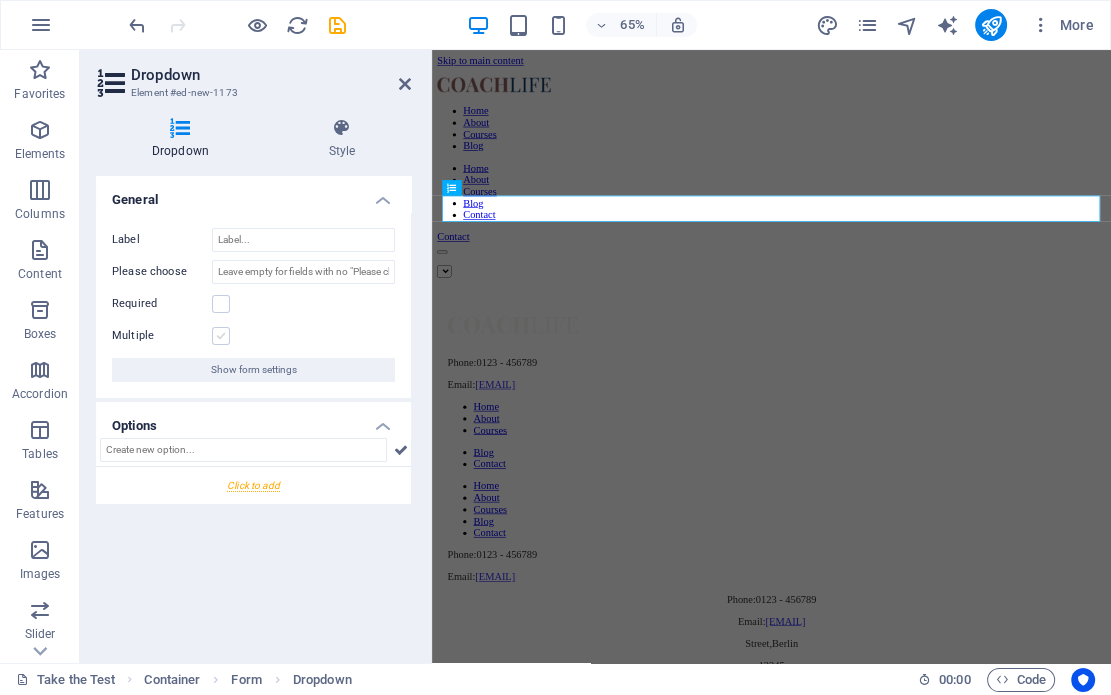 click on "Multiple" at bounding box center [253, 336] 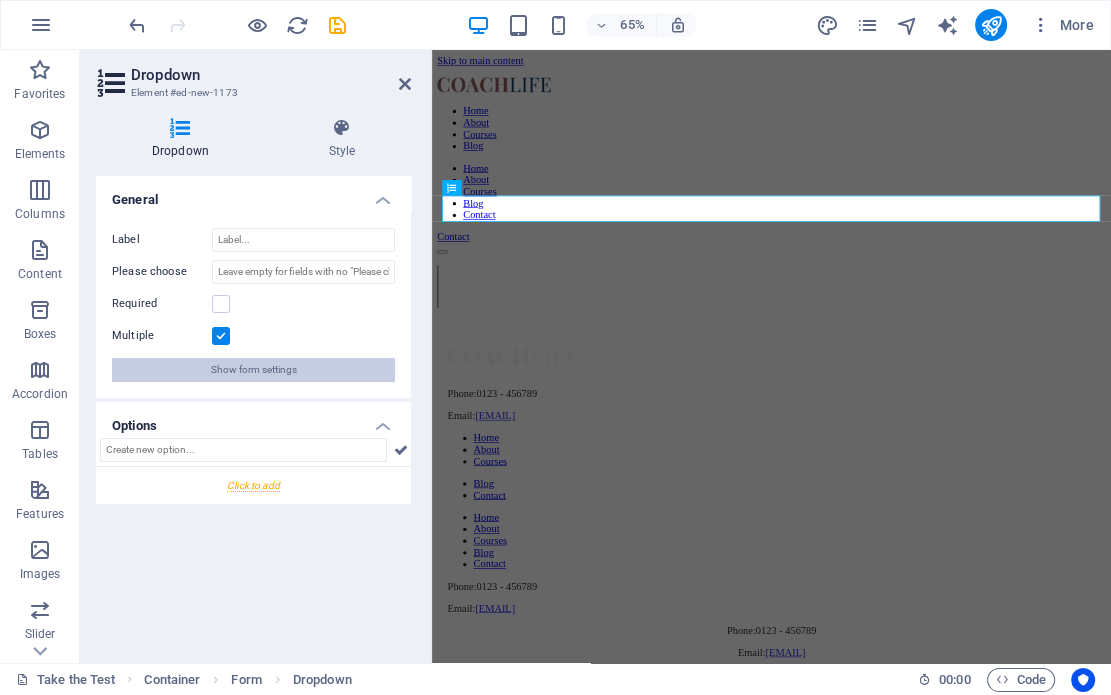 click on "Show form settings" at bounding box center (254, 370) 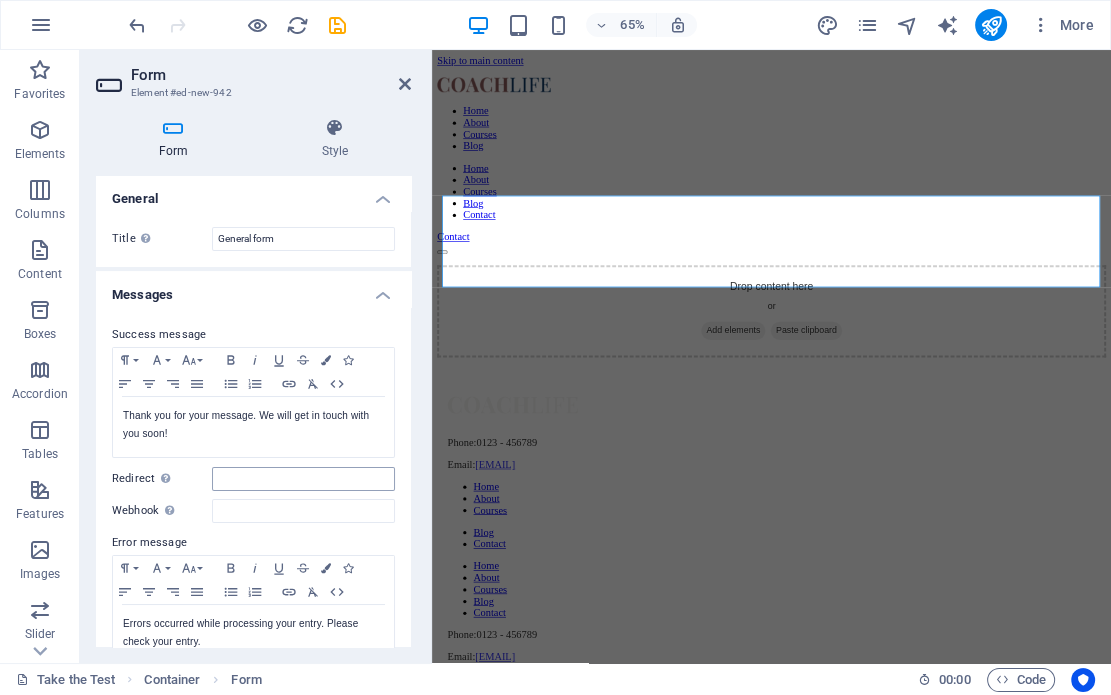 scroll, scrollTop: 0, scrollLeft: 0, axis: both 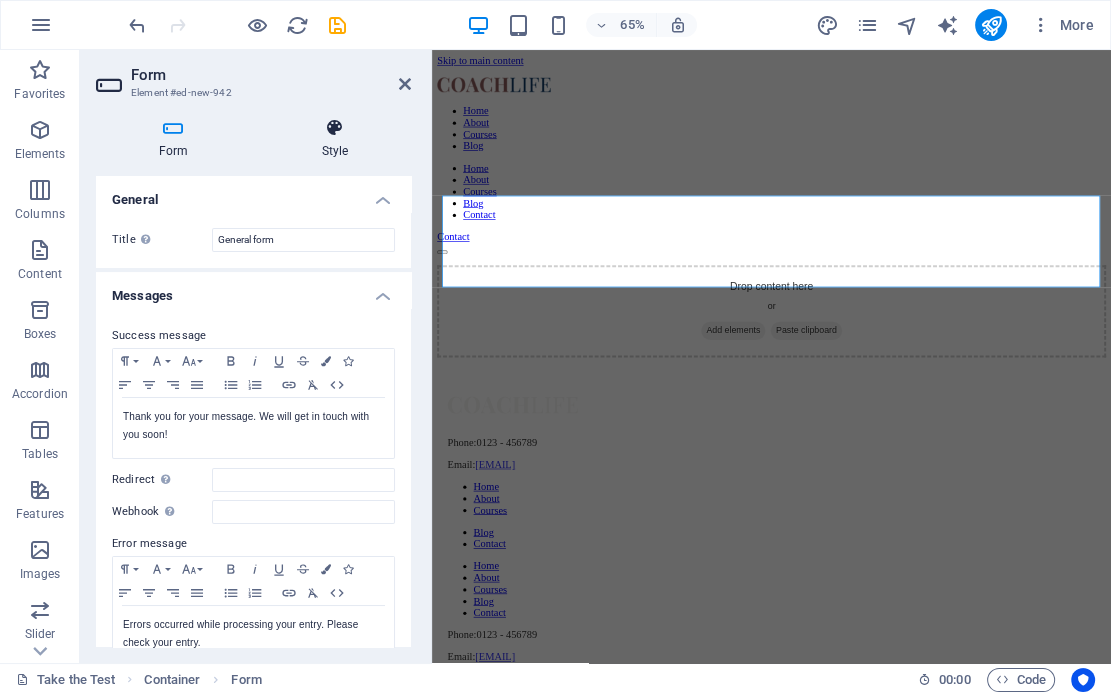 click on "Style" at bounding box center (335, 139) 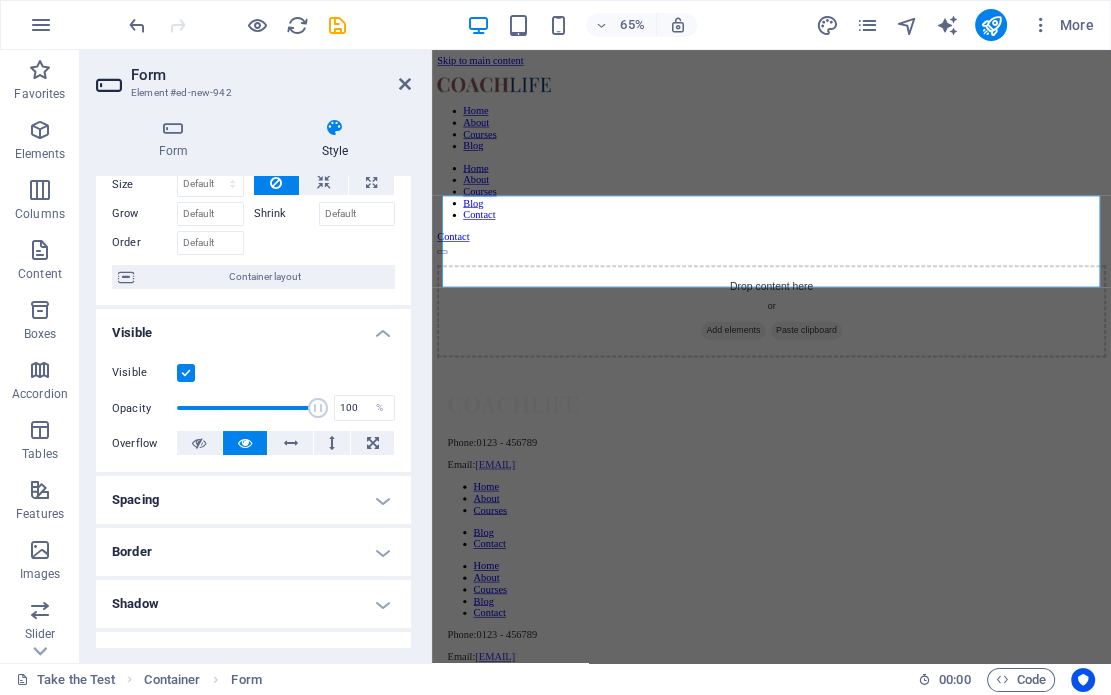 scroll, scrollTop: 0, scrollLeft: 0, axis: both 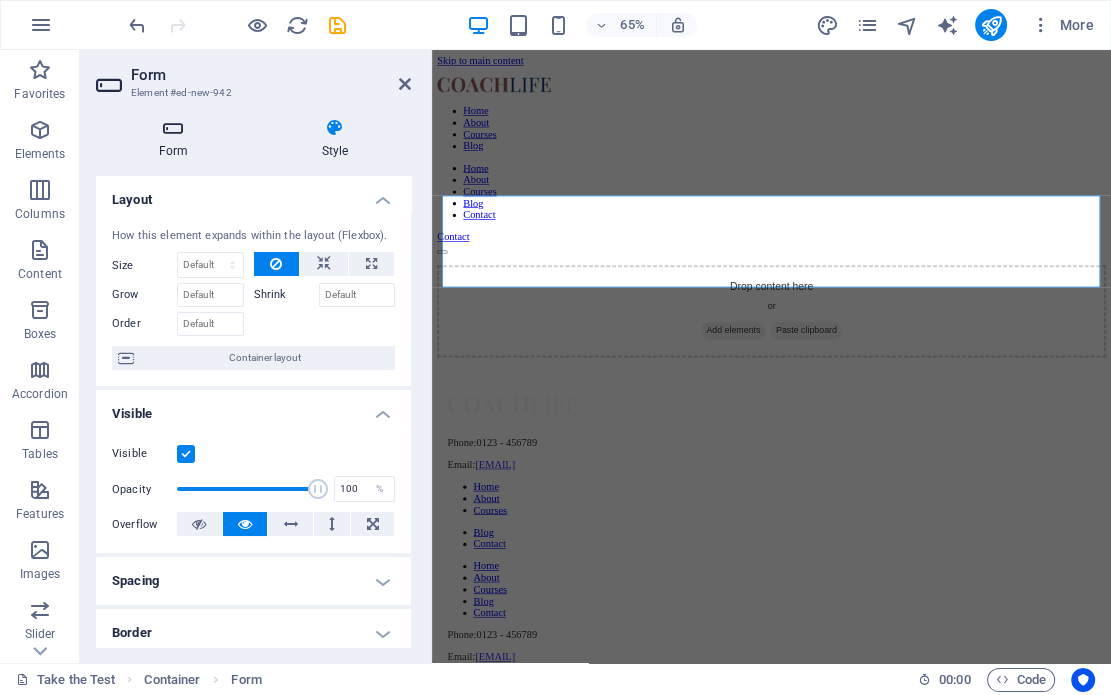 click at bounding box center [173, 128] 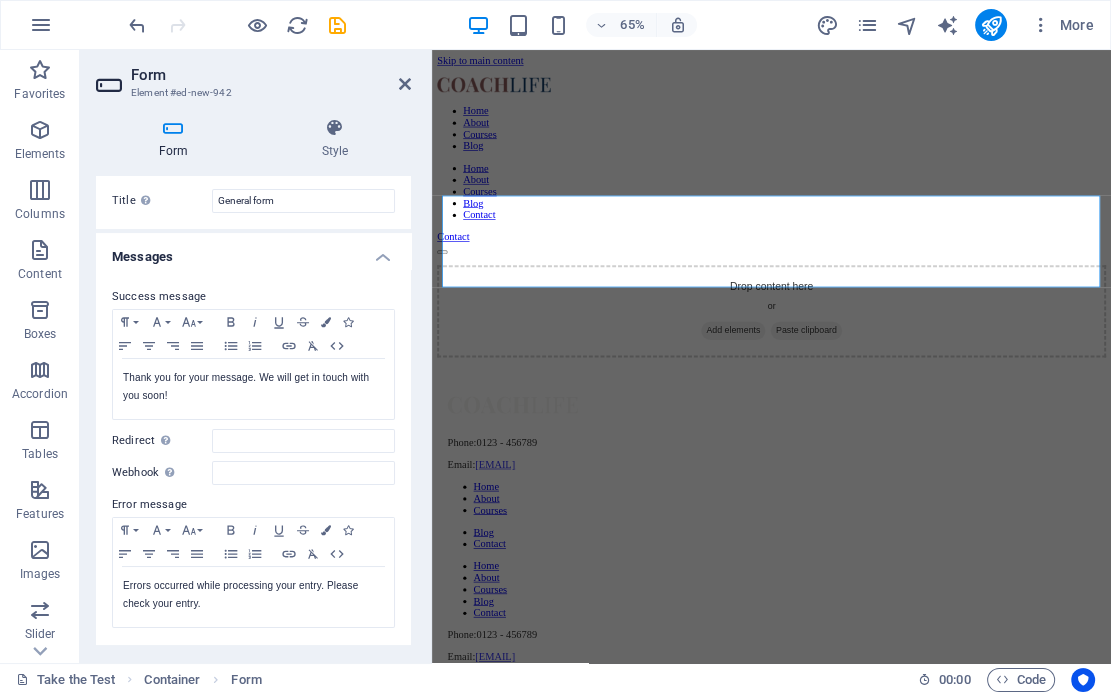 scroll, scrollTop: 0, scrollLeft: 0, axis: both 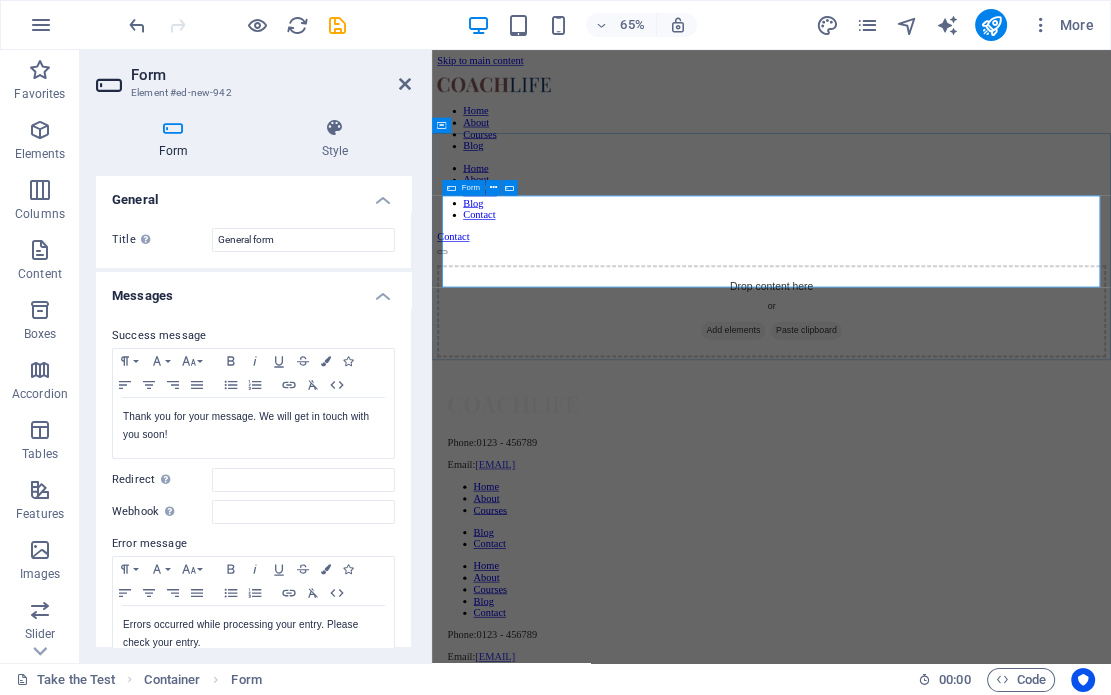 click on "Drop content here or  Add elements  Paste clipboard" at bounding box center (954, 452) 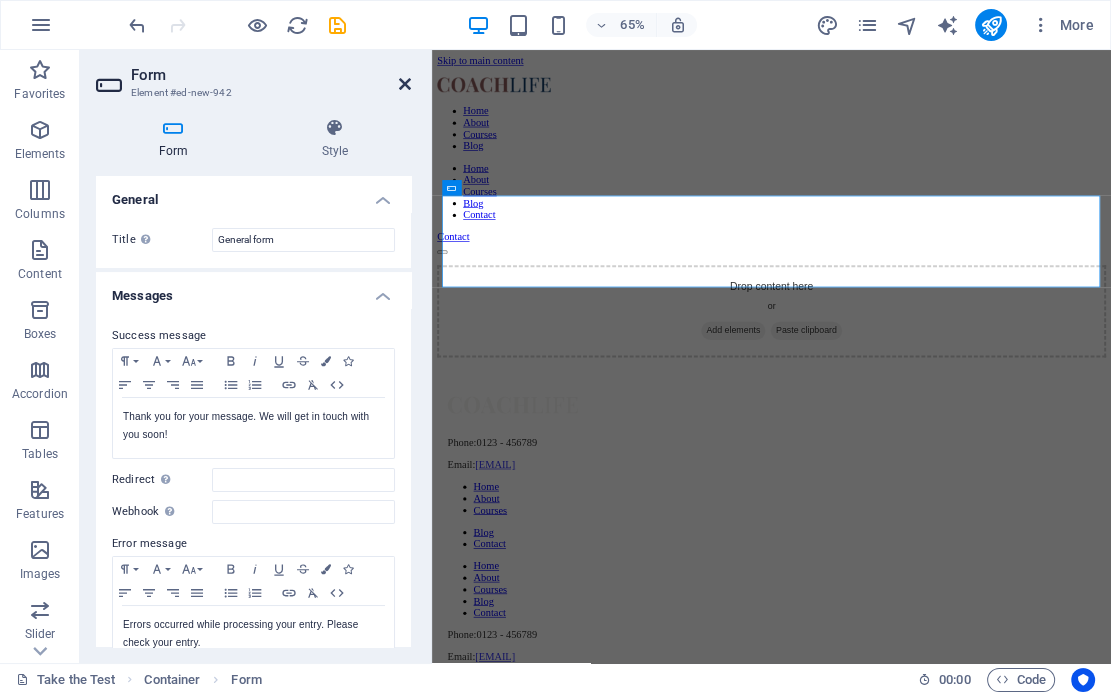 click at bounding box center (405, 84) 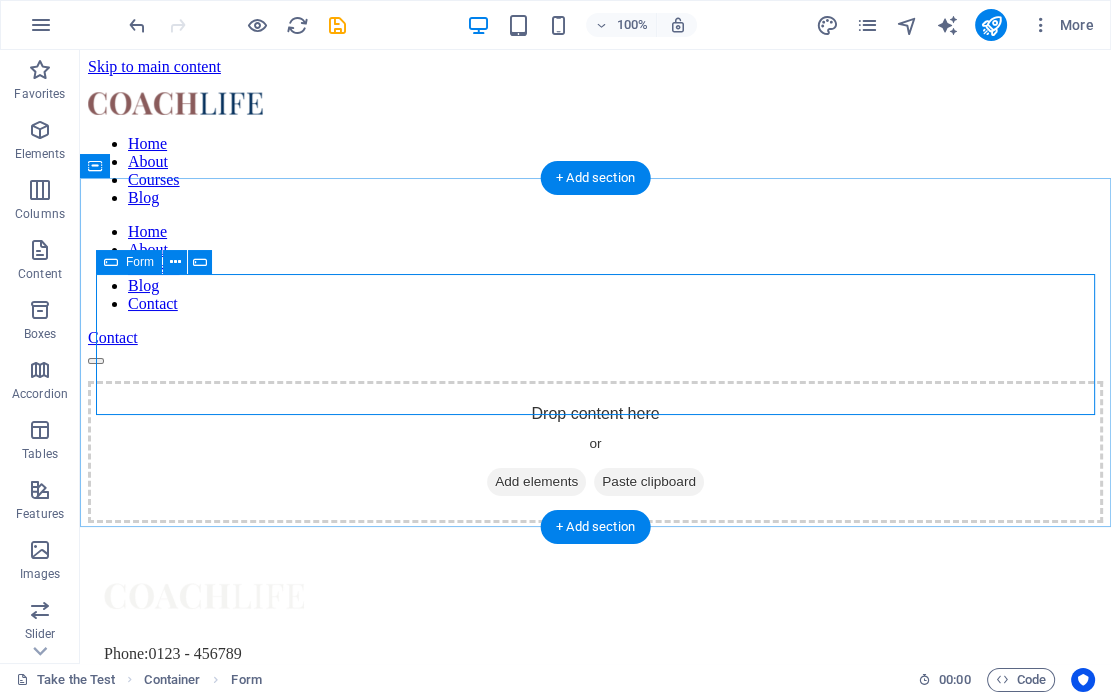click on "Add elements" at bounding box center (536, 482) 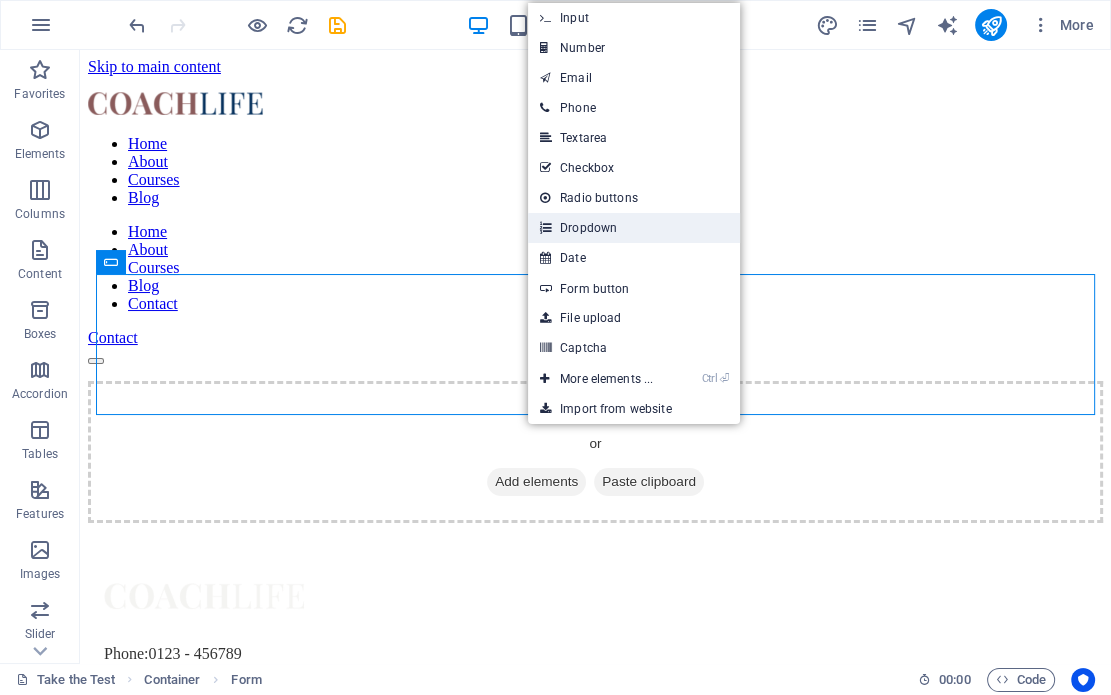 click on "Dropdown" at bounding box center [634, 228] 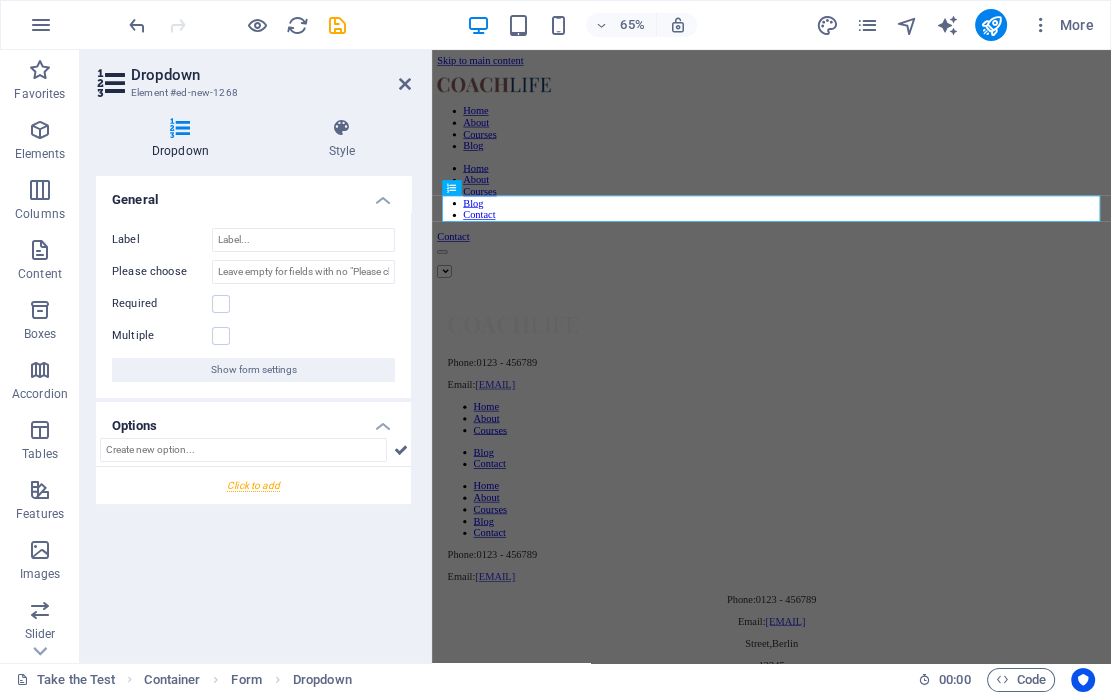 click at bounding box center [253, 485] 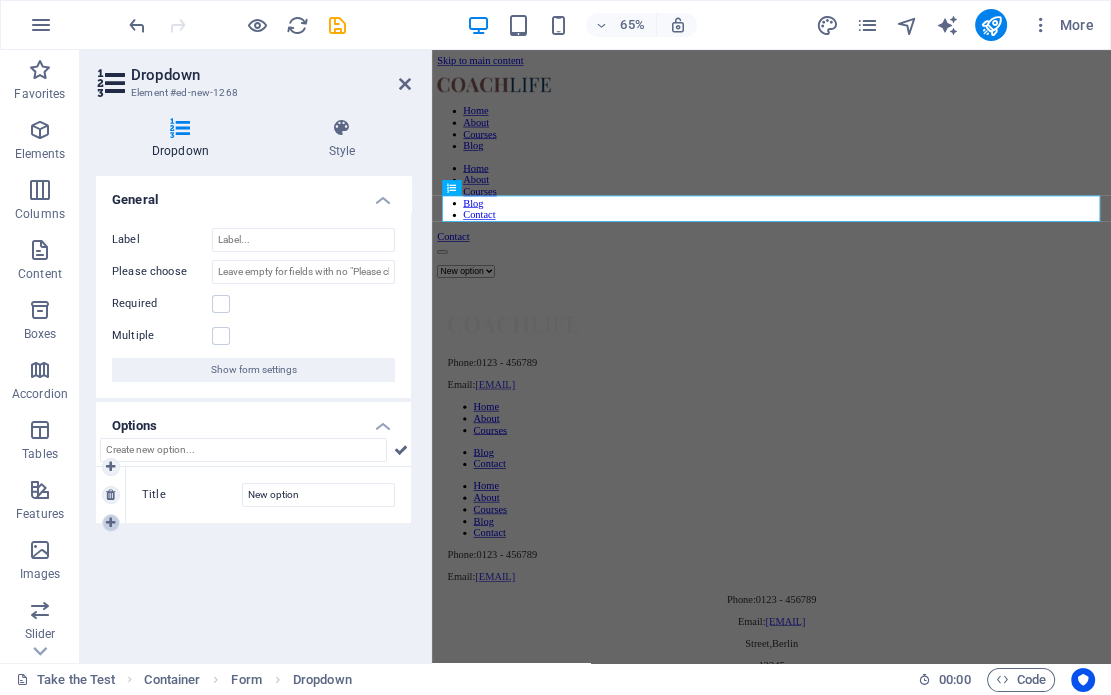 click at bounding box center (110, 523) 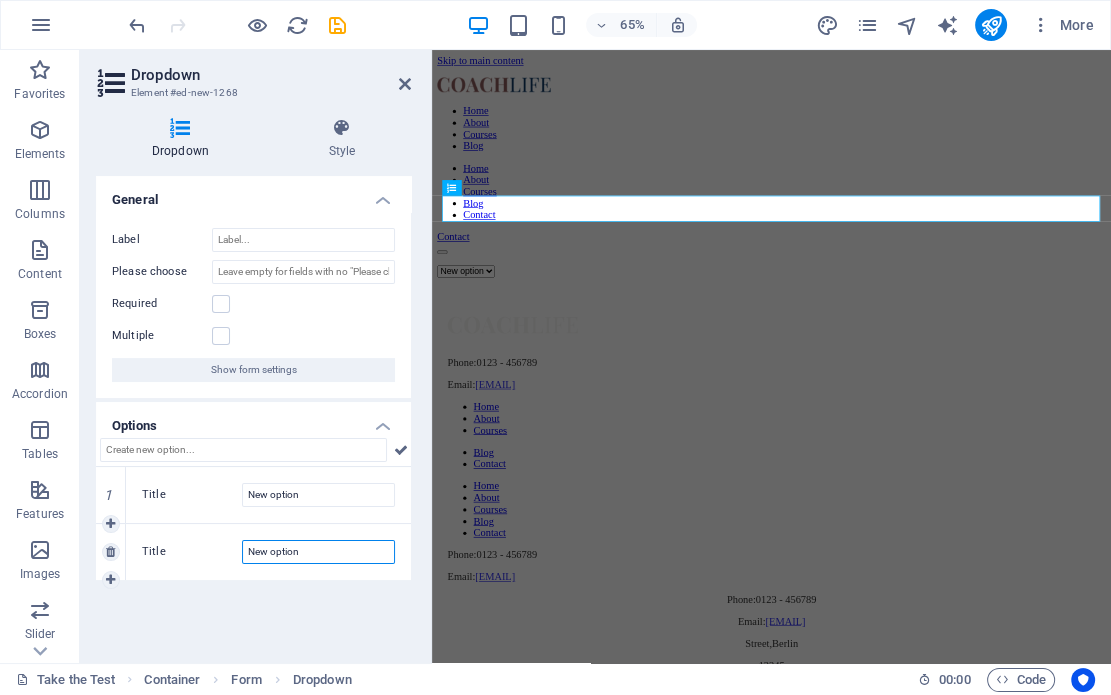 drag, startPoint x: 312, startPoint y: 549, endPoint x: 228, endPoint y: 550, distance: 84.00595 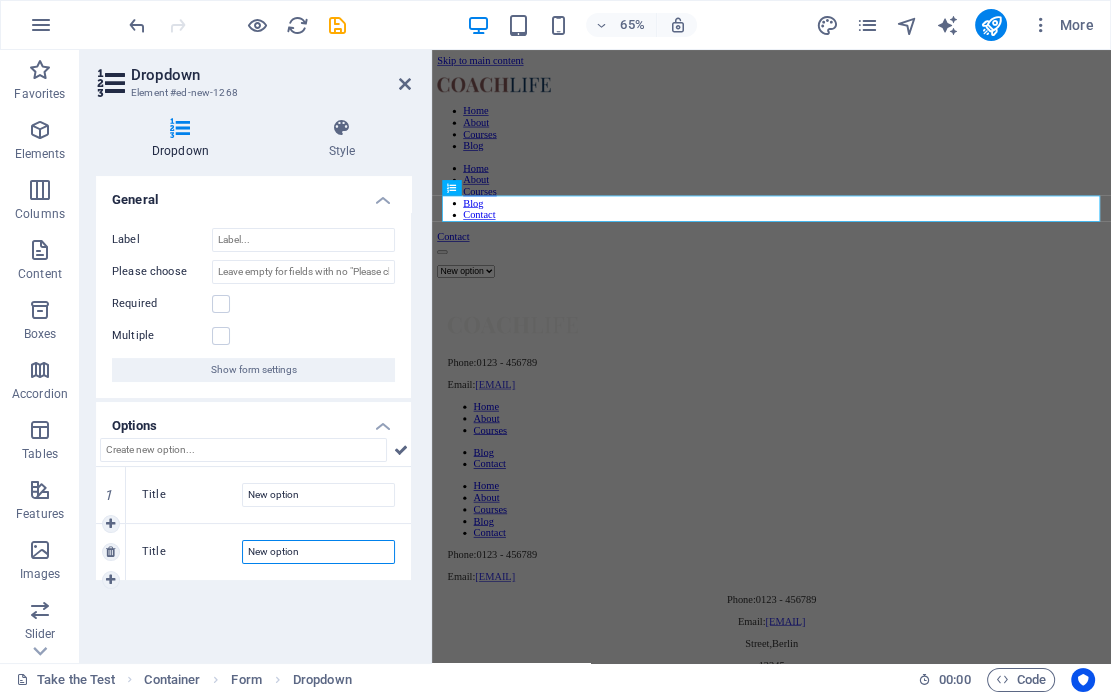 click on "New option" at bounding box center [318, 552] 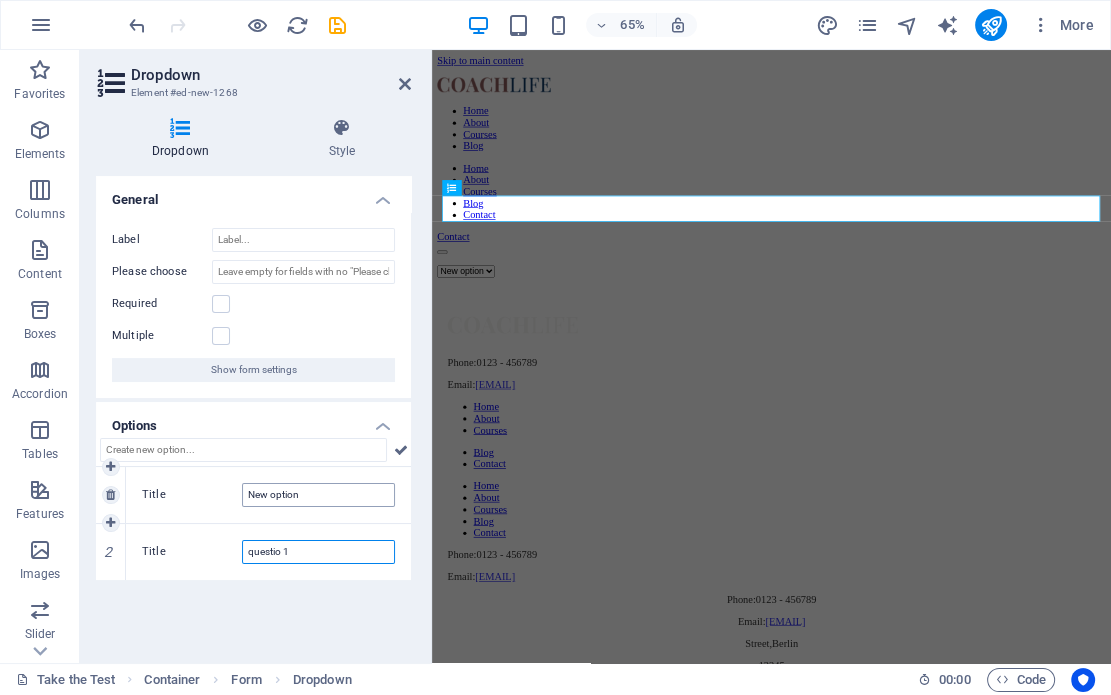 type on "questio 1" 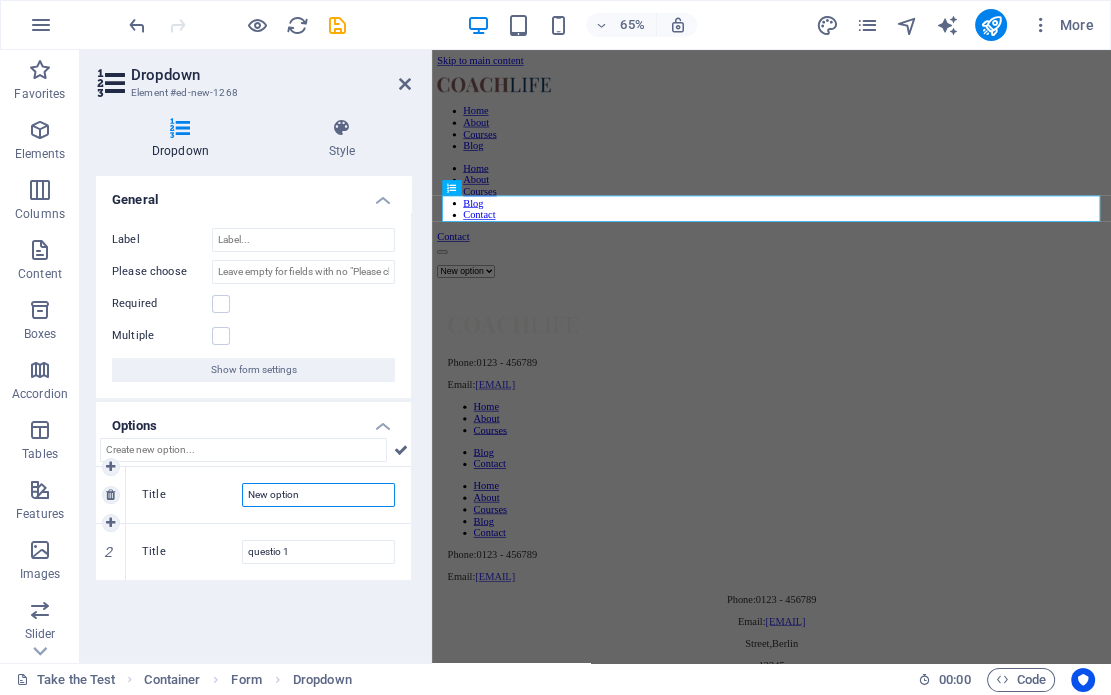 drag, startPoint x: 303, startPoint y: 491, endPoint x: 218, endPoint y: 493, distance: 85.02353 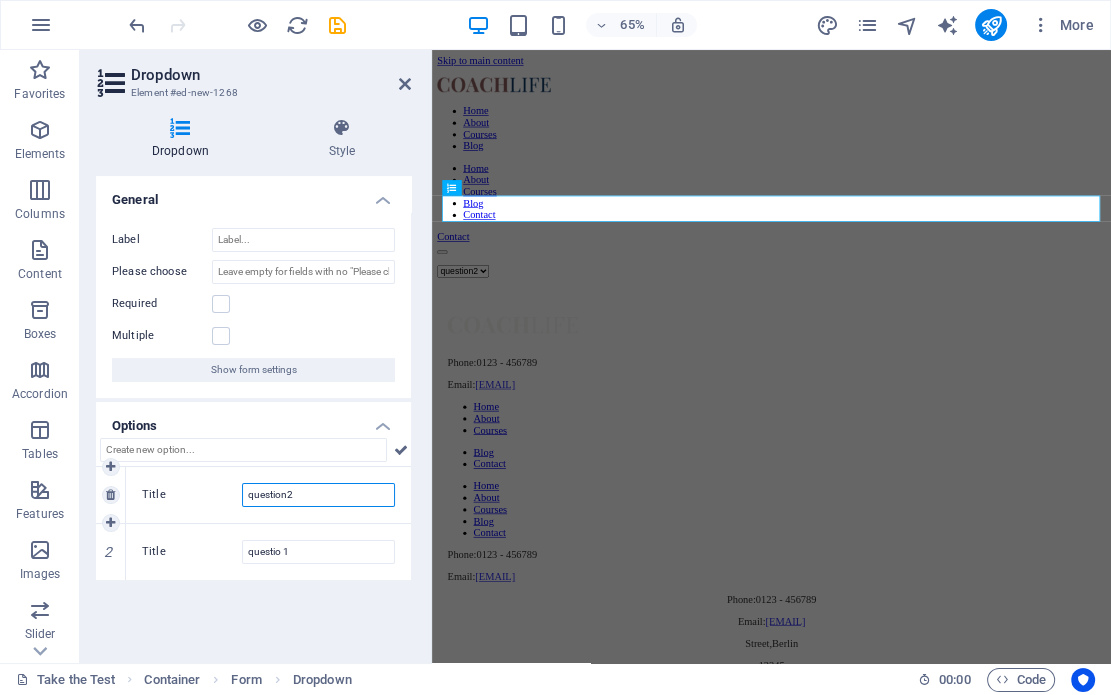 drag, startPoint x: 303, startPoint y: 490, endPoint x: 287, endPoint y: 488, distance: 16.124516 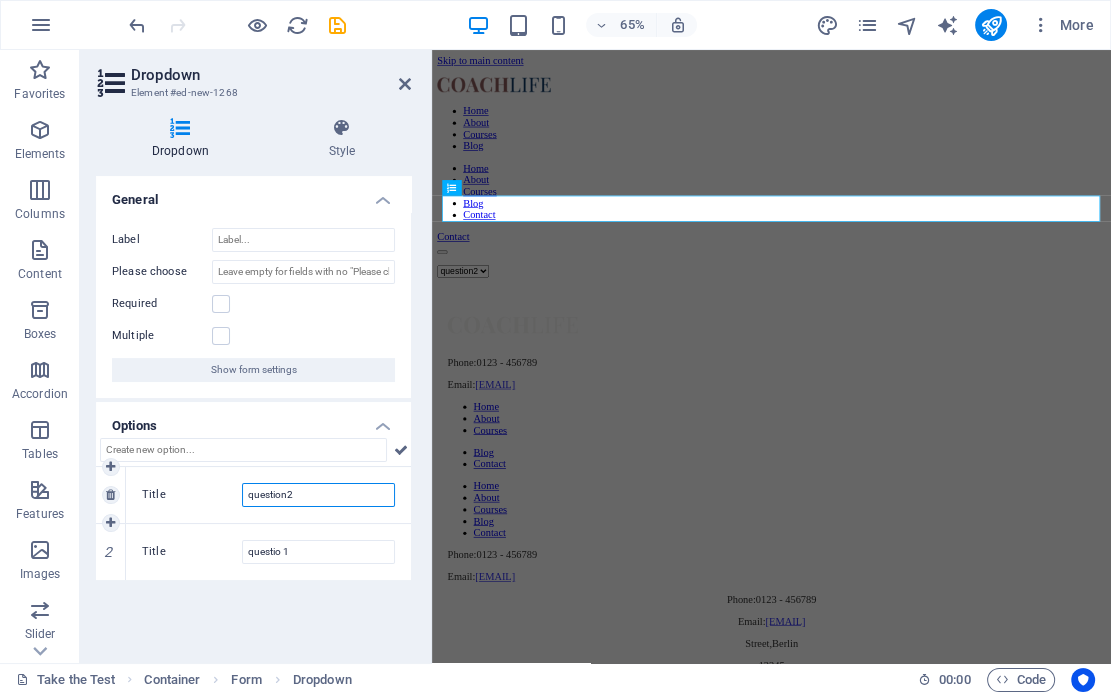 click on "question2" at bounding box center [318, 495] 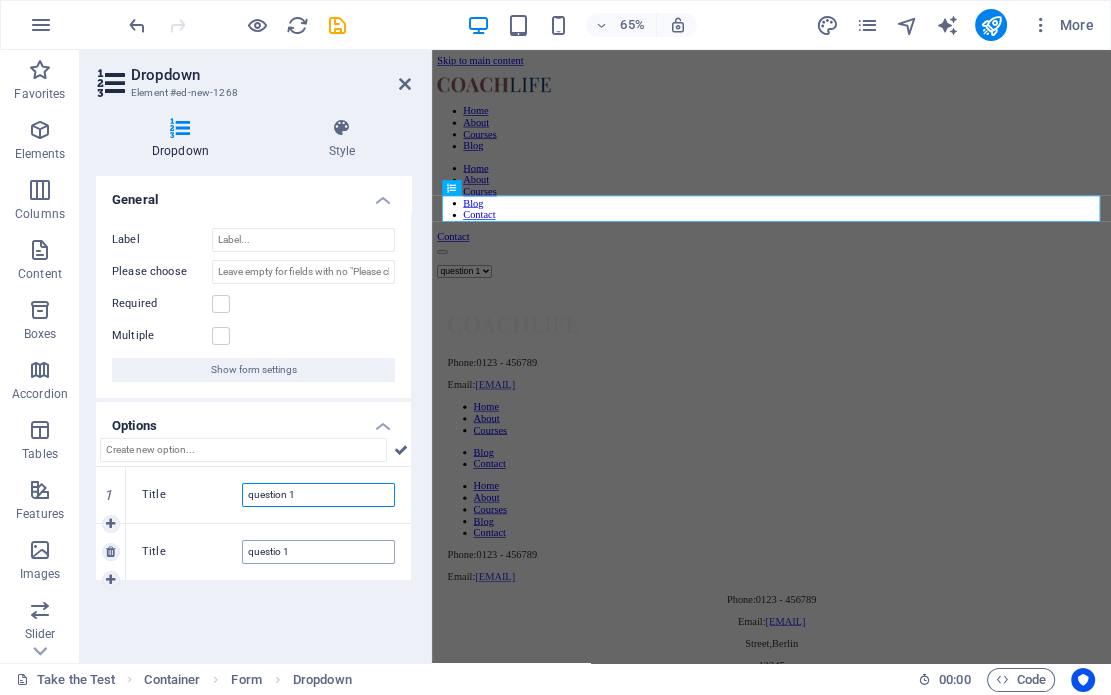 type on "question 1" 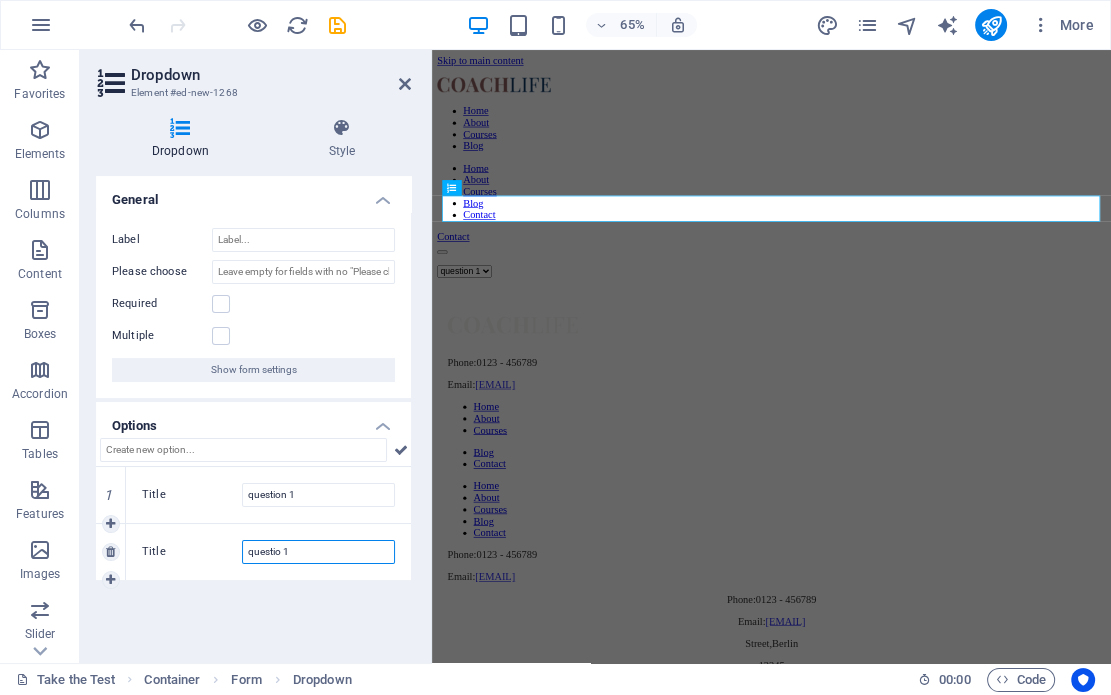 click on "questio 1" at bounding box center [318, 552] 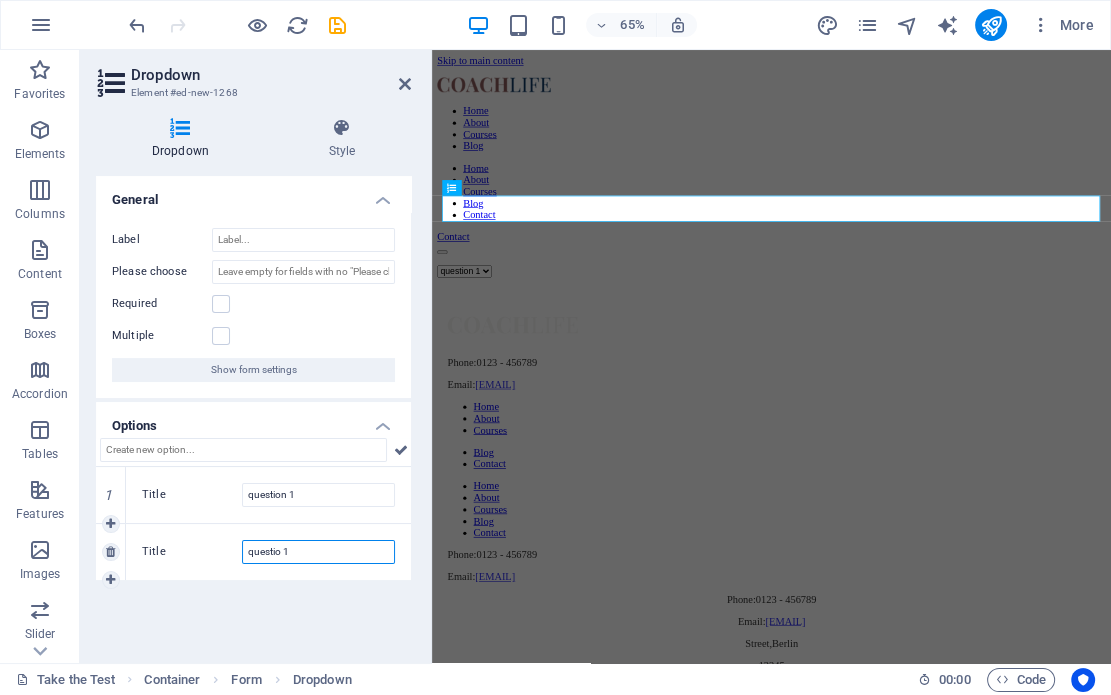 drag, startPoint x: 289, startPoint y: 549, endPoint x: 278, endPoint y: 543, distance: 12.529964 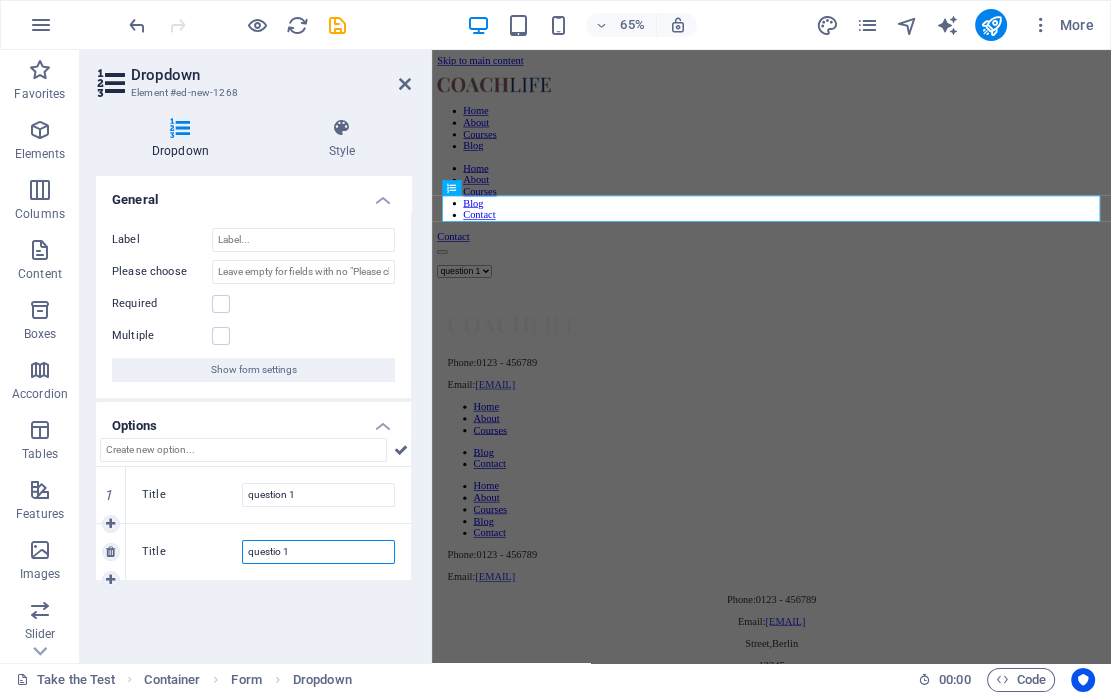 click on "questio 1" at bounding box center (318, 552) 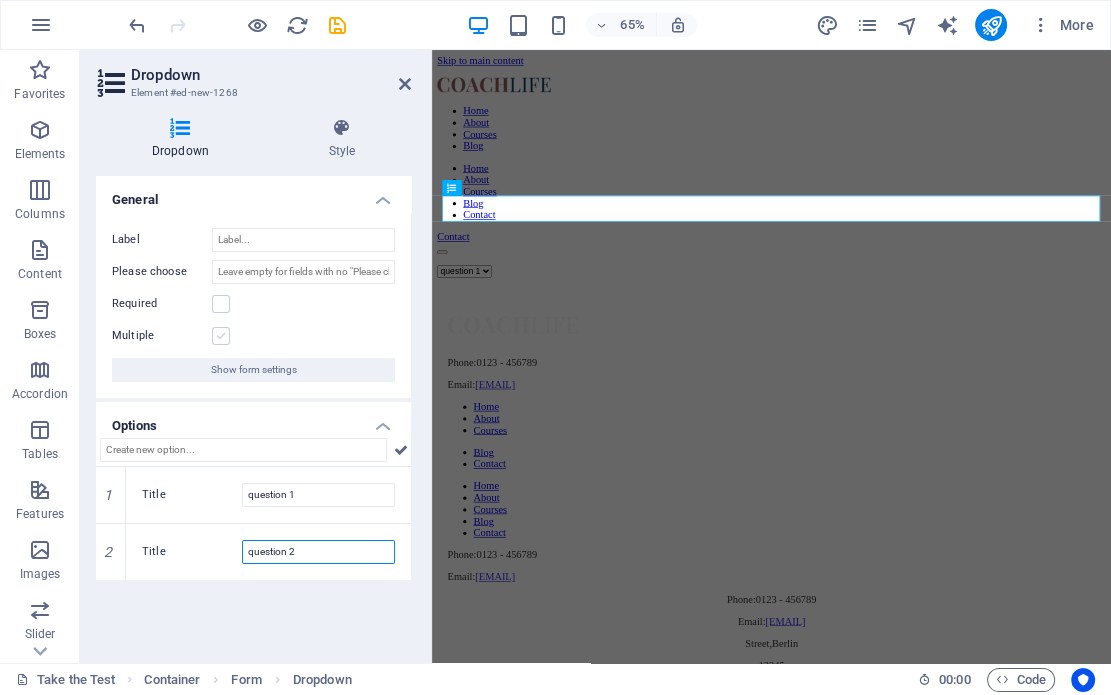 type on "question 2" 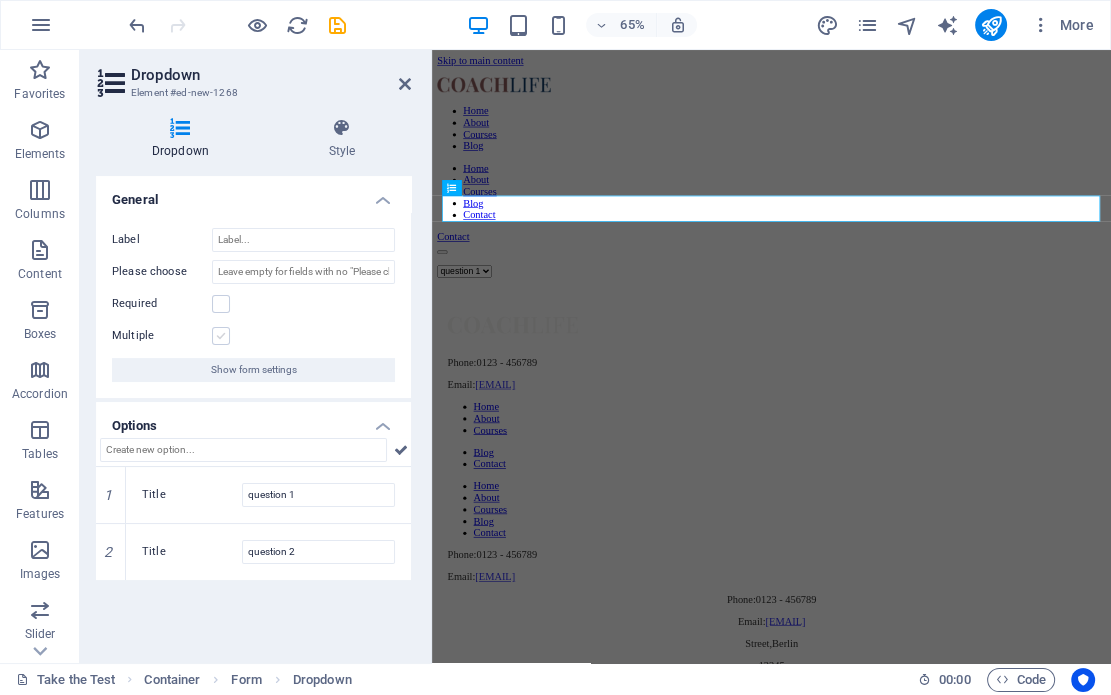 click at bounding box center [221, 336] 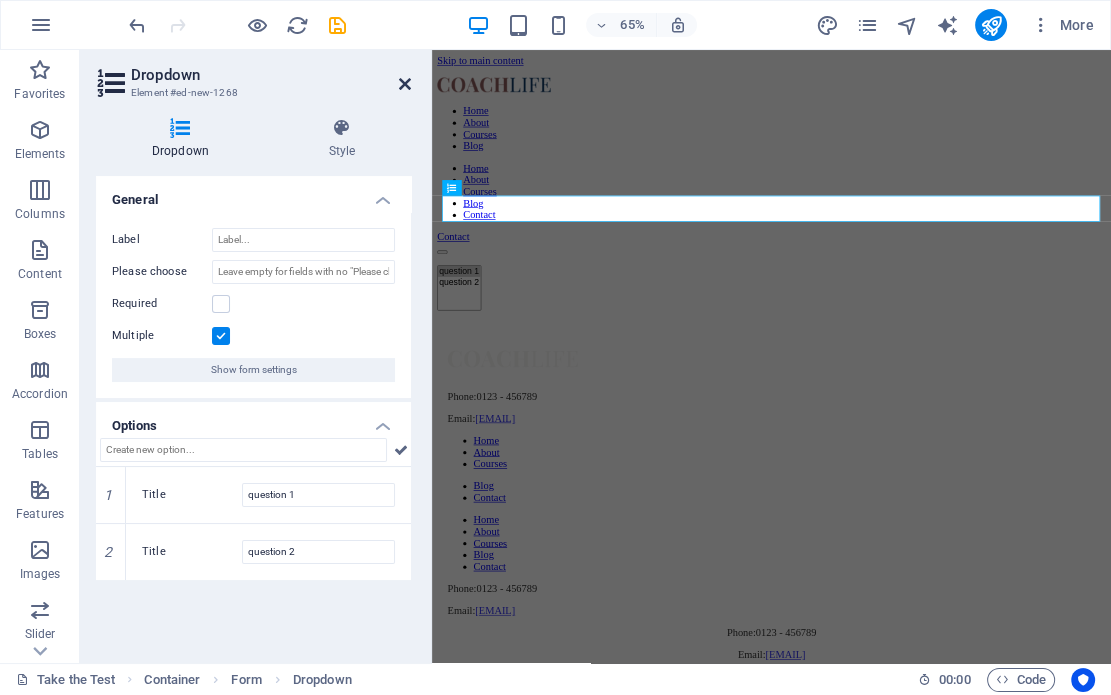 drag, startPoint x: 408, startPoint y: 83, endPoint x: 323, endPoint y: 34, distance: 98.11218 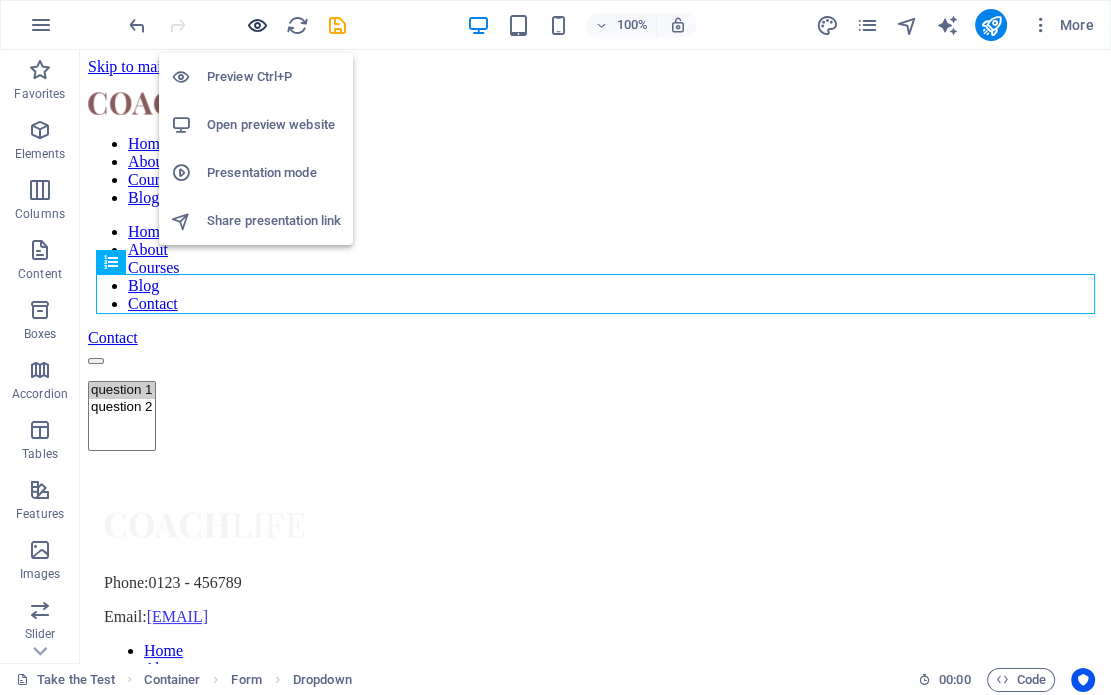 click at bounding box center (257, 25) 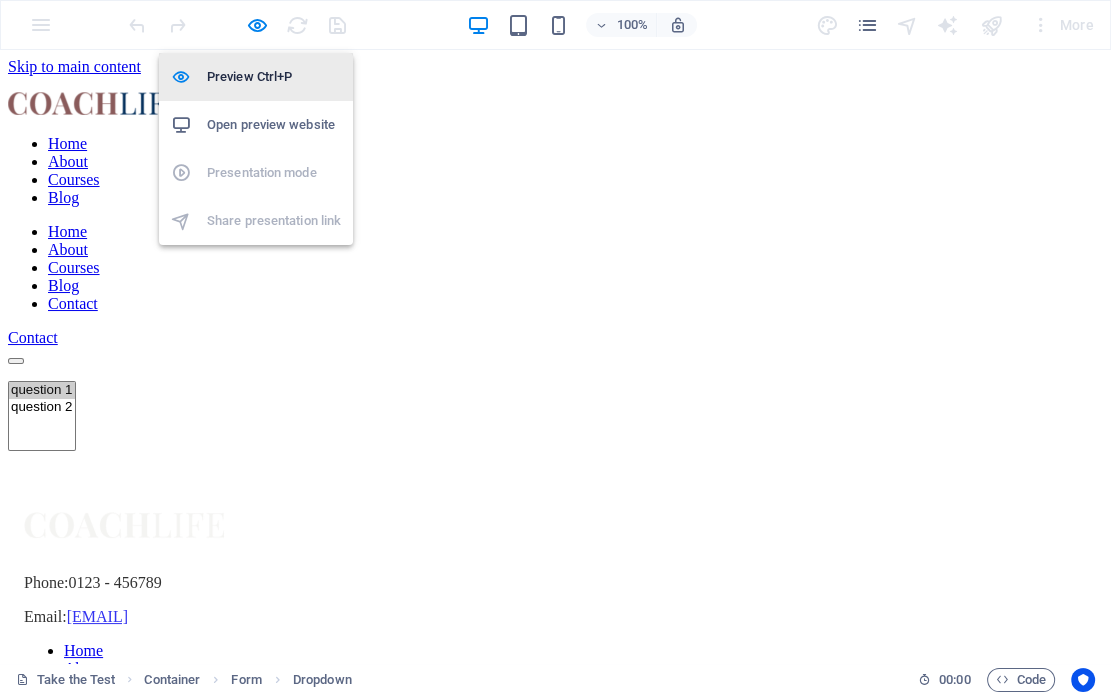 click on "Preview Ctrl+P" at bounding box center (274, 77) 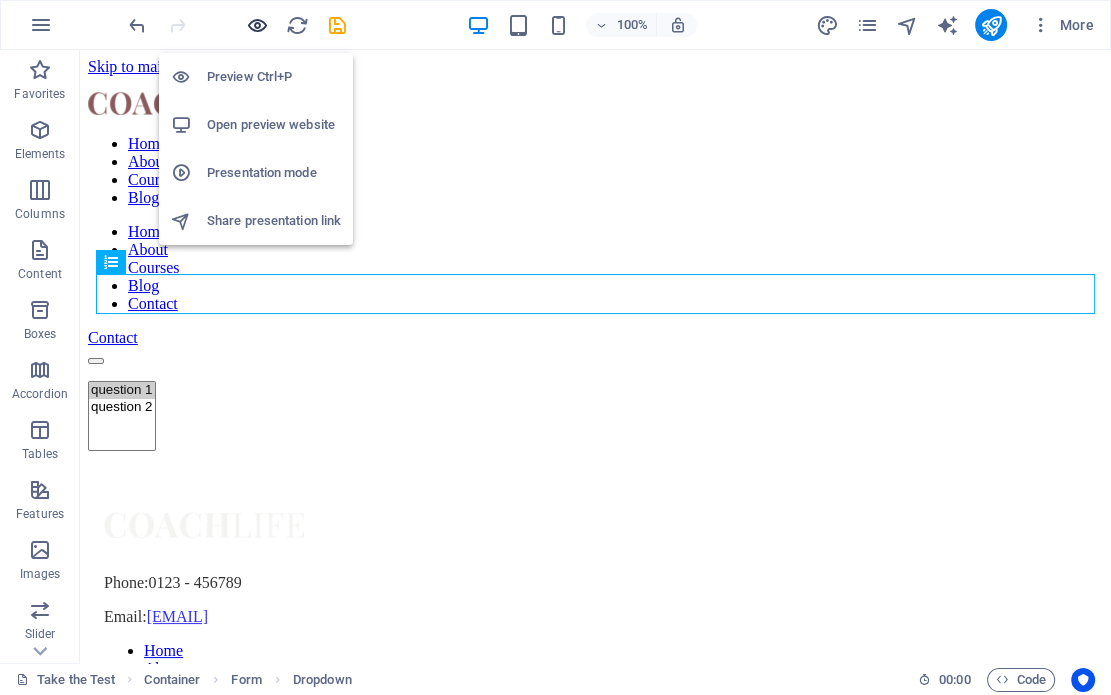 click at bounding box center [257, 25] 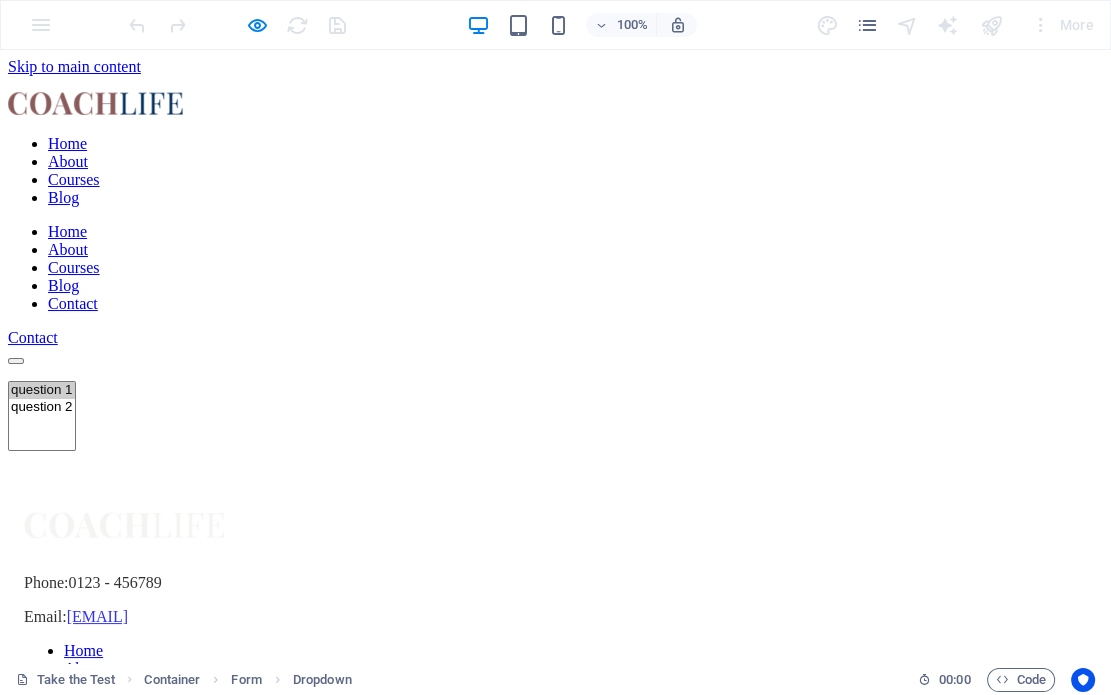 scroll, scrollTop: 13, scrollLeft: 0, axis: vertical 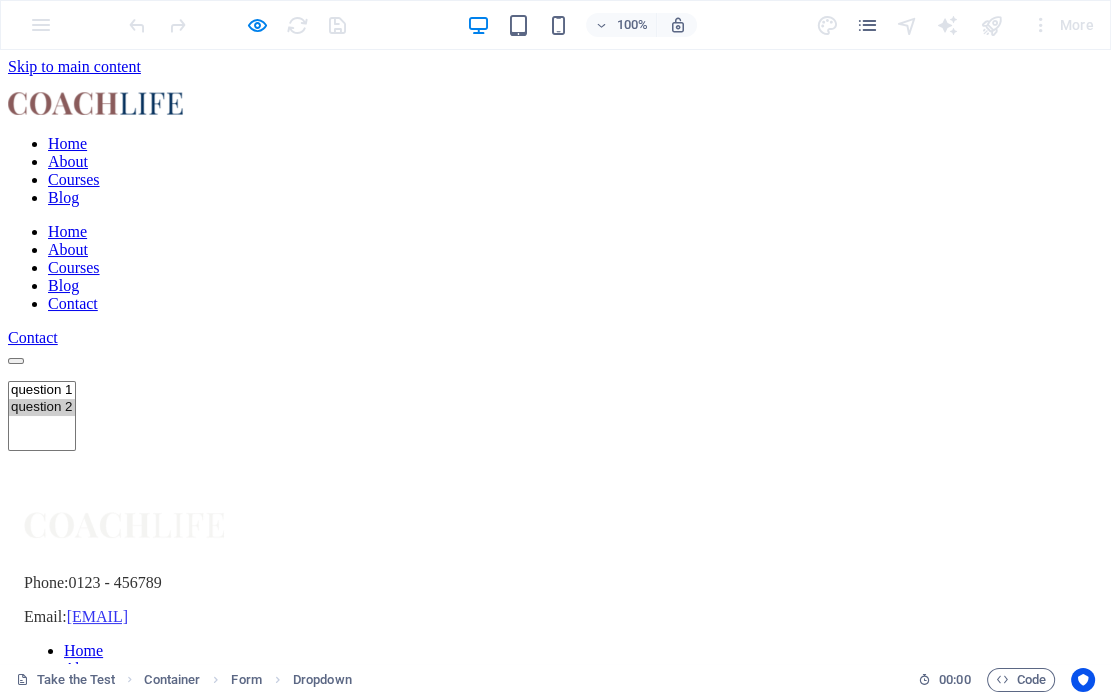click on "question 2" at bounding box center (42, 407) 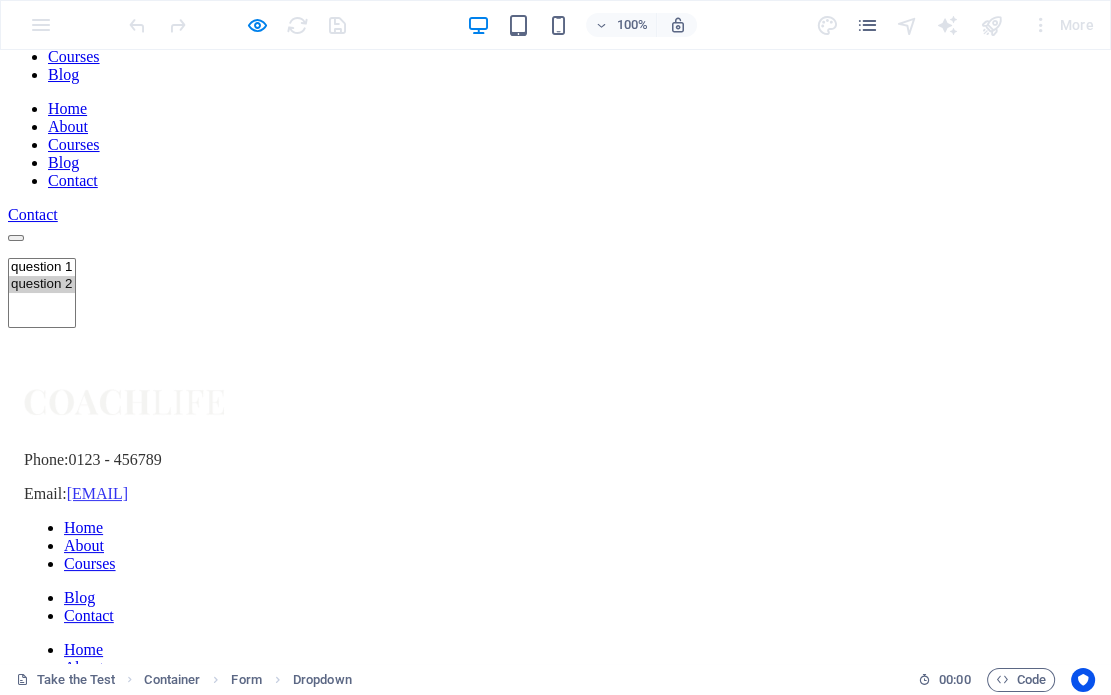 scroll, scrollTop: 13, scrollLeft: 0, axis: vertical 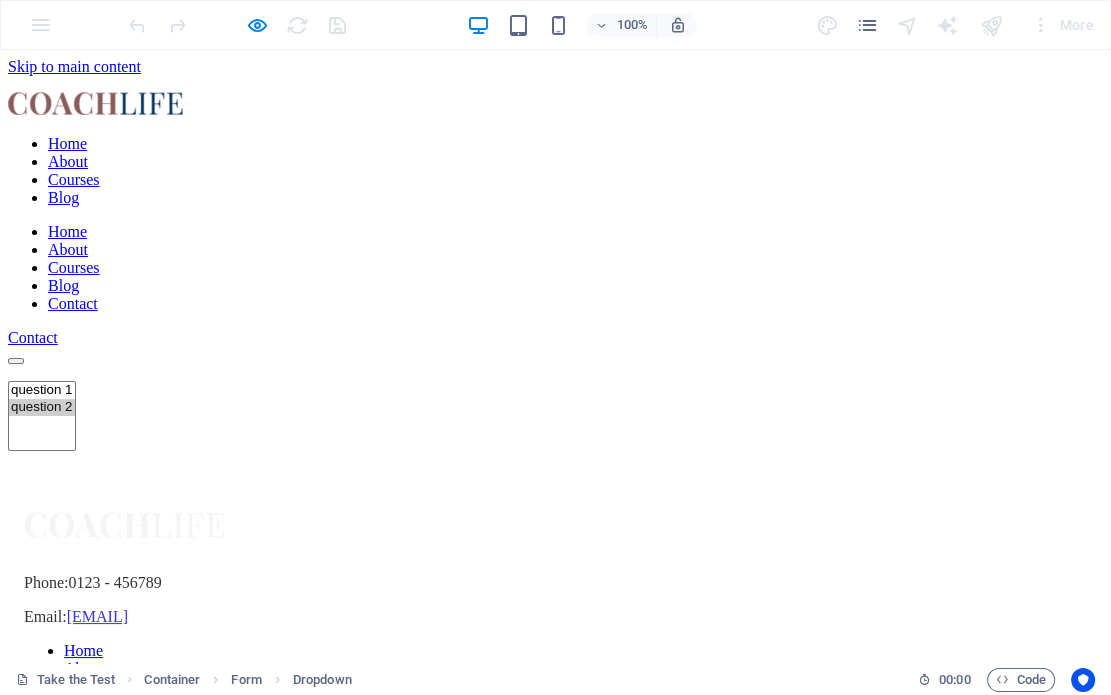 click on "question 1" at bounding box center (42, 390) 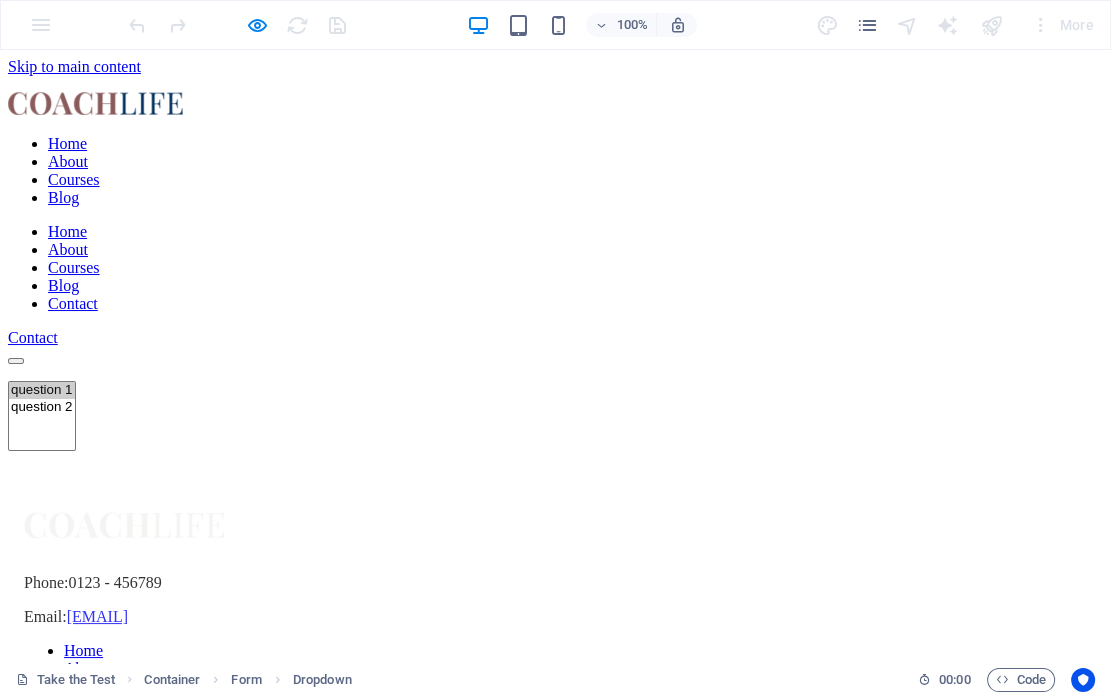 scroll, scrollTop: 13, scrollLeft: 0, axis: vertical 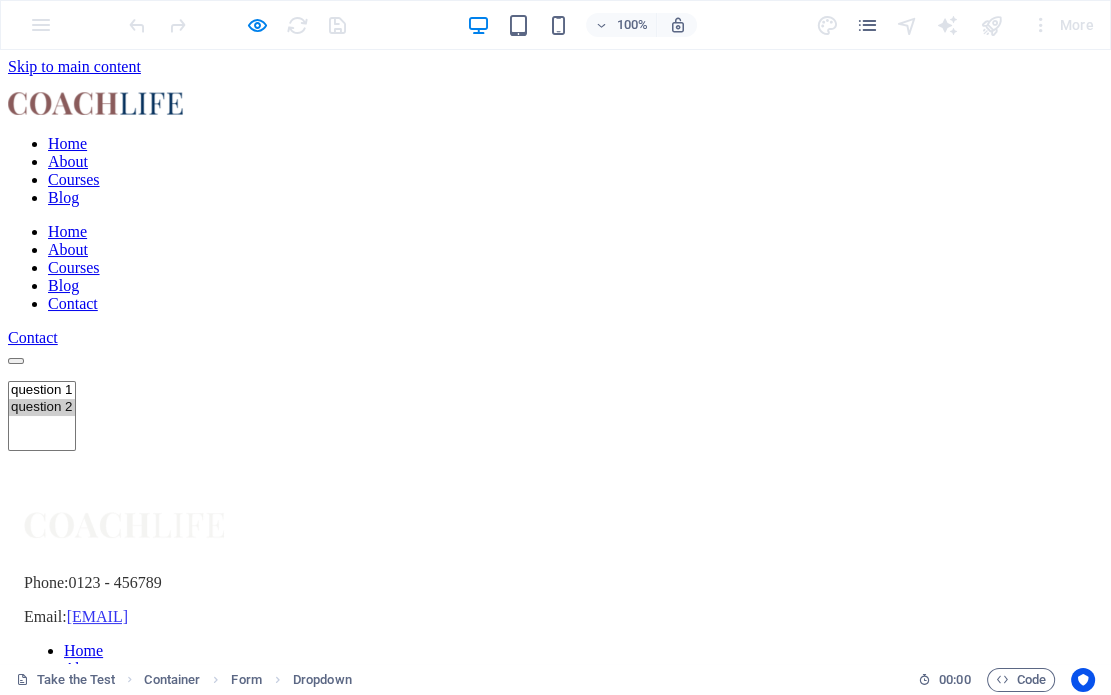 click on "question 2" at bounding box center [42, 407] 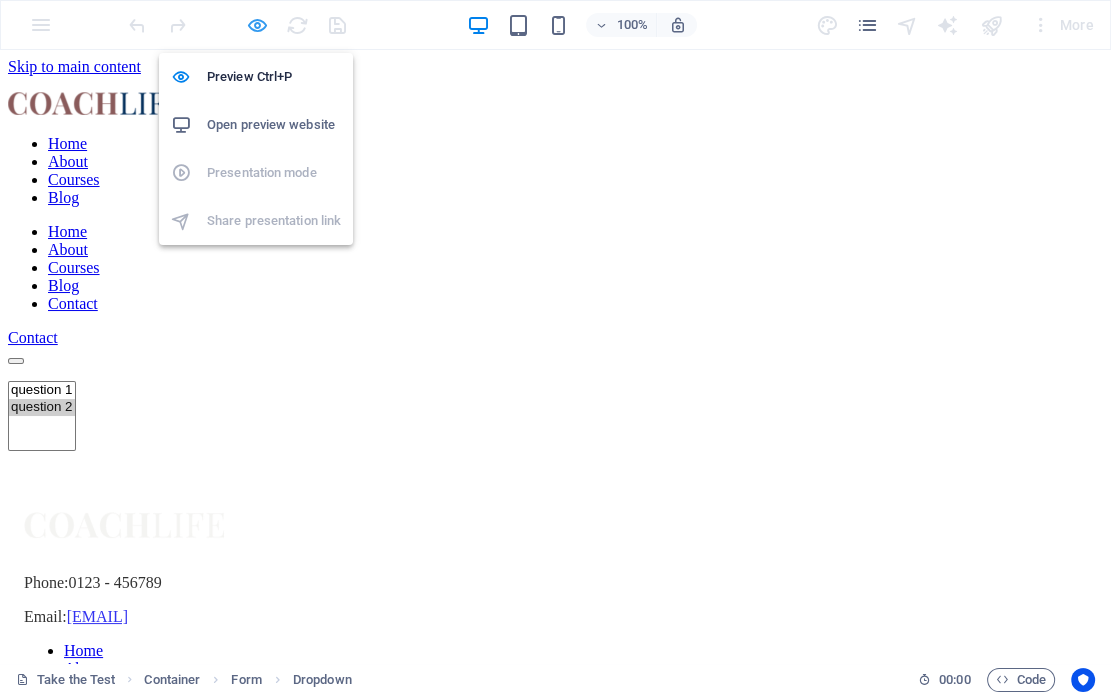 click at bounding box center (257, 25) 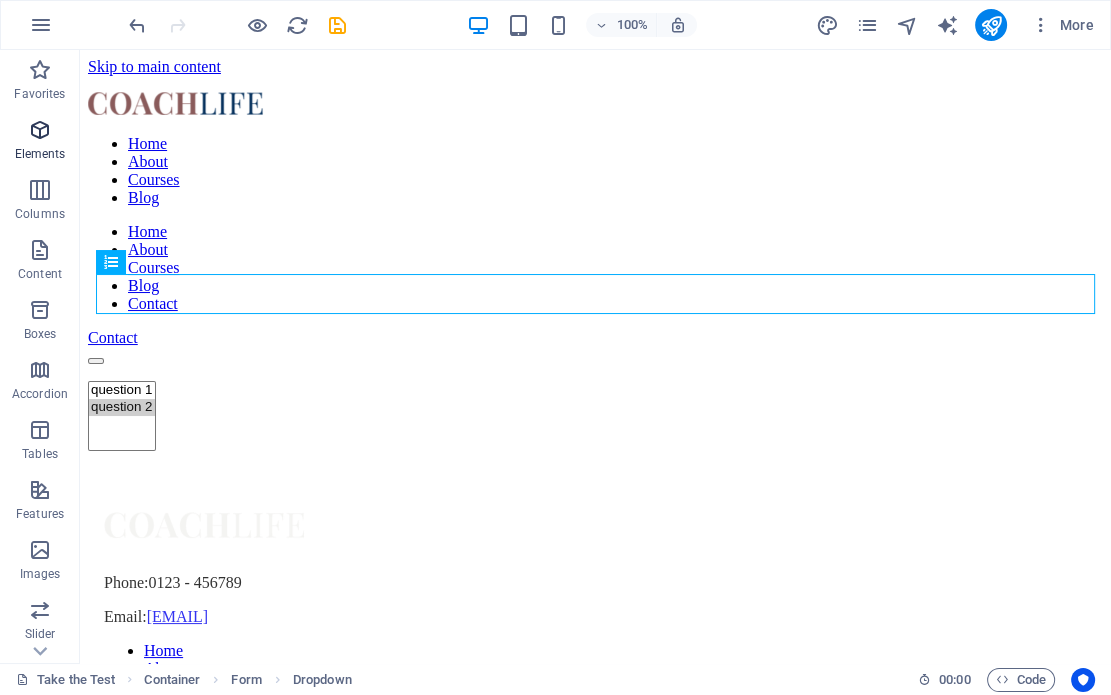 click at bounding box center [40, 130] 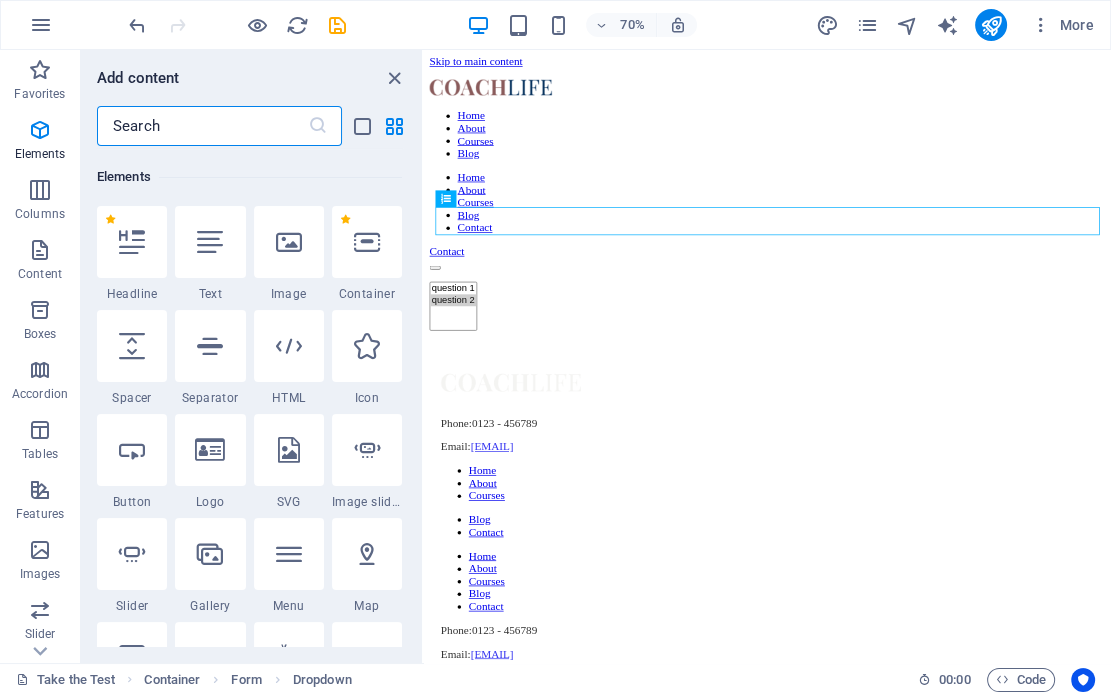 scroll, scrollTop: 213, scrollLeft: 0, axis: vertical 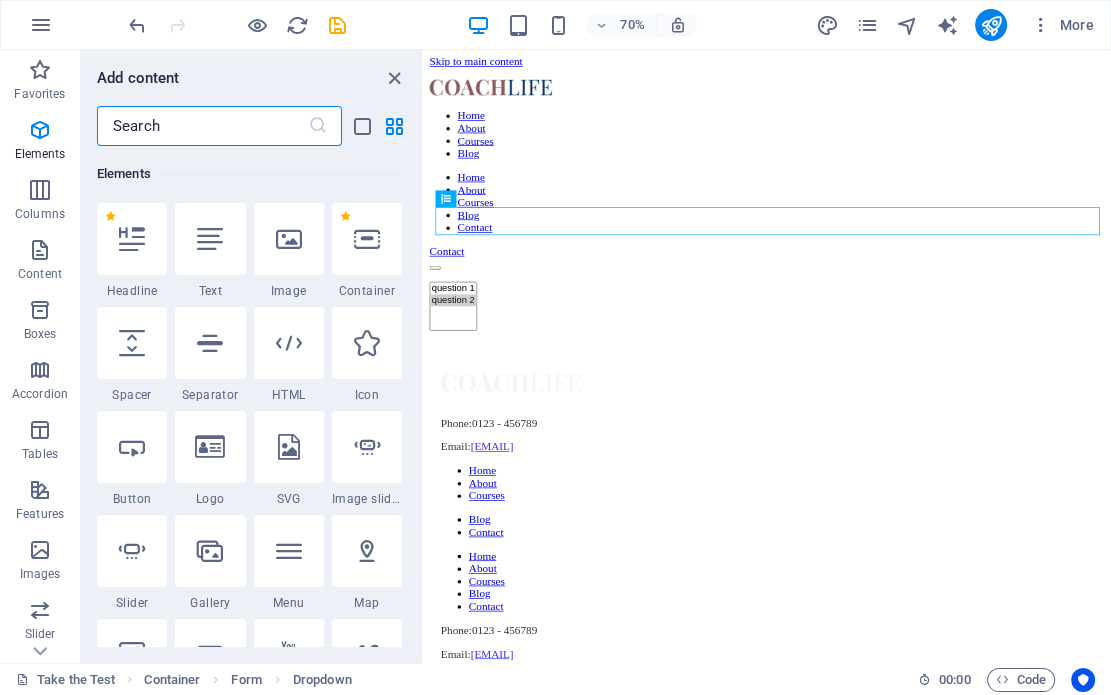 drag, startPoint x: 167, startPoint y: 127, endPoint x: 74, endPoint y: 137, distance: 93.53609 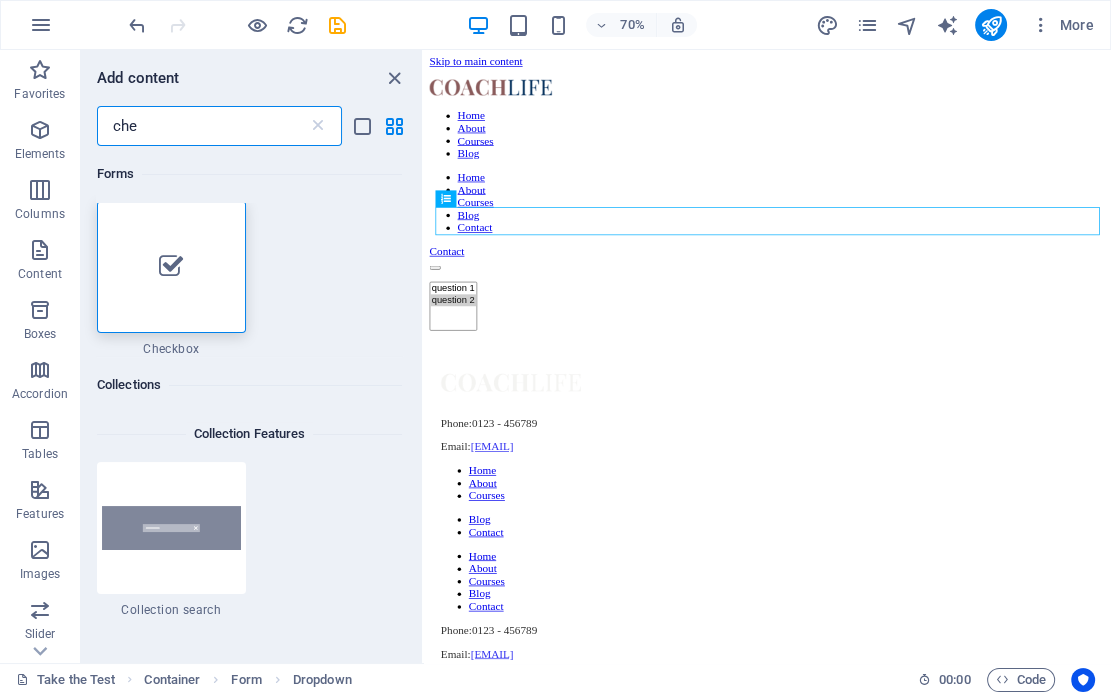 scroll, scrollTop: 0, scrollLeft: 0, axis: both 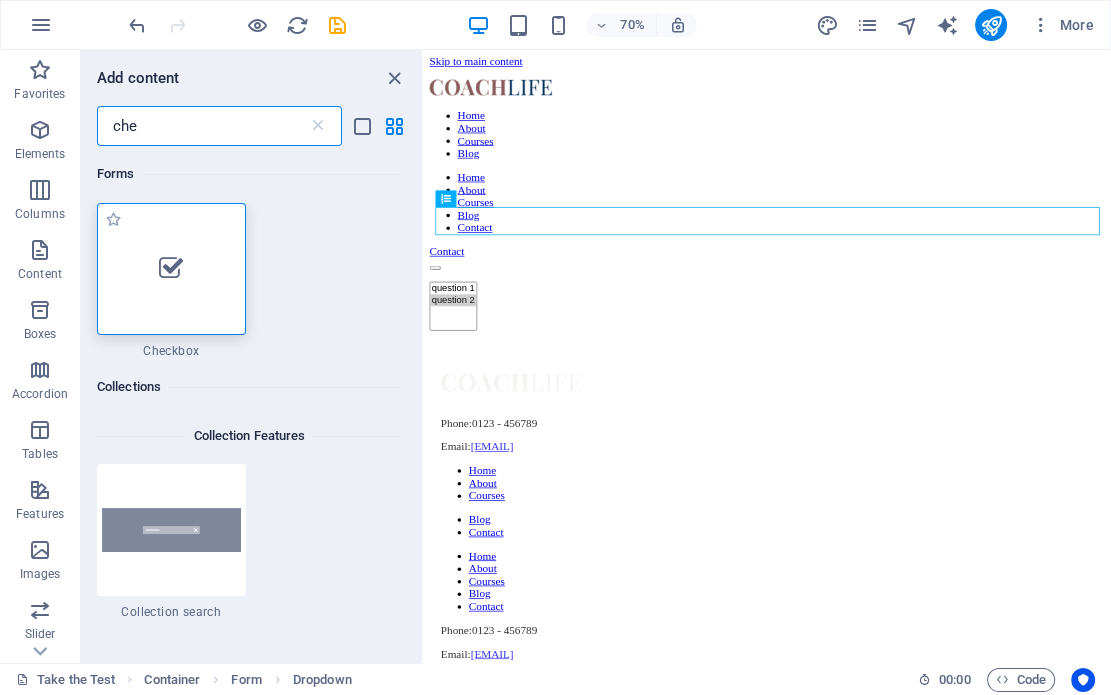 type on "che" 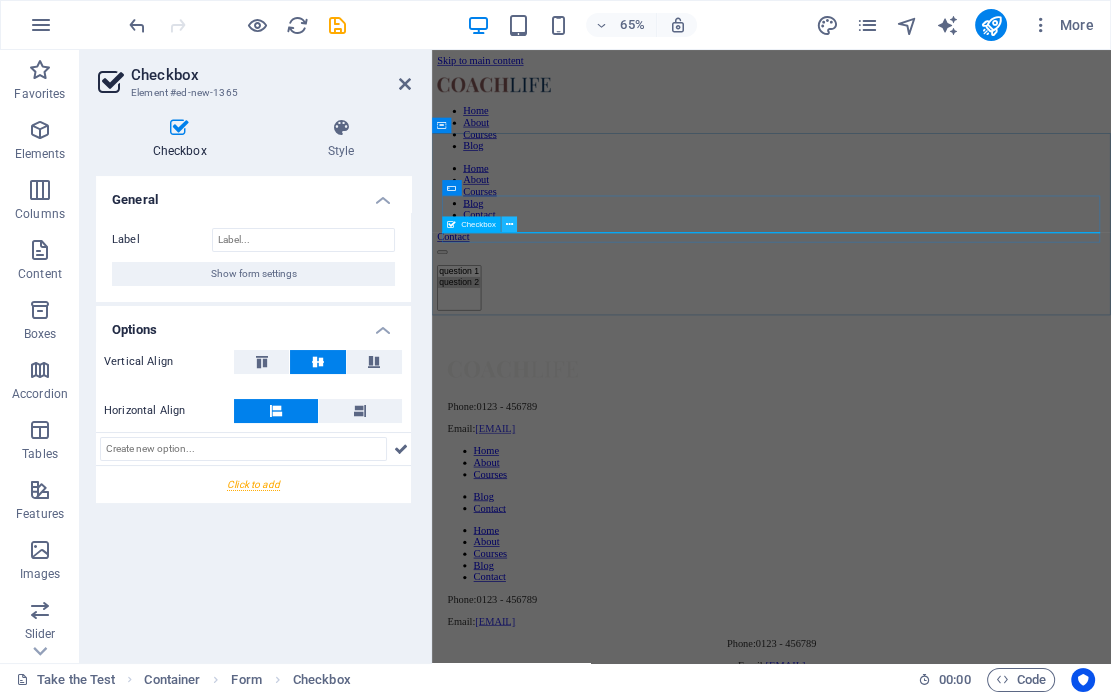 click at bounding box center (509, 224) 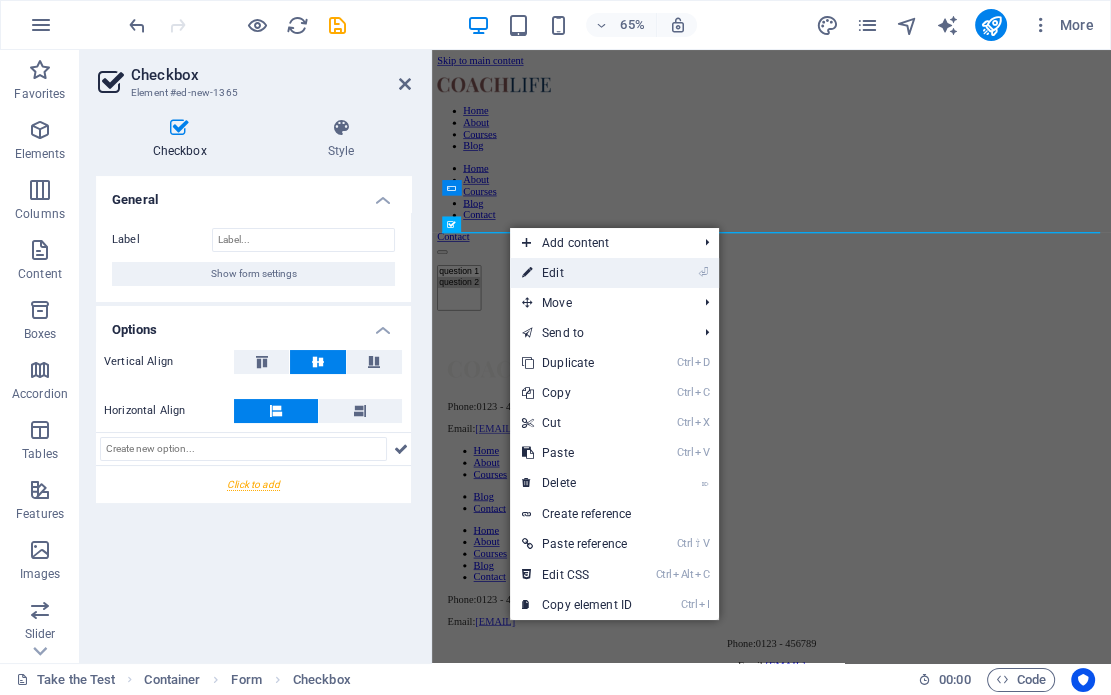click on "⏎  Edit" at bounding box center [577, 273] 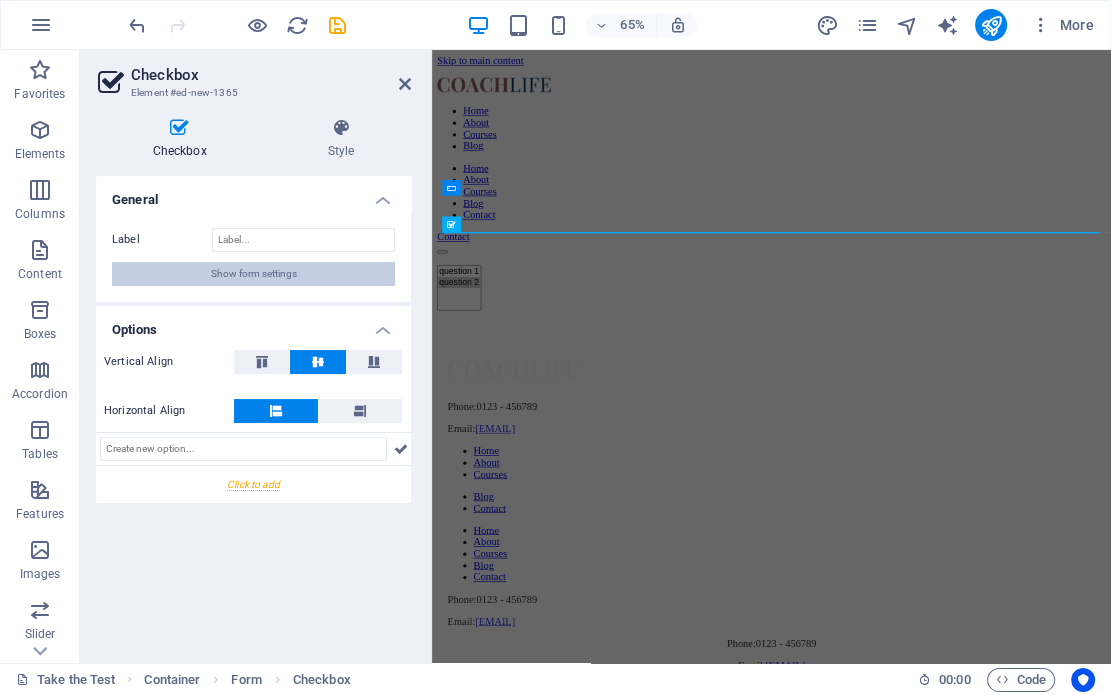 click on "Show form settings" at bounding box center (254, 274) 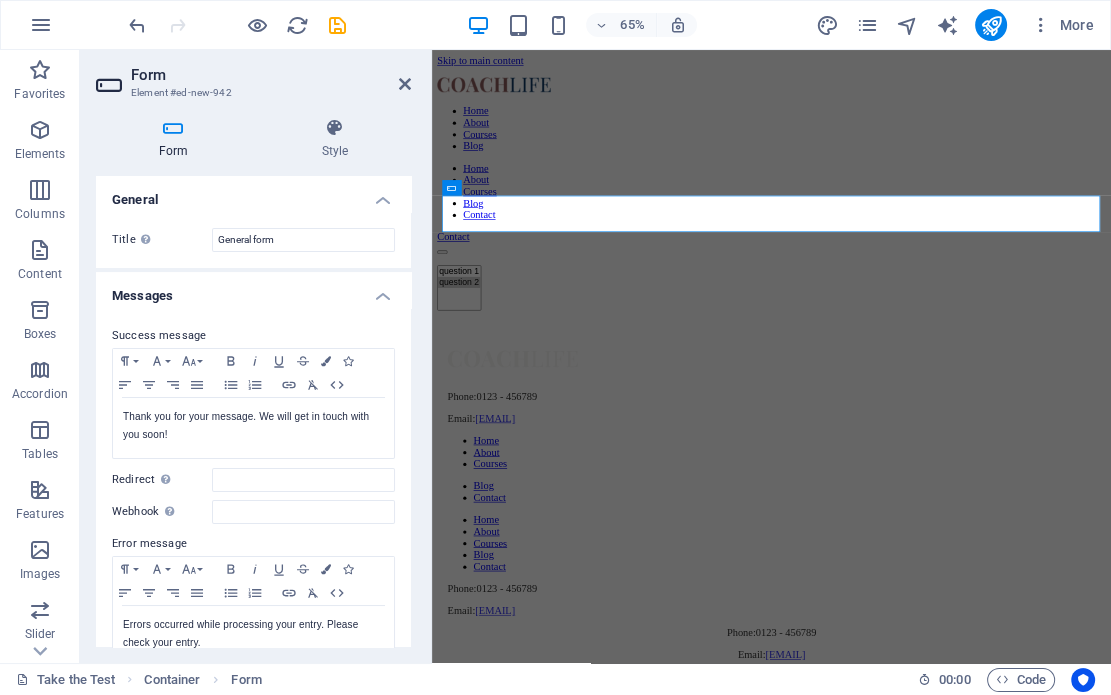 click on "Messages" at bounding box center [253, 290] 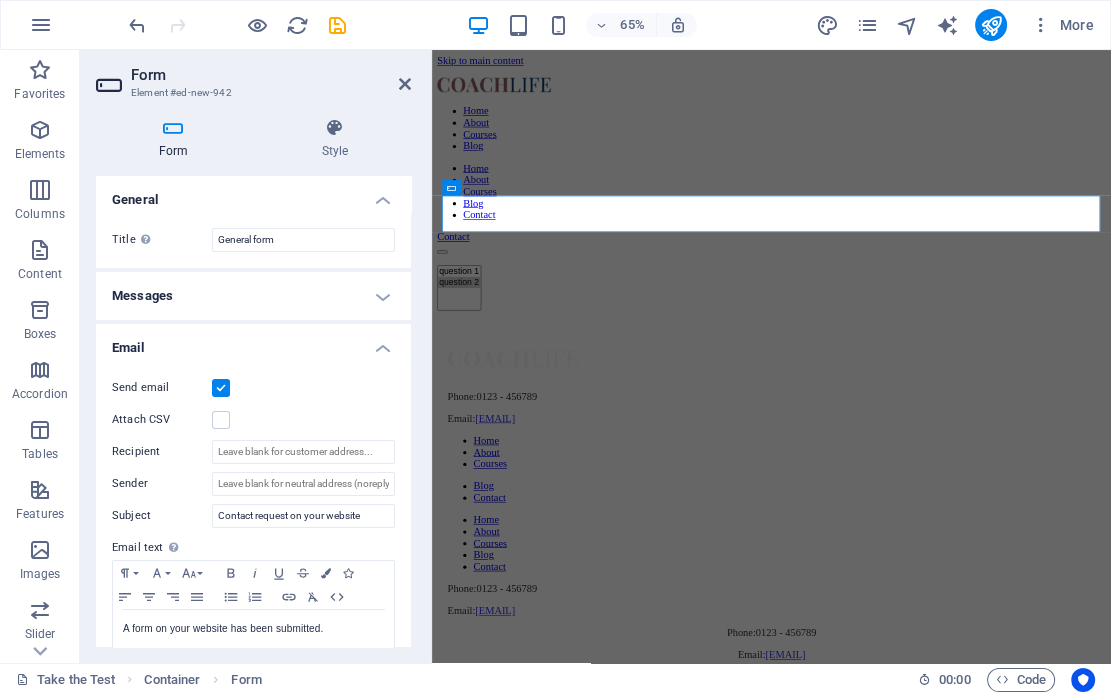click on "General" at bounding box center [253, 194] 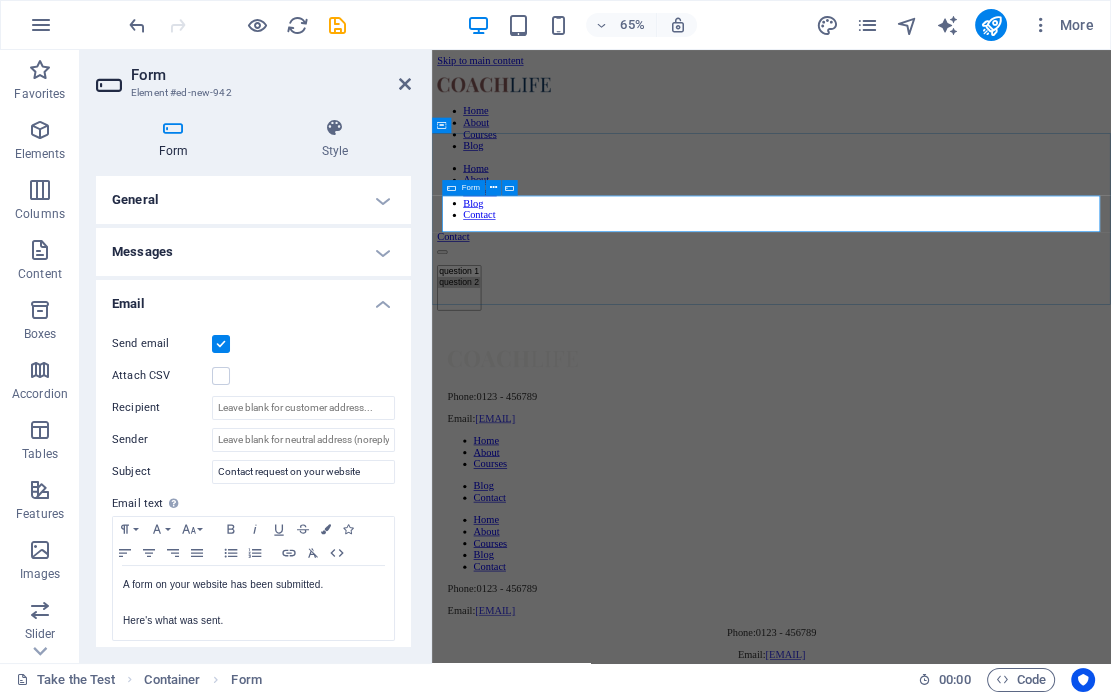click on "question 1 question 2" at bounding box center [954, 416] 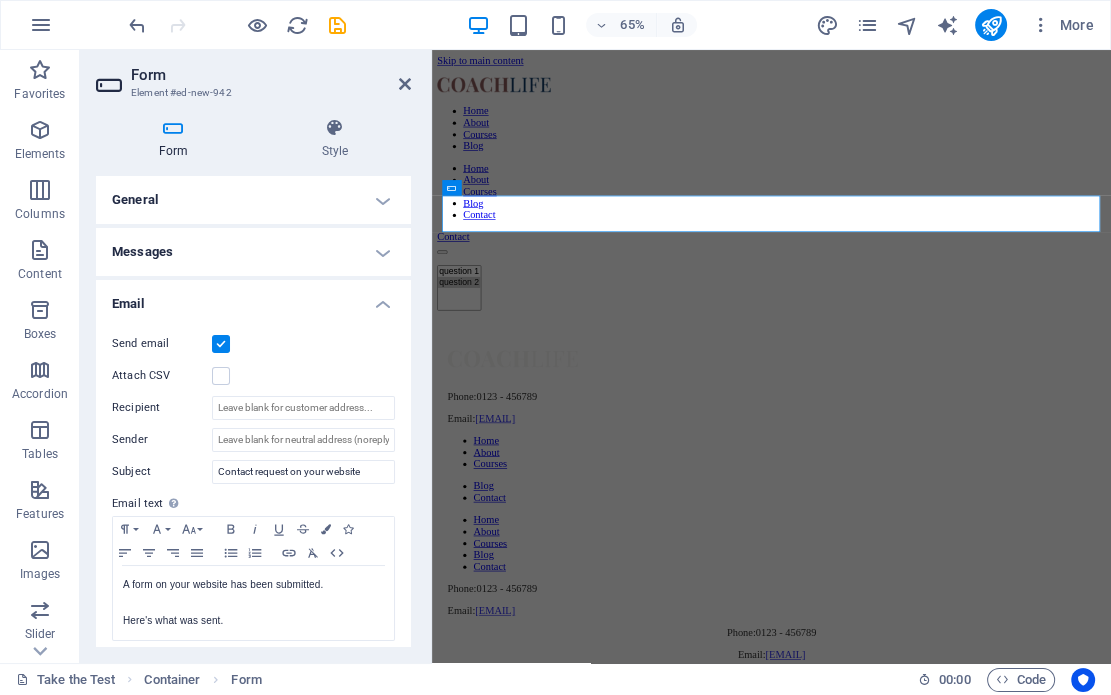 click on "Form Element #ed-new-942" at bounding box center (253, 76) 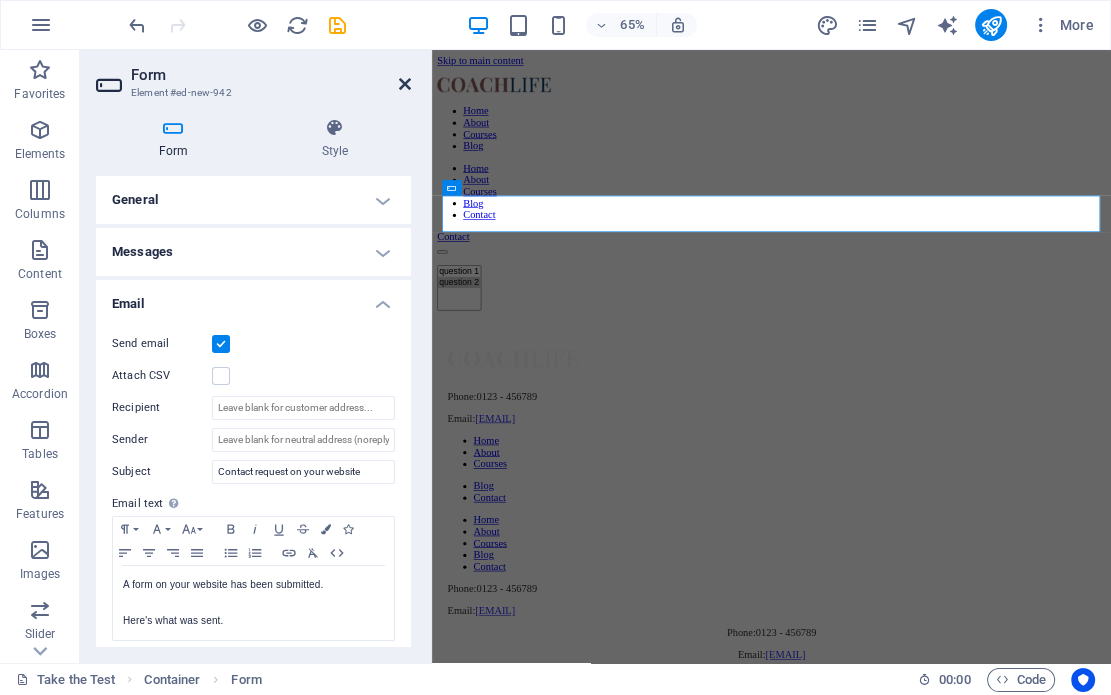 click at bounding box center [405, 84] 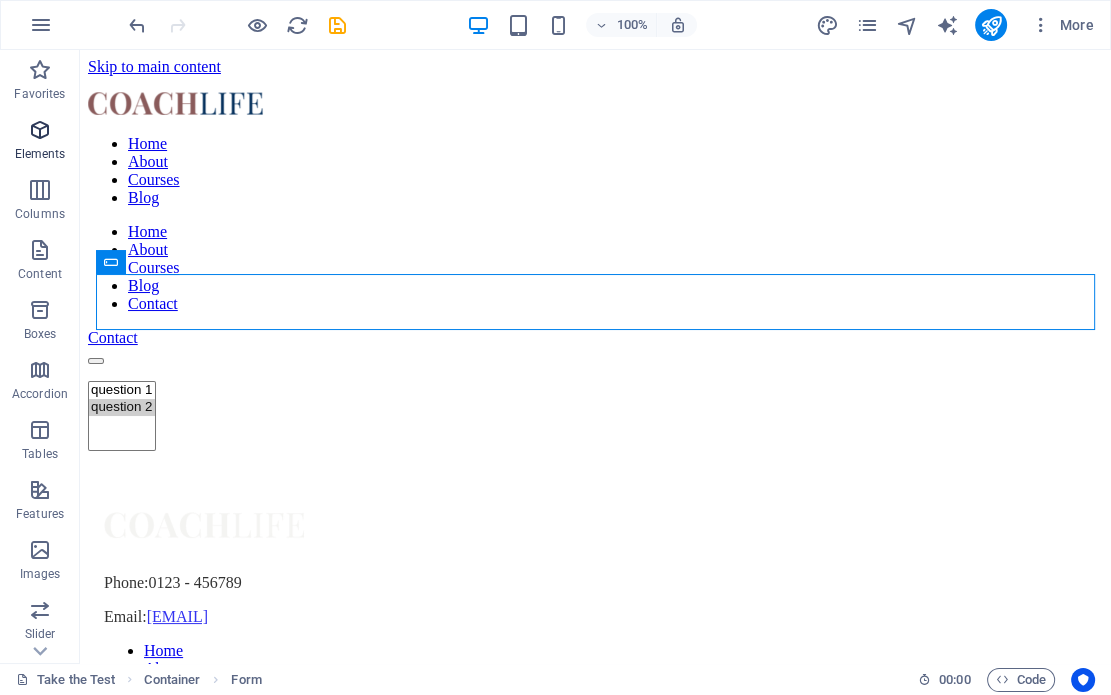 click at bounding box center [40, 130] 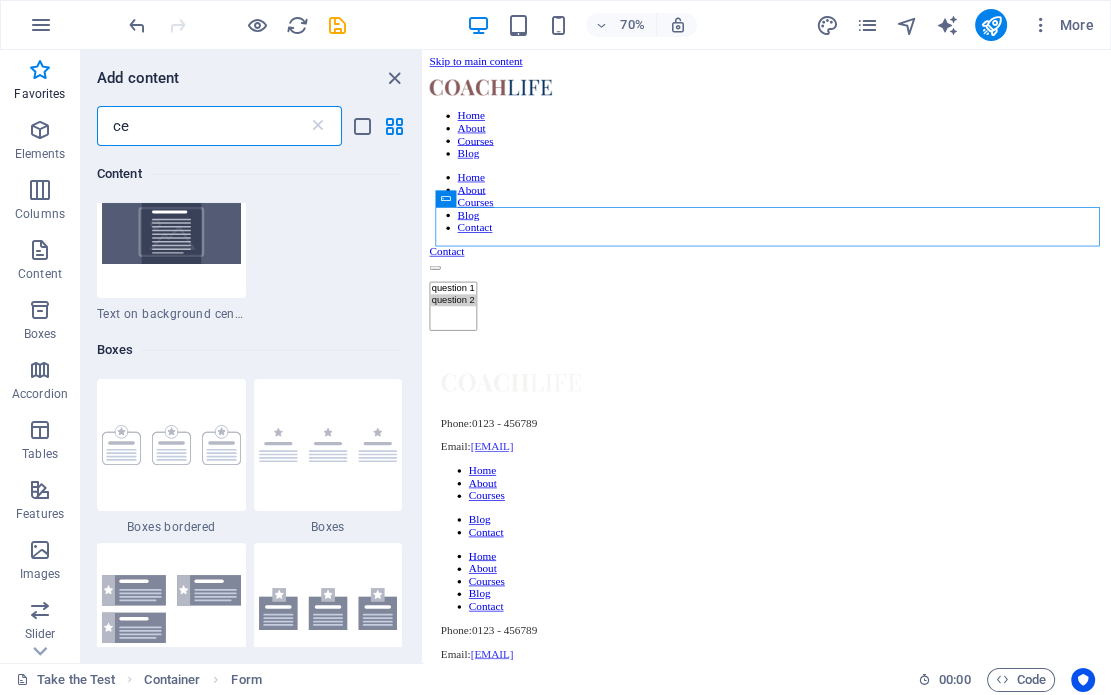 scroll, scrollTop: 0, scrollLeft: 0, axis: both 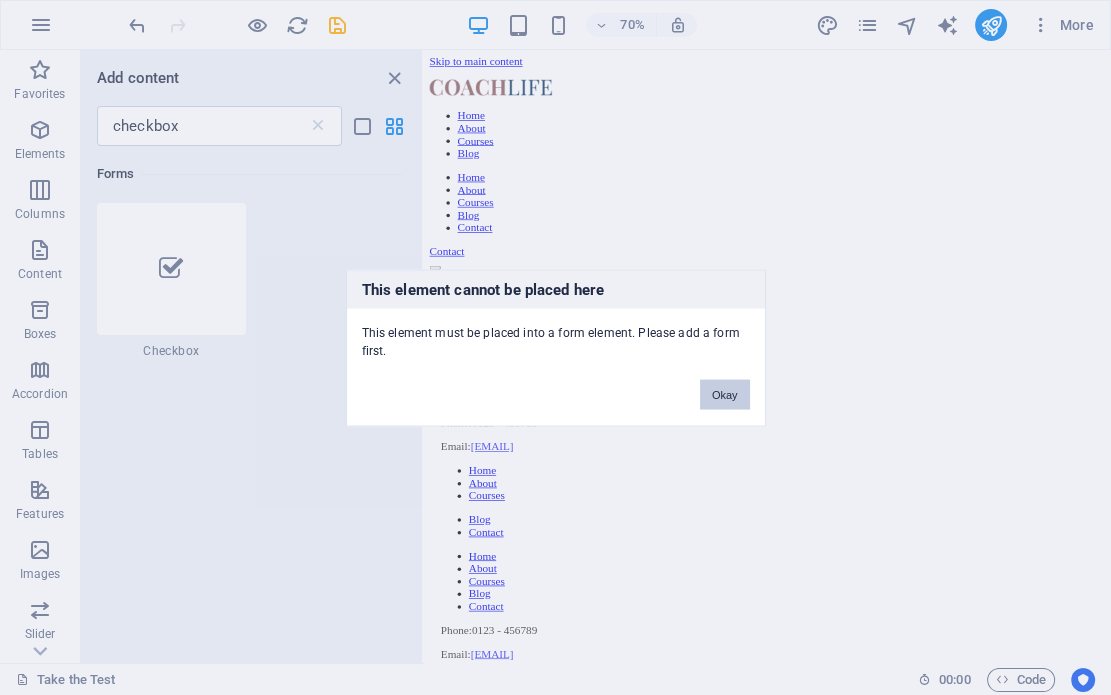 click on "Okay" at bounding box center (725, 394) 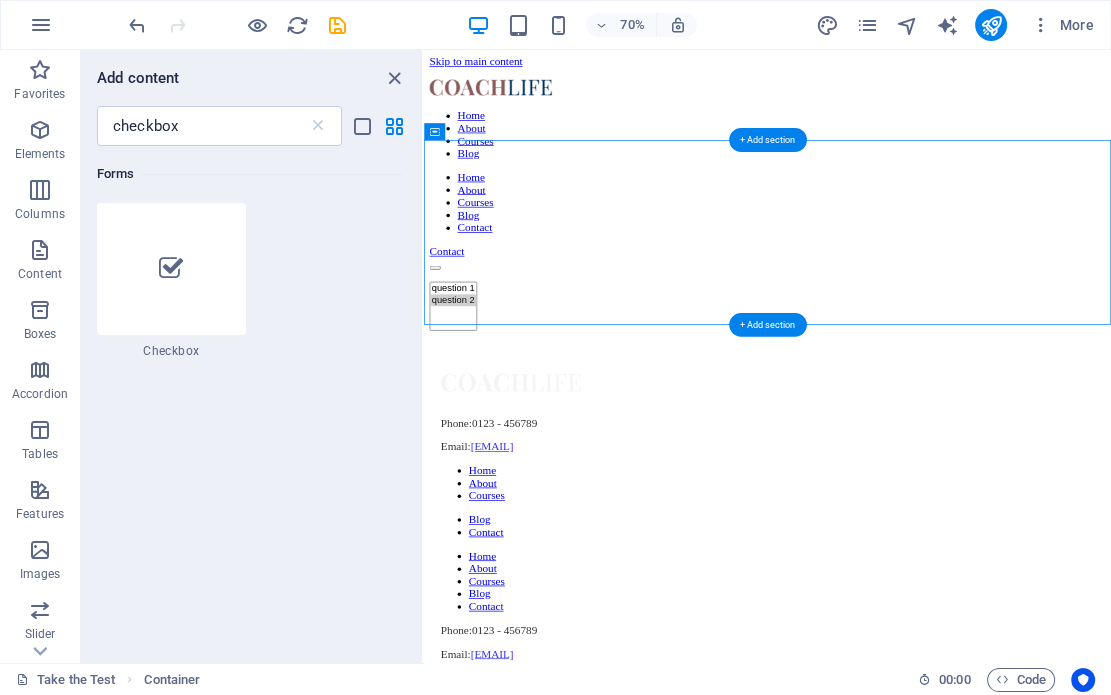 drag, startPoint x: 889, startPoint y: 251, endPoint x: 480, endPoint y: 264, distance: 409.20654 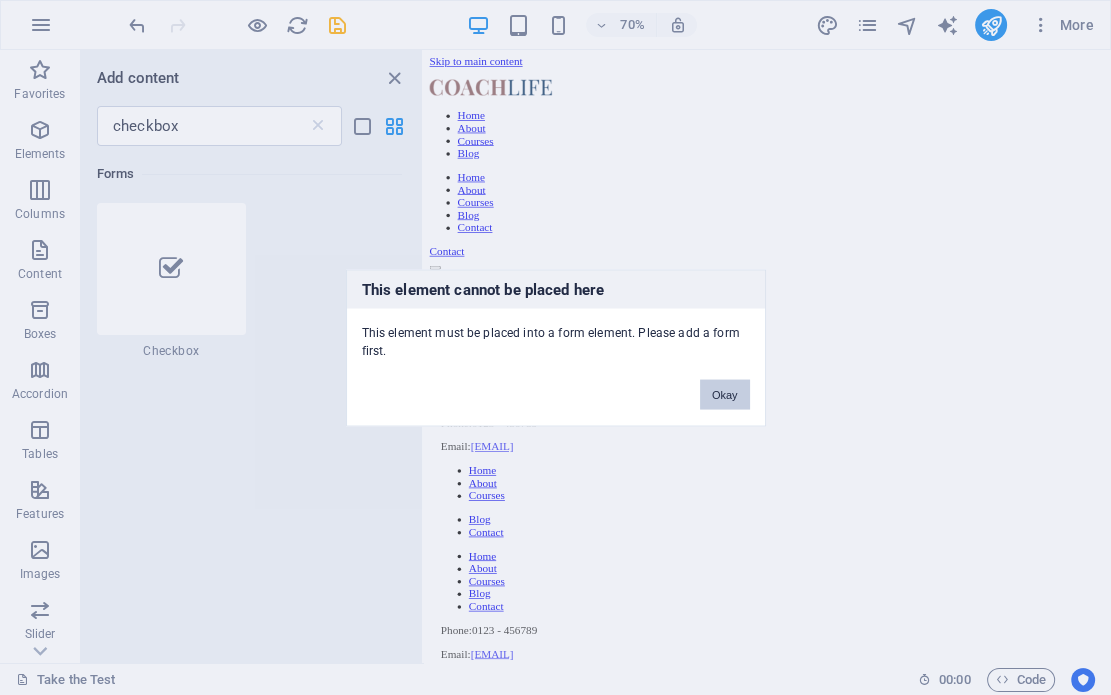 drag, startPoint x: 723, startPoint y: 391, endPoint x: 424, endPoint y: 487, distance: 314.03345 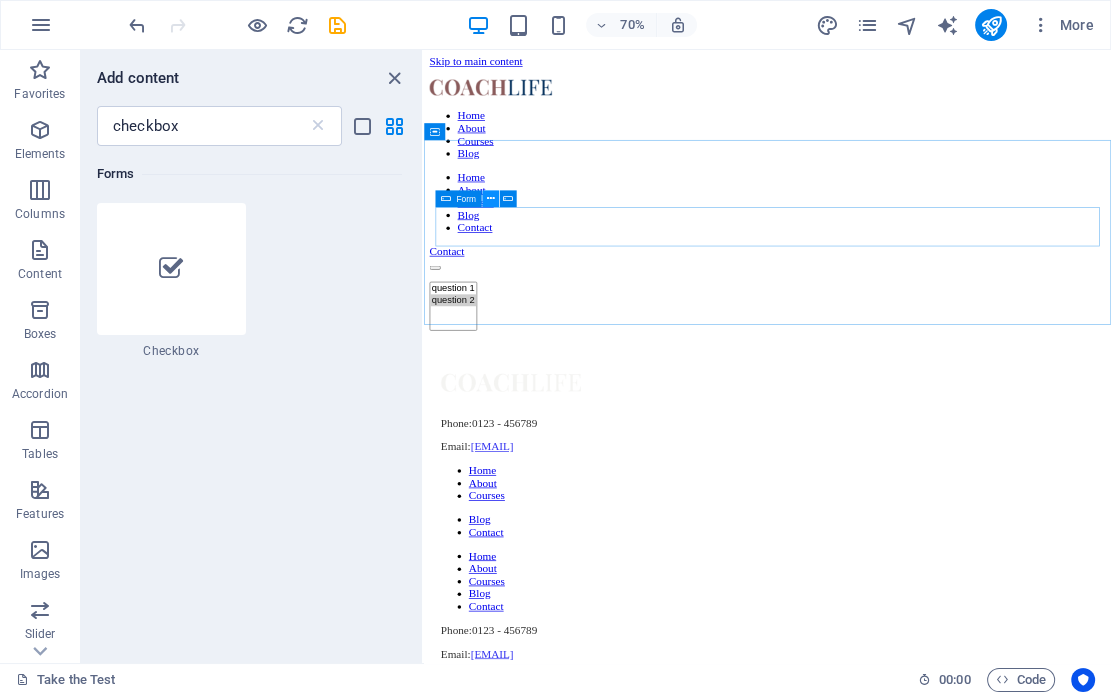 click at bounding box center [491, 198] 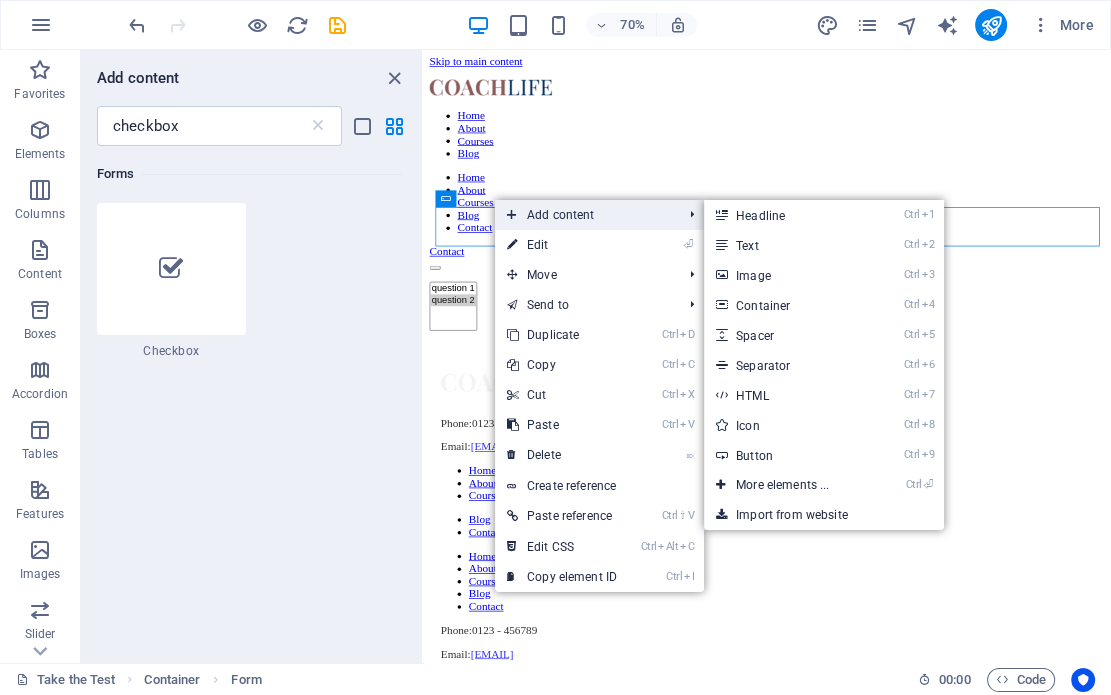 click on "Add content" at bounding box center [584, 215] 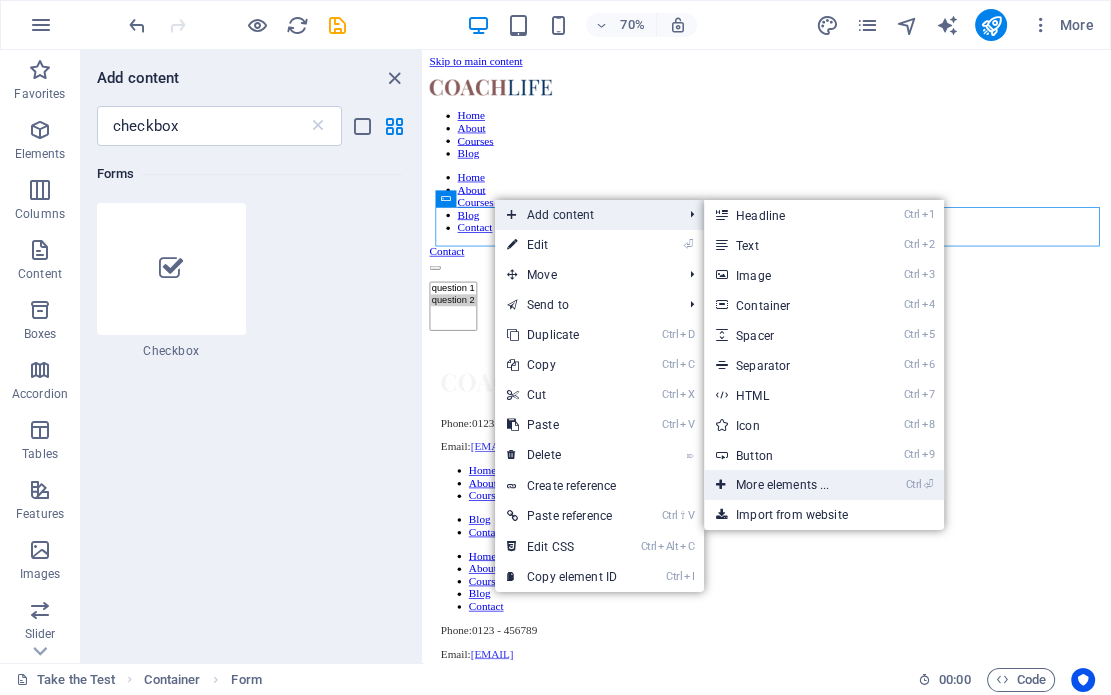 click on "Ctrl ⏎  More elements ..." at bounding box center [786, 485] 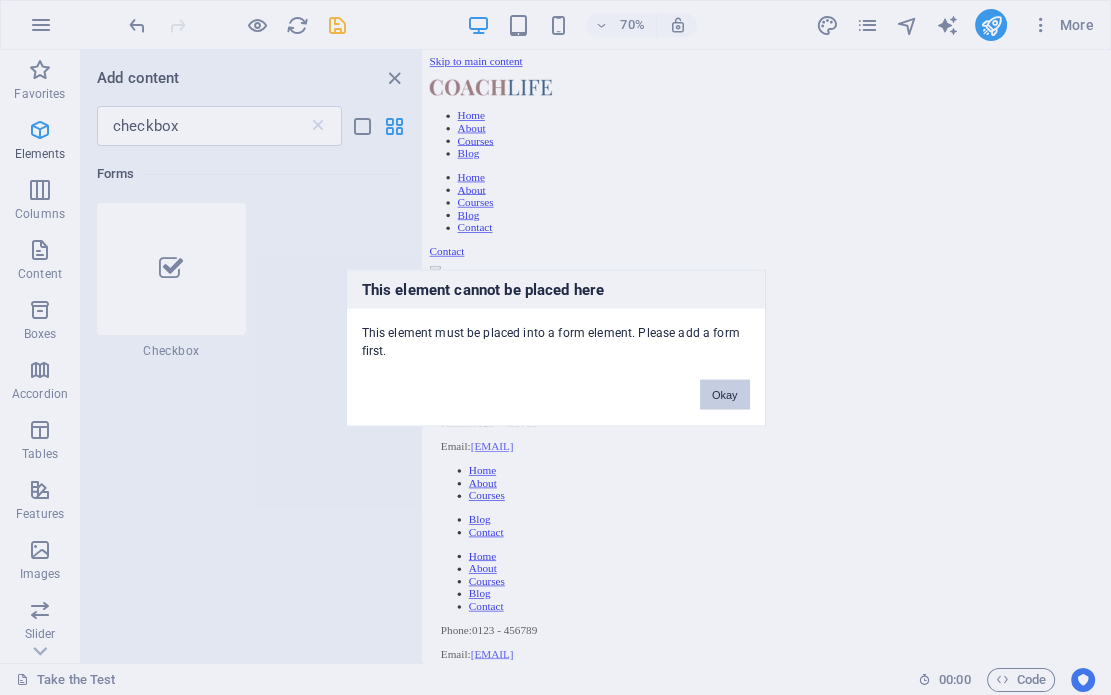 click on "Okay" at bounding box center (725, 394) 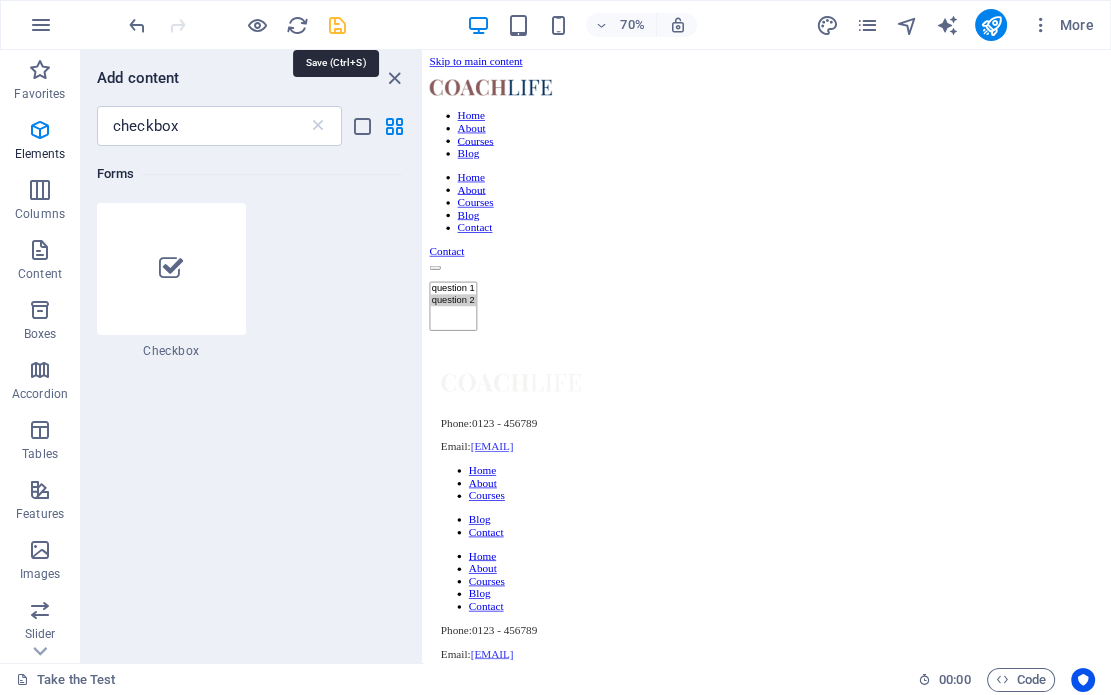click at bounding box center [337, 25] 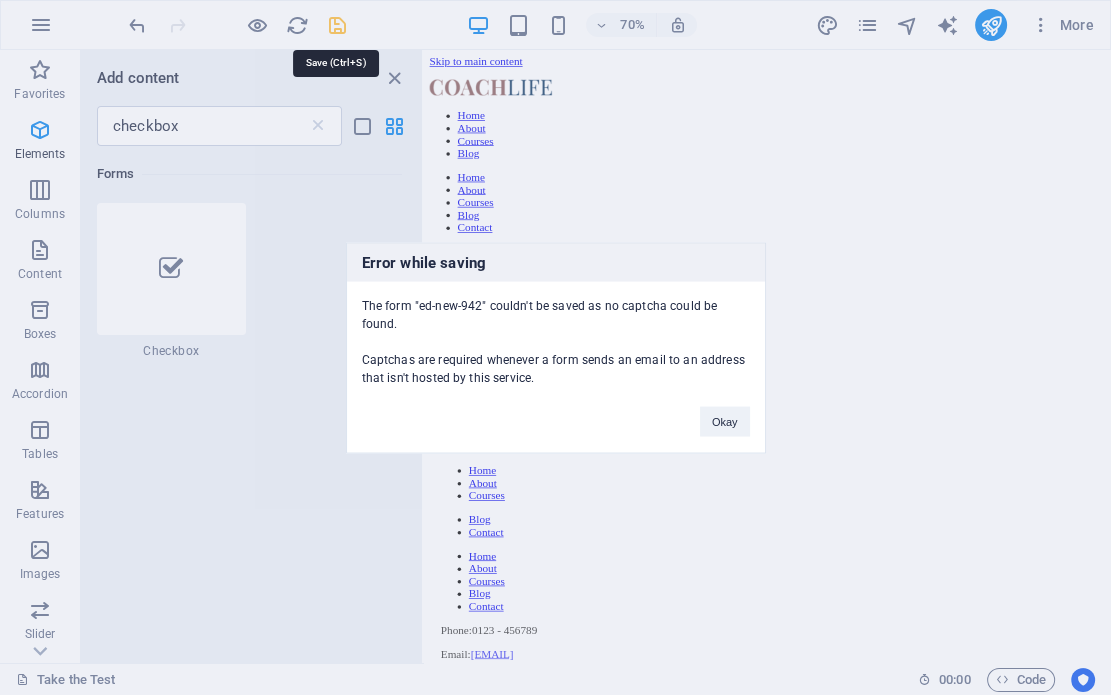 scroll, scrollTop: 222, scrollLeft: 0, axis: vertical 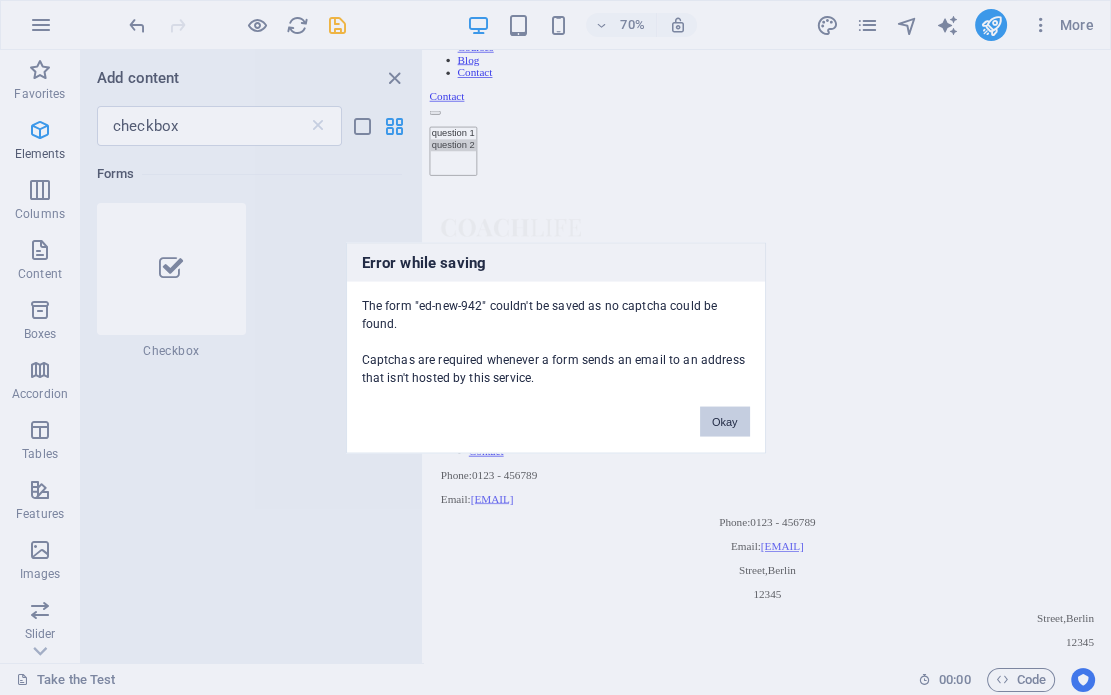 click on "Okay" at bounding box center [725, 421] 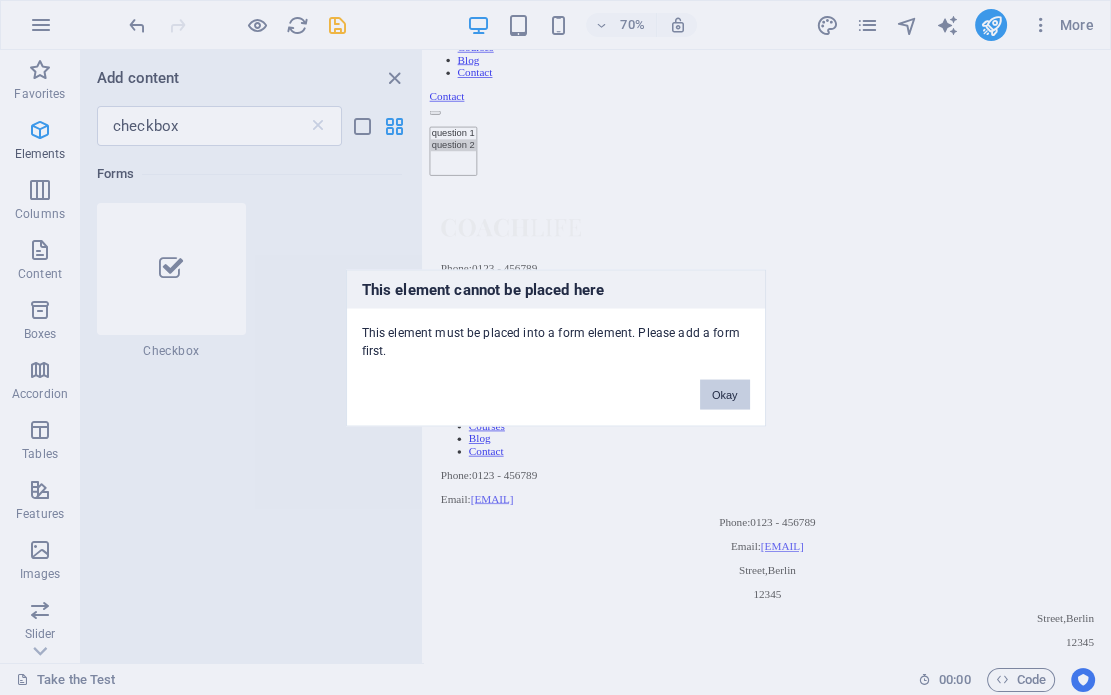 click on "Okay" at bounding box center [725, 394] 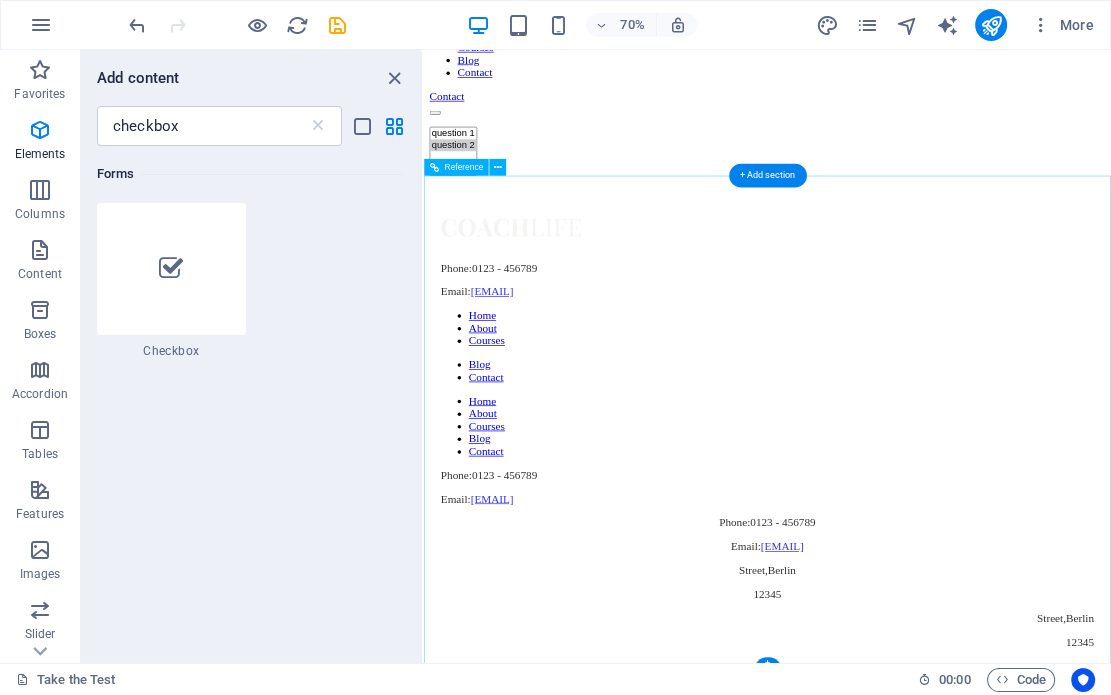 scroll, scrollTop: 0, scrollLeft: 0, axis: both 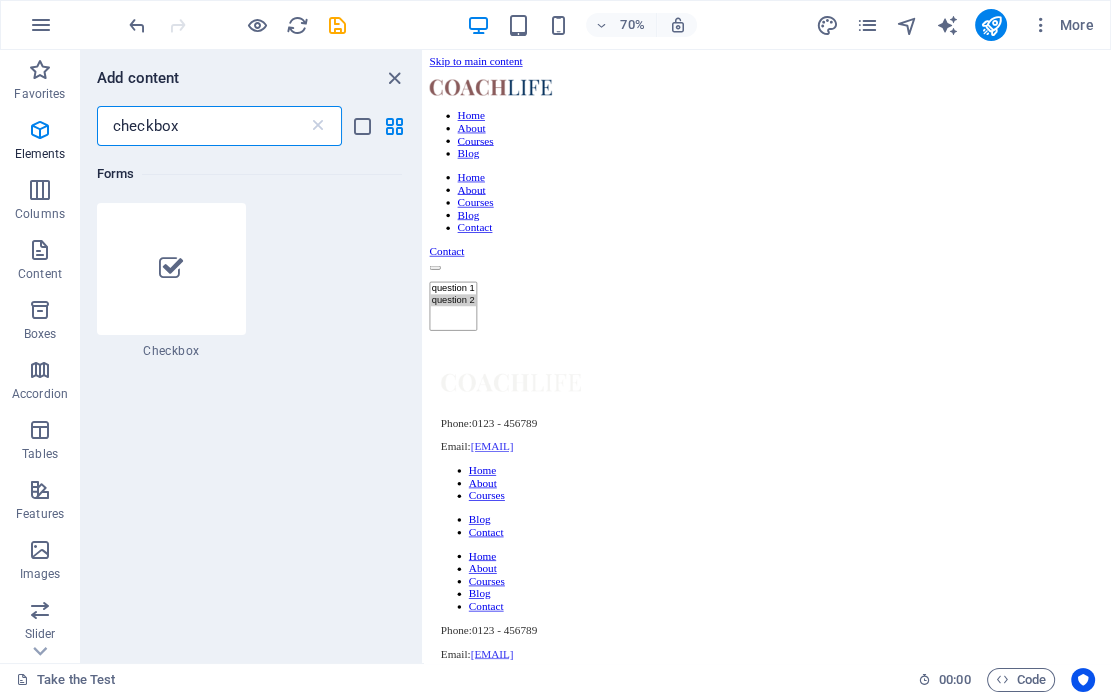 drag, startPoint x: 139, startPoint y: 138, endPoint x: 107, endPoint y: 145, distance: 32.75668 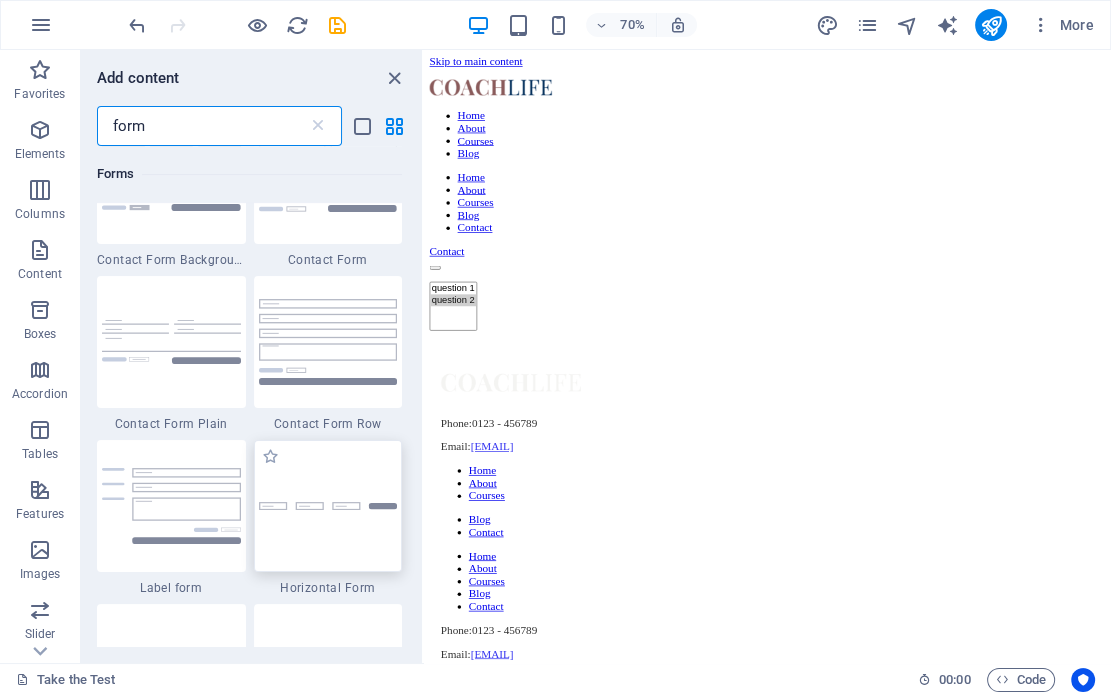 scroll, scrollTop: 855, scrollLeft: 0, axis: vertical 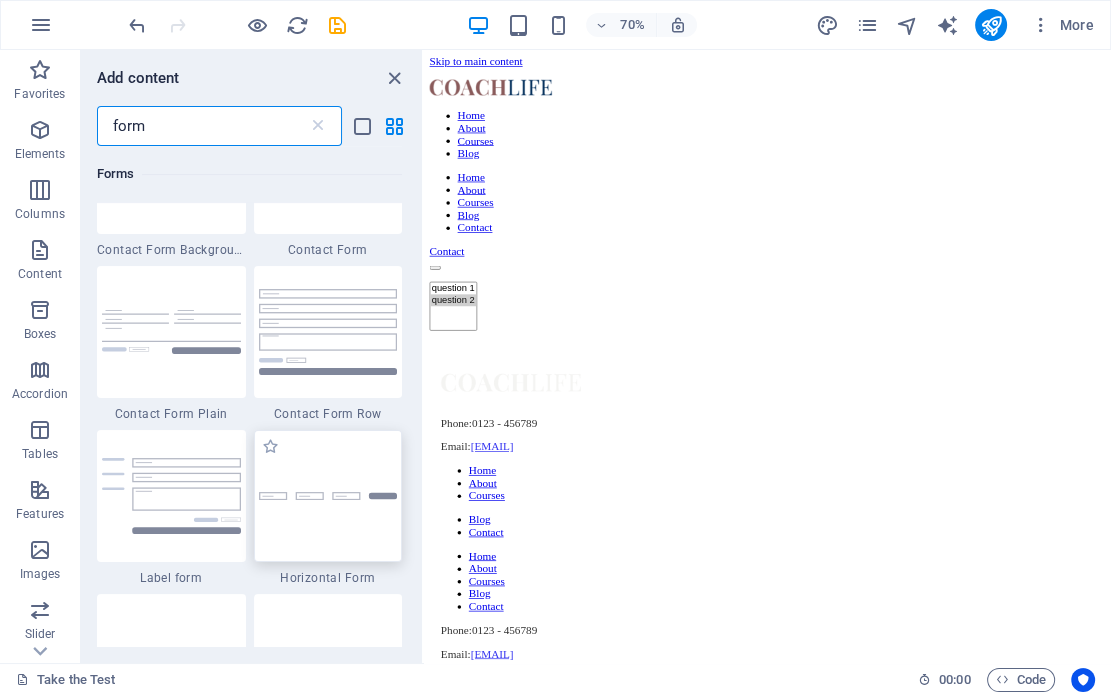 type on "form" 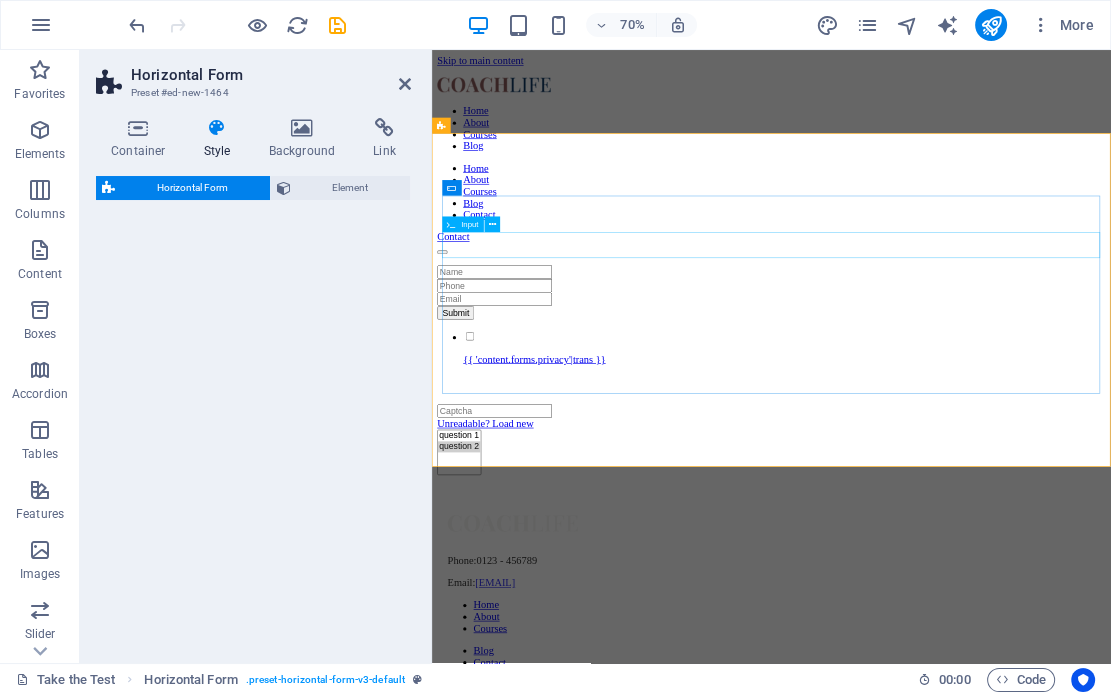 select on "rem" 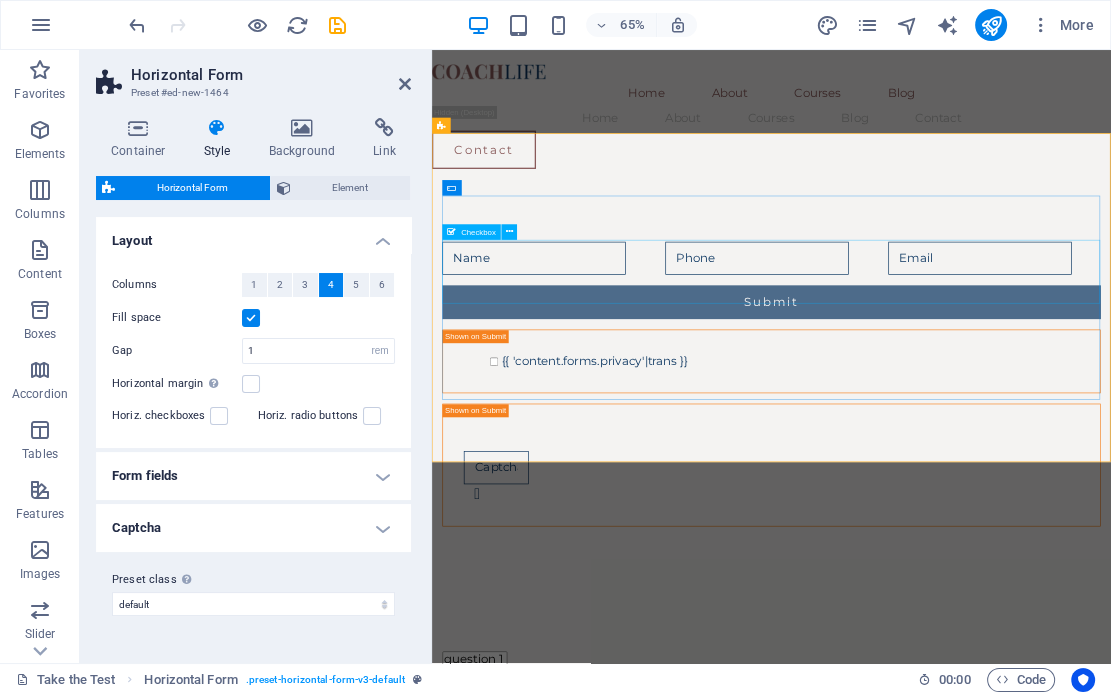 click on "{{ 'content.forms.privacy'|trans }}" at bounding box center [954, 529] 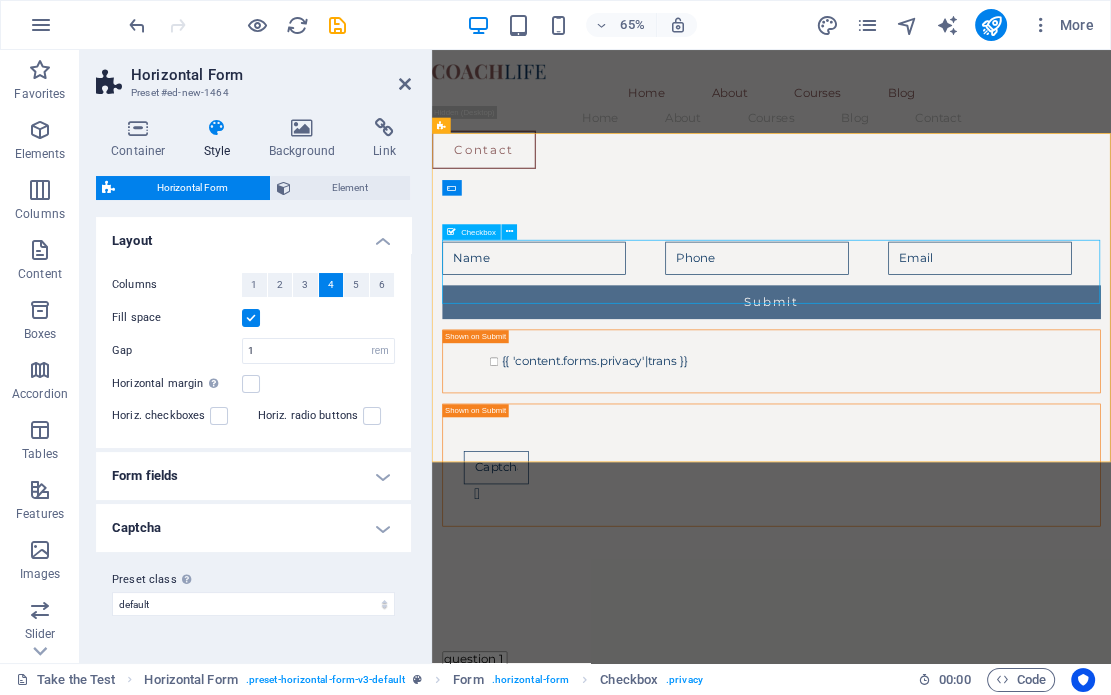 click on "{{ 'content.forms.privacy'|trans }}" at bounding box center [954, 529] 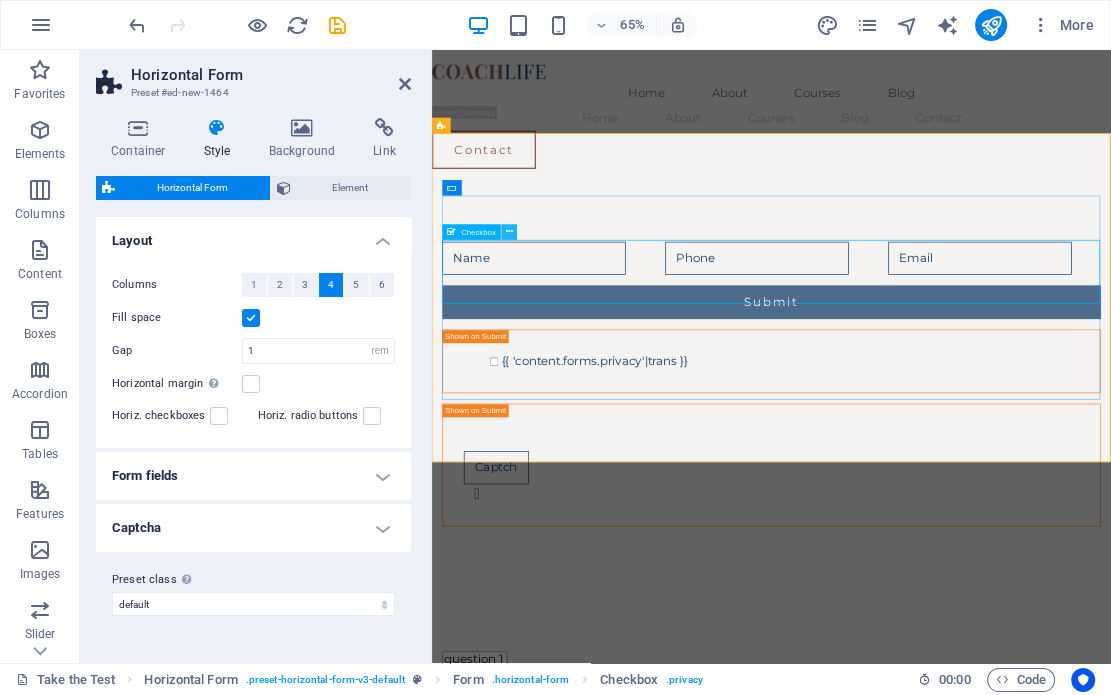 click at bounding box center (509, 232) 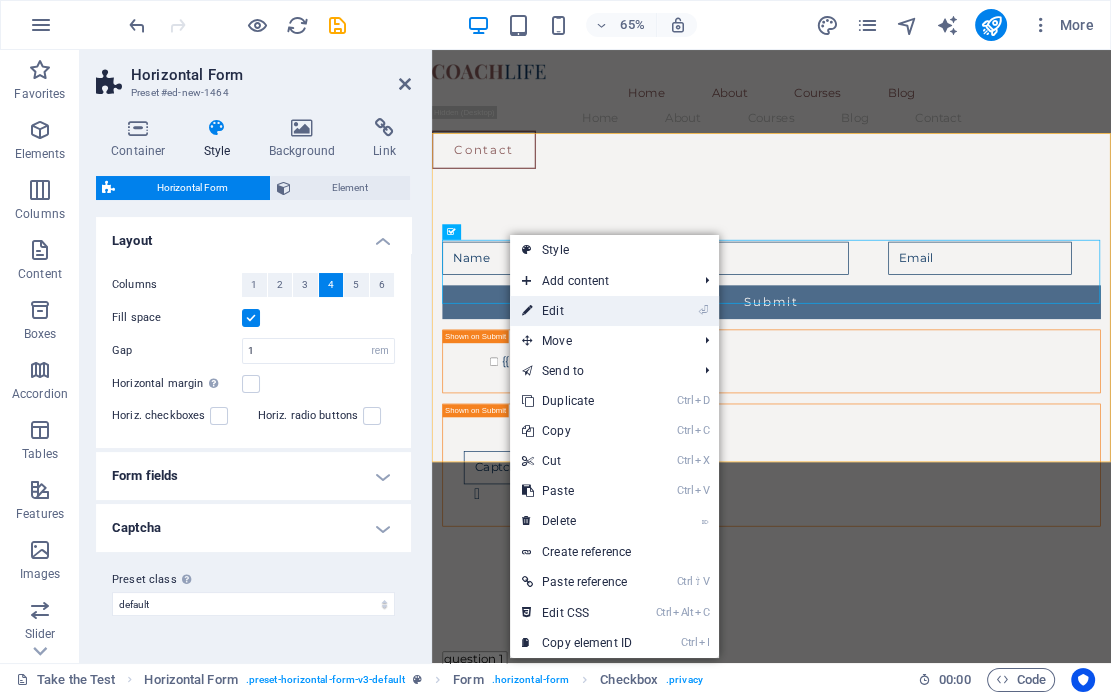 click on "⏎  Edit" at bounding box center [577, 311] 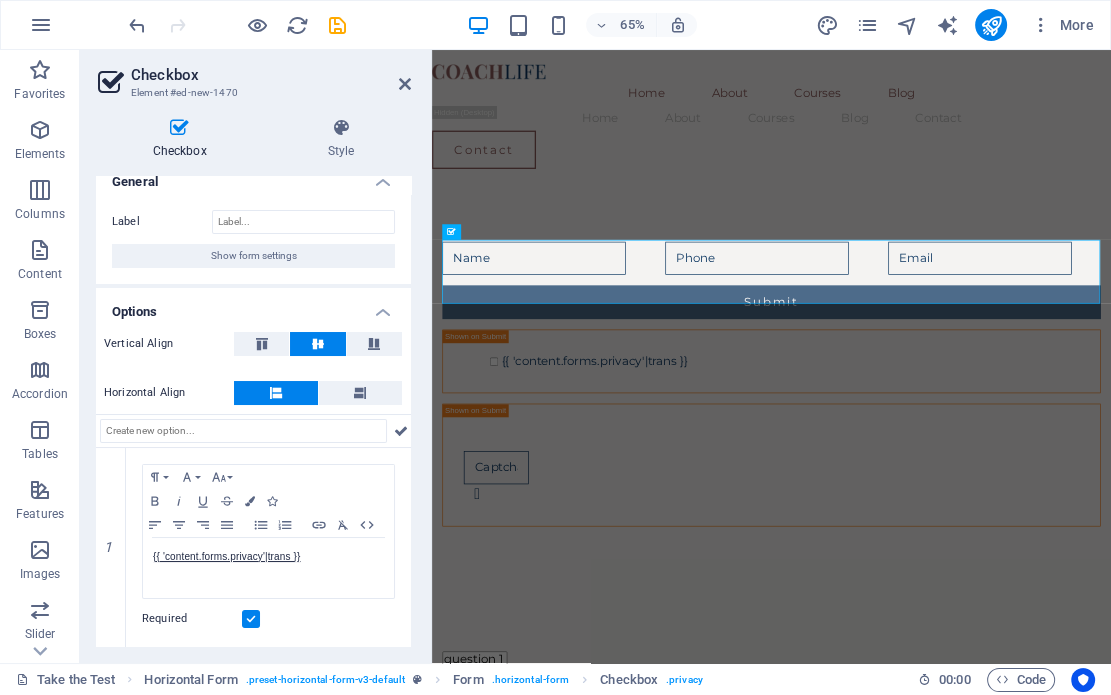 scroll, scrollTop: 0, scrollLeft: 0, axis: both 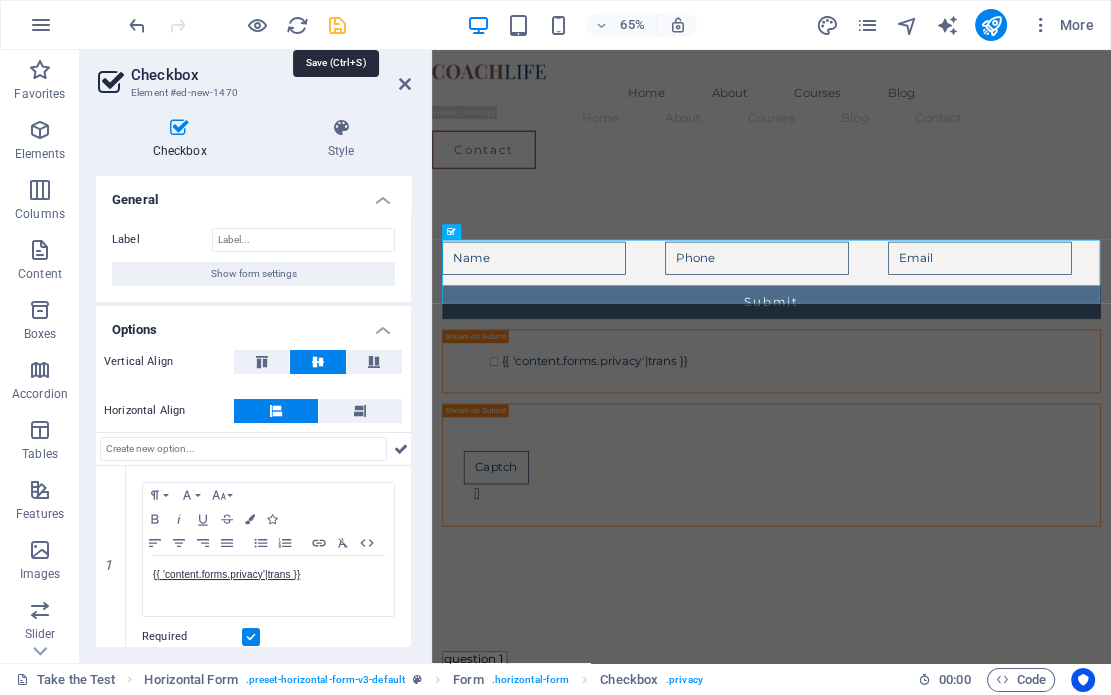 click at bounding box center (337, 25) 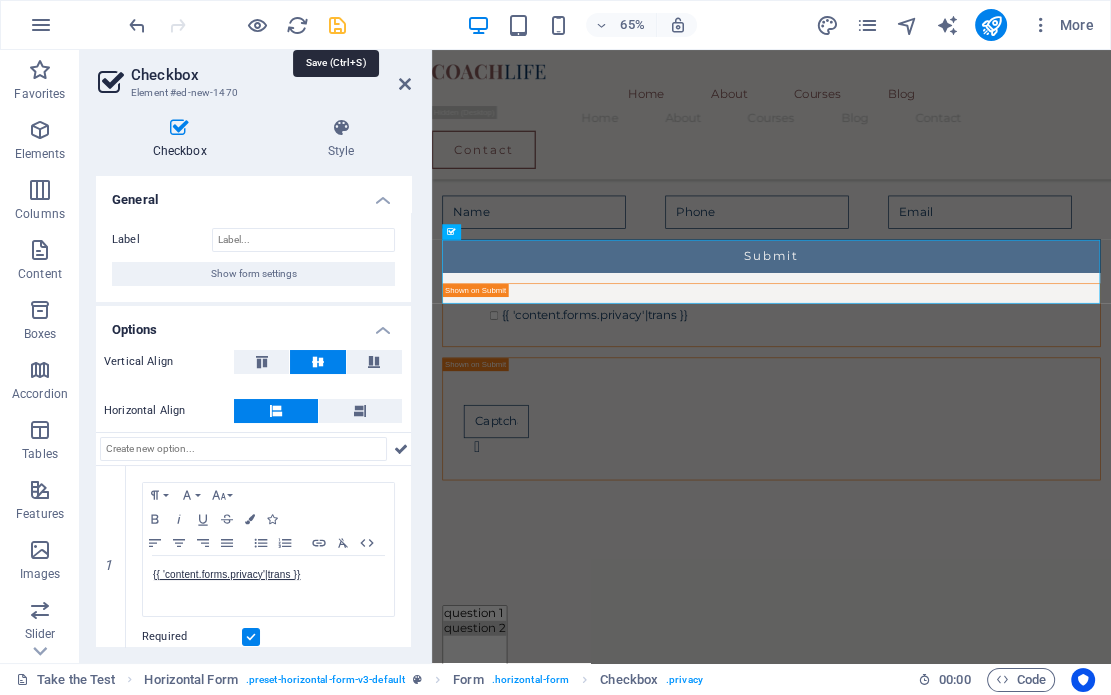 scroll, scrollTop: 660, scrollLeft: 0, axis: vertical 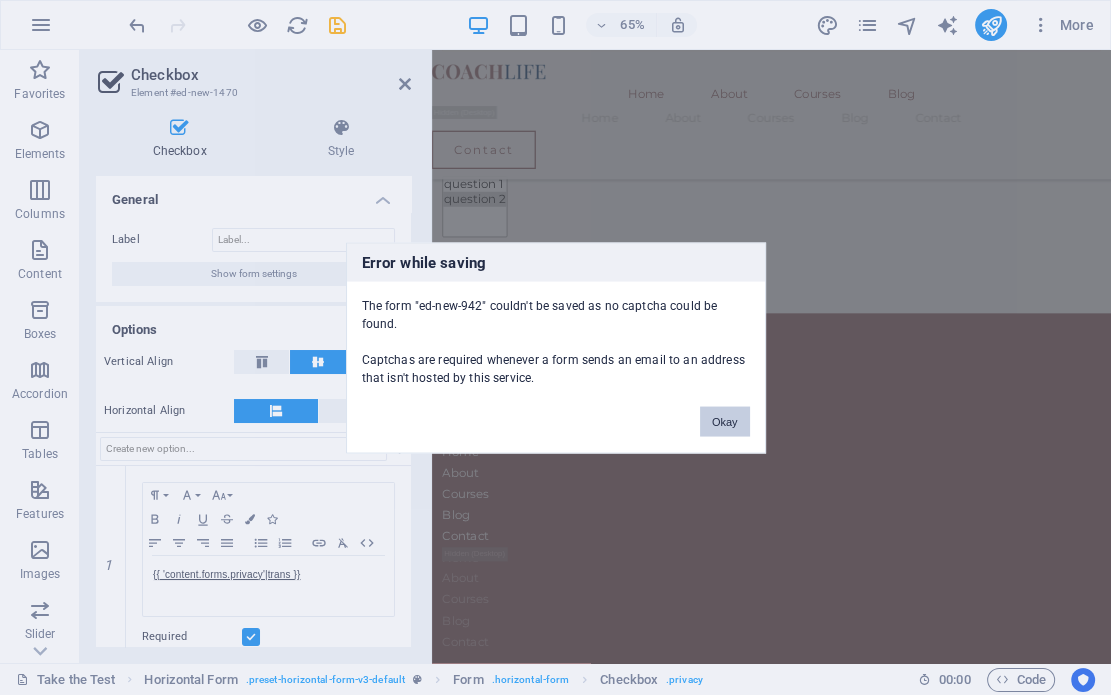 click on "Okay" at bounding box center (725, 421) 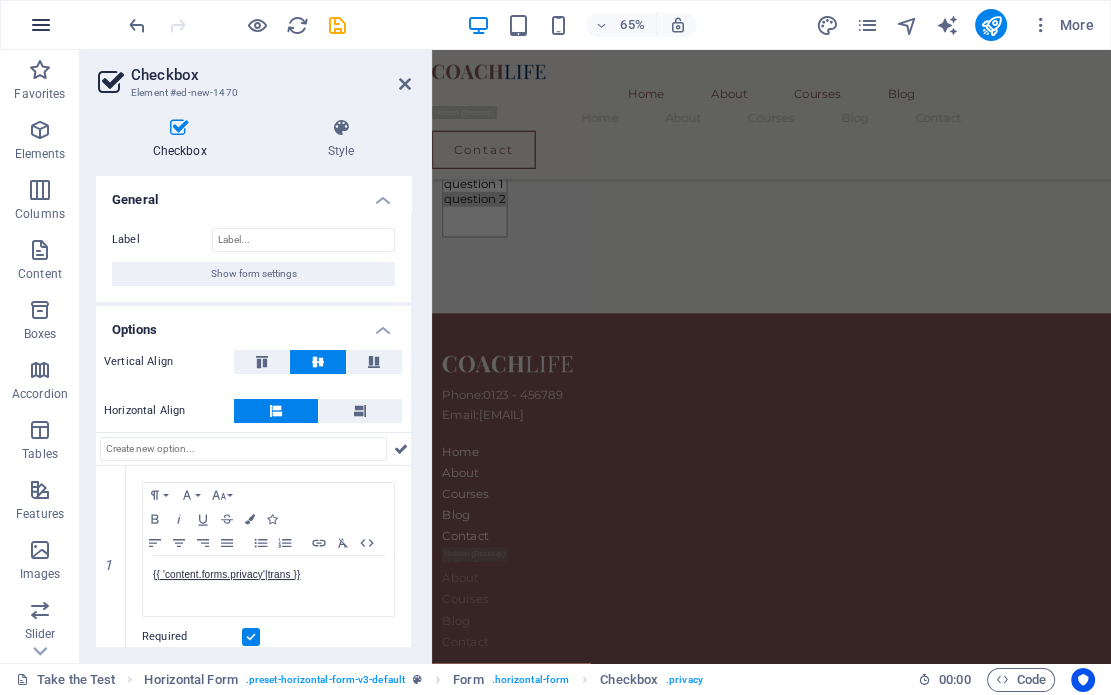 click at bounding box center (41, 25) 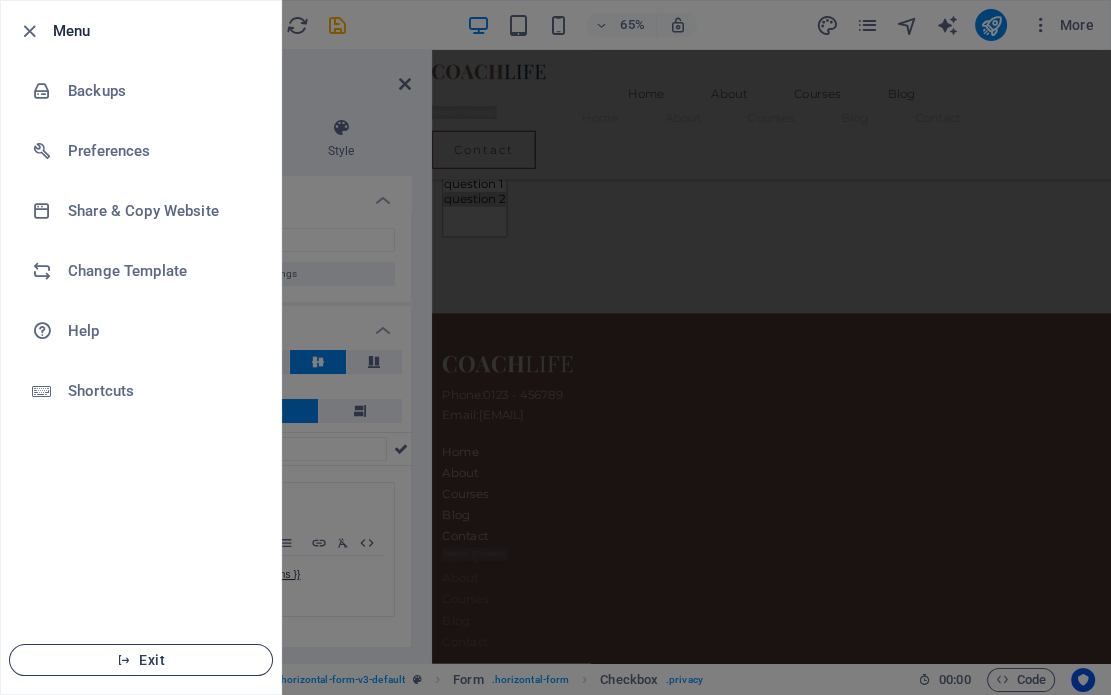 click on "Exit" at bounding box center [141, 660] 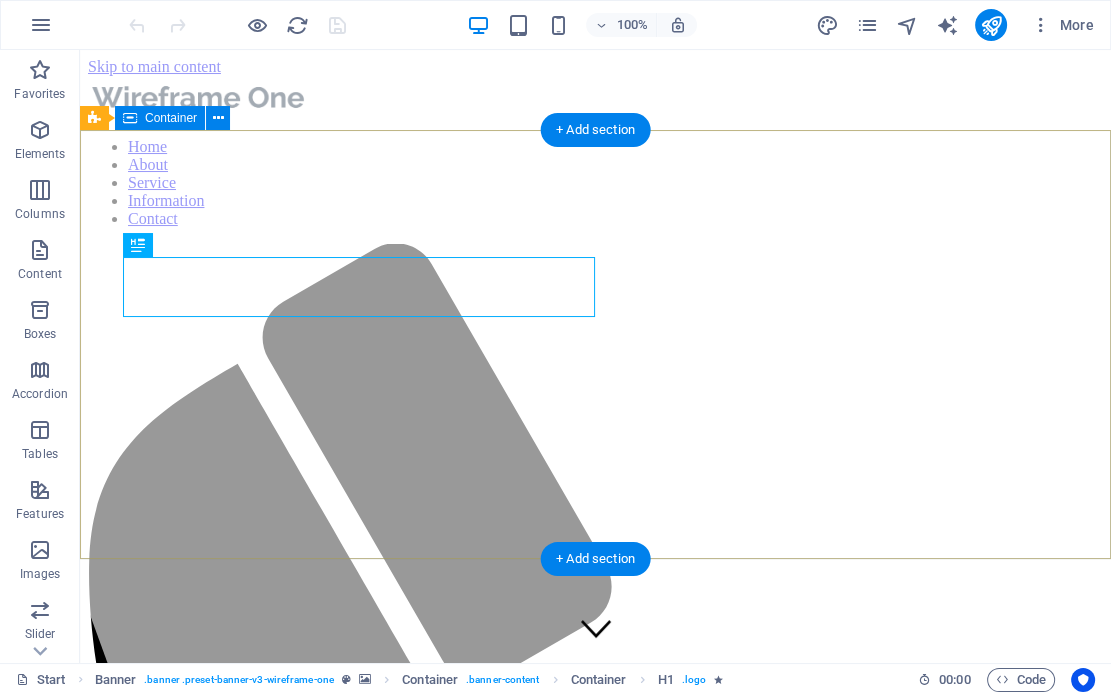 scroll, scrollTop: 0, scrollLeft: 0, axis: both 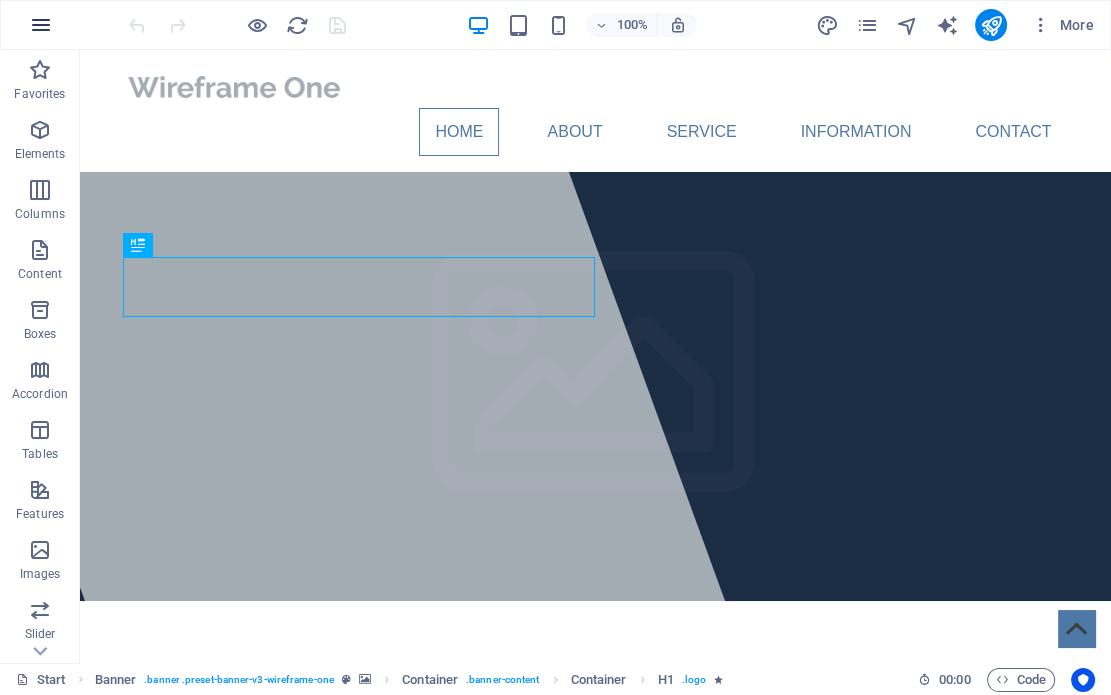 click at bounding box center (41, 25) 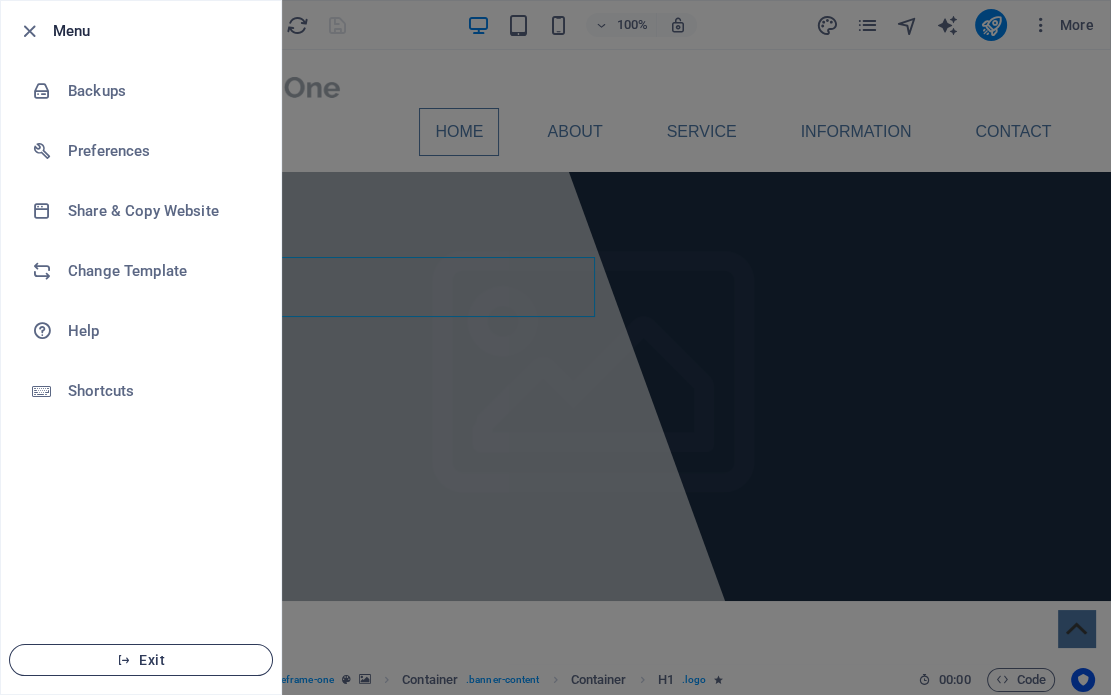 click at bounding box center (124, 660) 